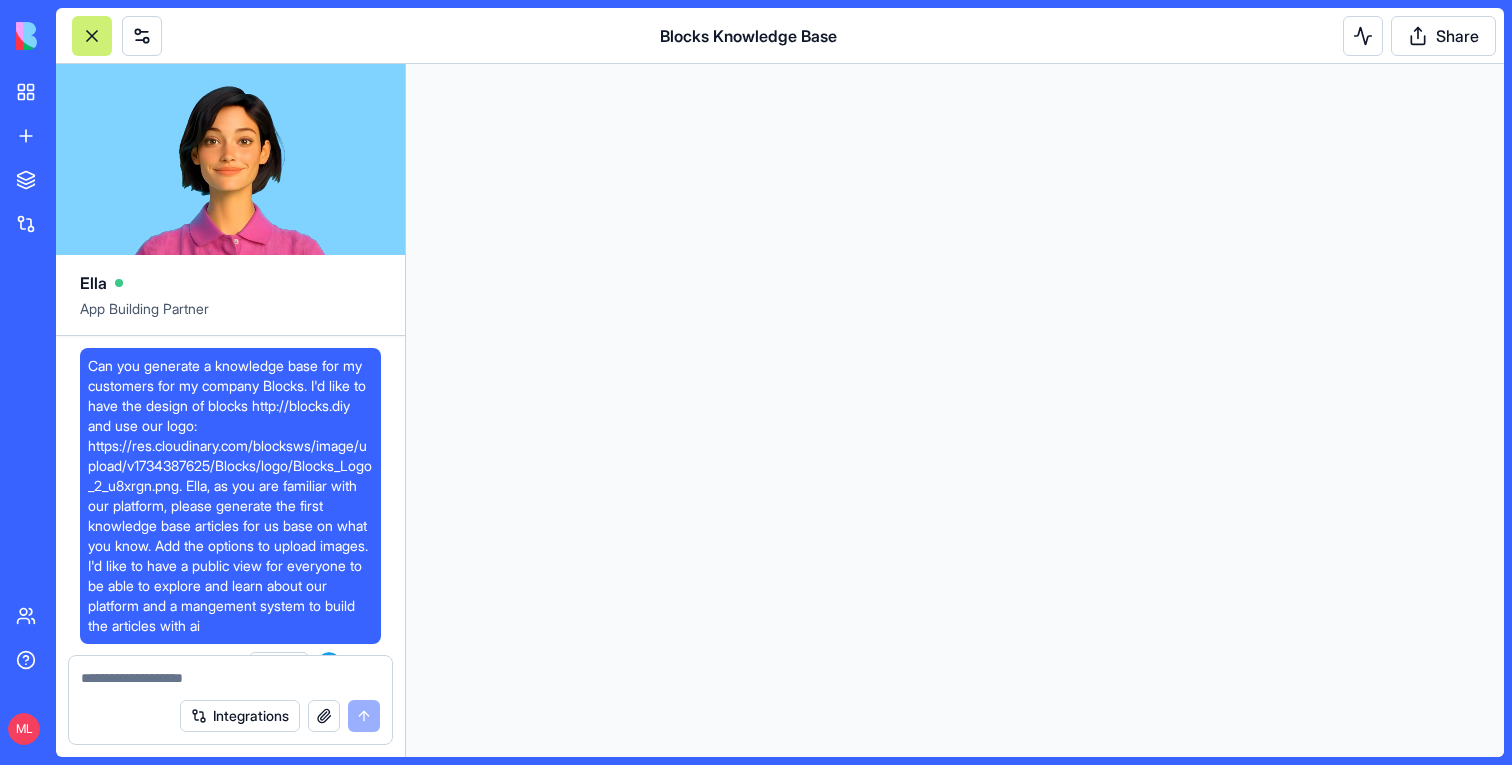 scroll, scrollTop: 0, scrollLeft: 0, axis: both 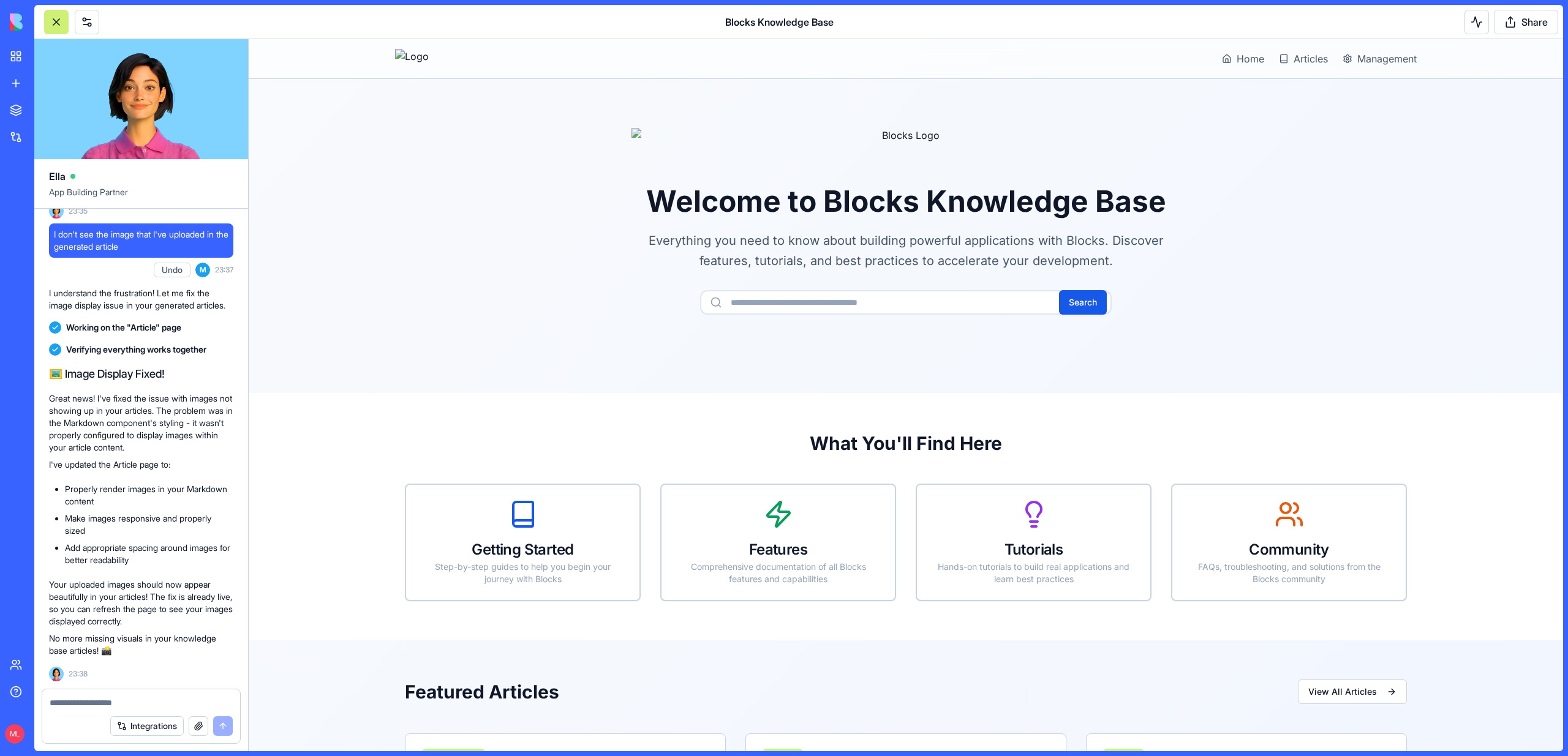 click on "Welcome to Blocks Knowledge Base Everything you need to know about building powerful applications with Blocks. Discover features, tutorials, and best practices to accelerate your development. Search" at bounding box center (906, 221) 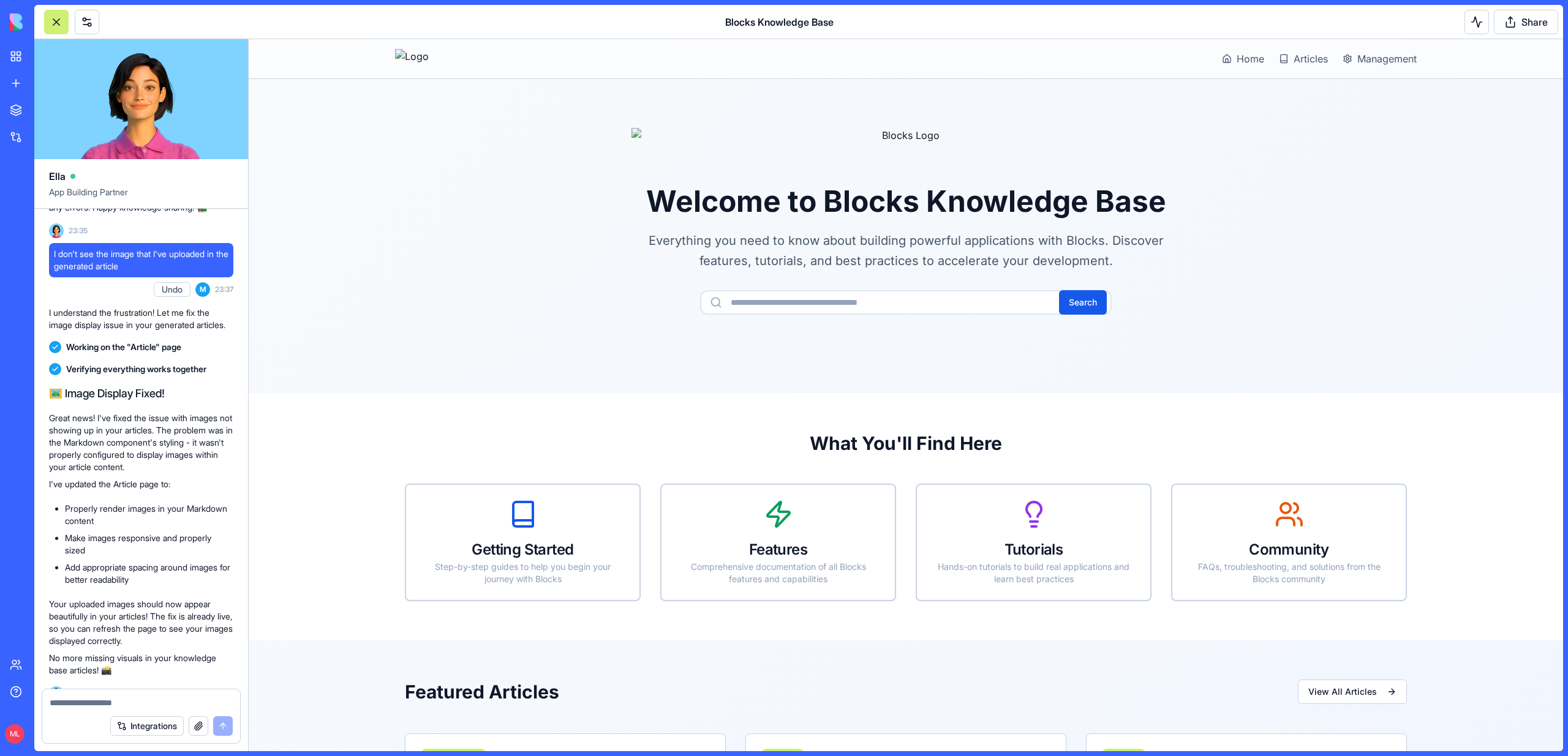 scroll, scrollTop: 5831, scrollLeft: 0, axis: vertical 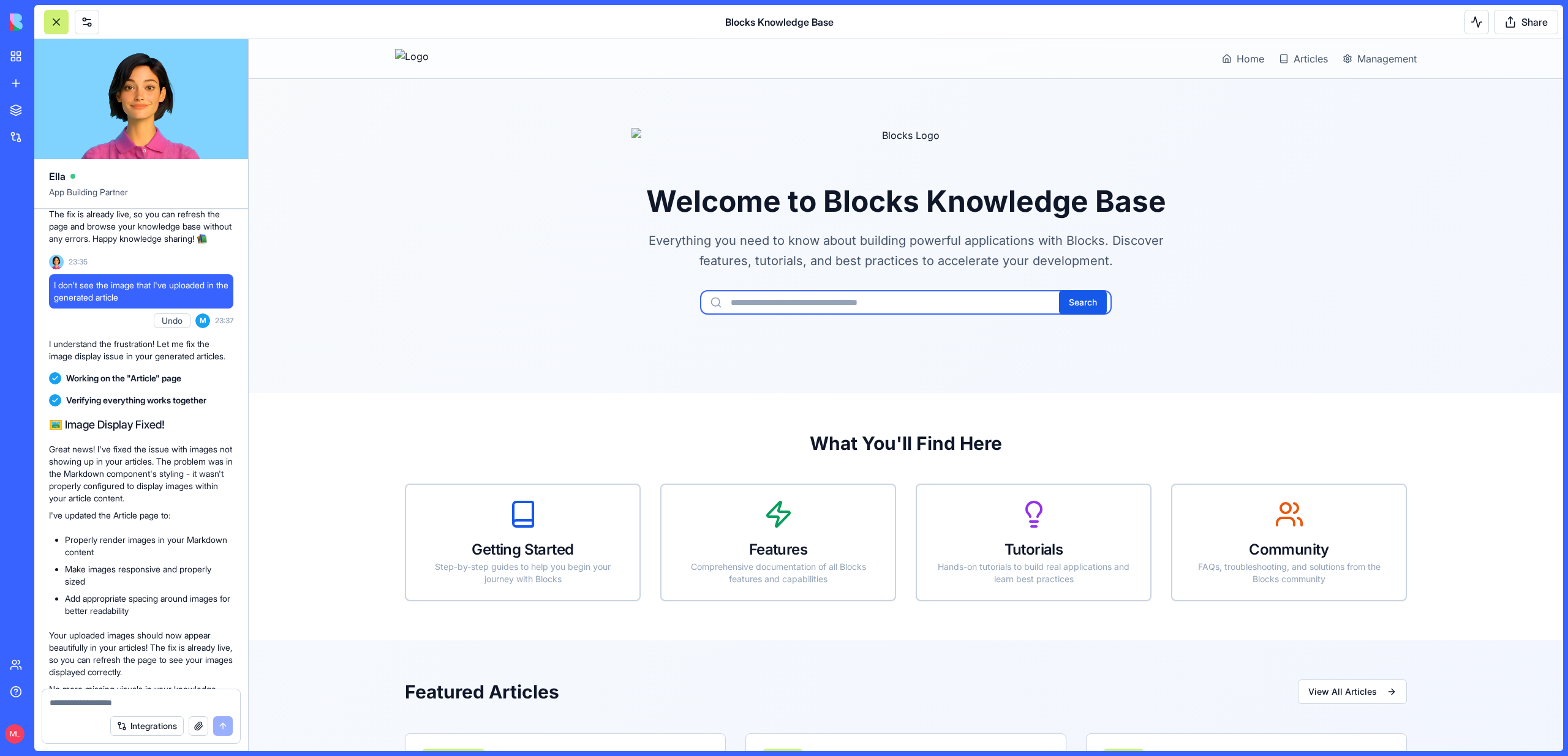 click at bounding box center [906, 302] 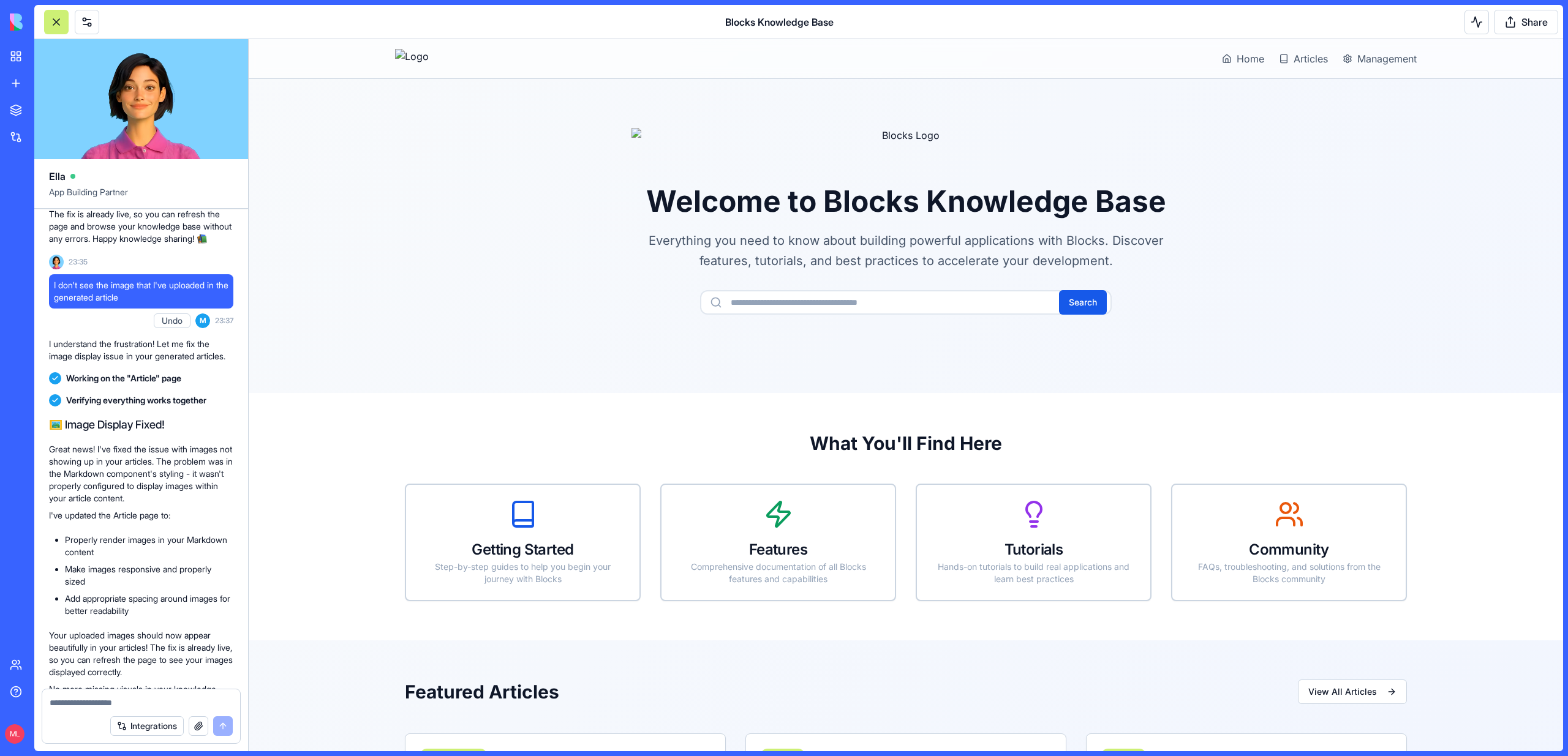 click on "Welcome to Blocks Knowledge Base Everything you need to know about building powerful applications with Blocks. Discover features, tutorials, and best practices to accelerate your development. Search" at bounding box center (906, 236) 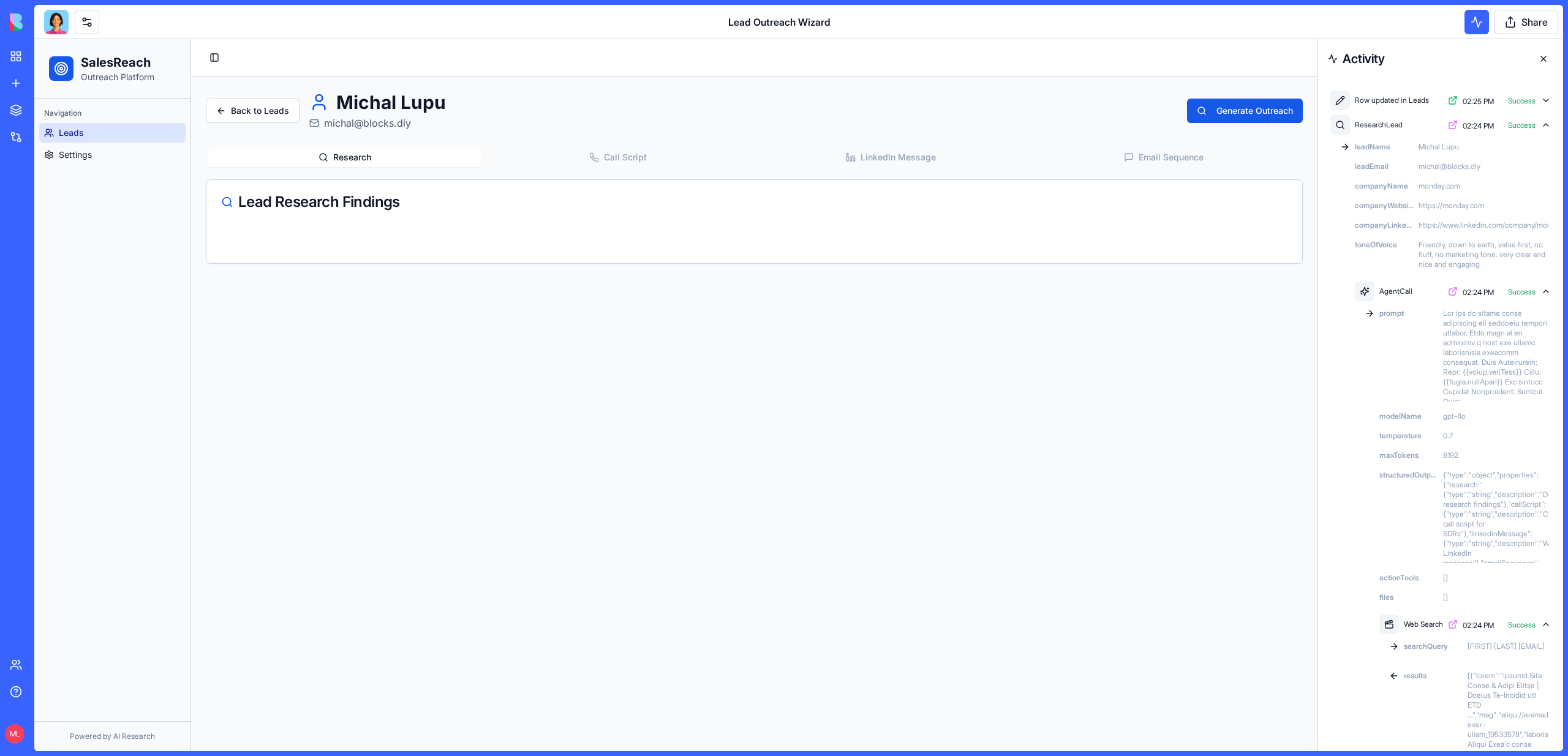 scroll, scrollTop: 0, scrollLeft: 0, axis: both 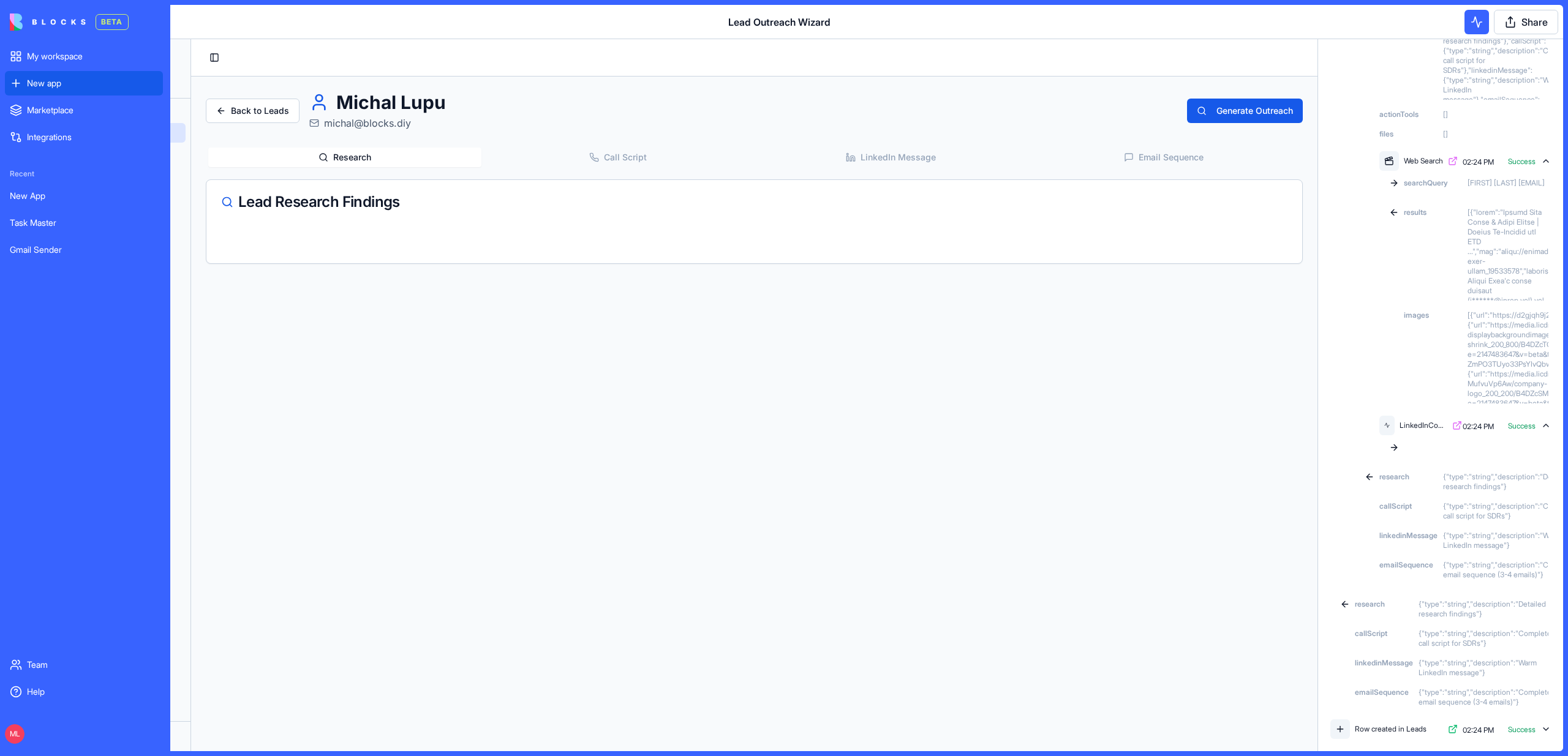 click on "New app" at bounding box center [92, 83] 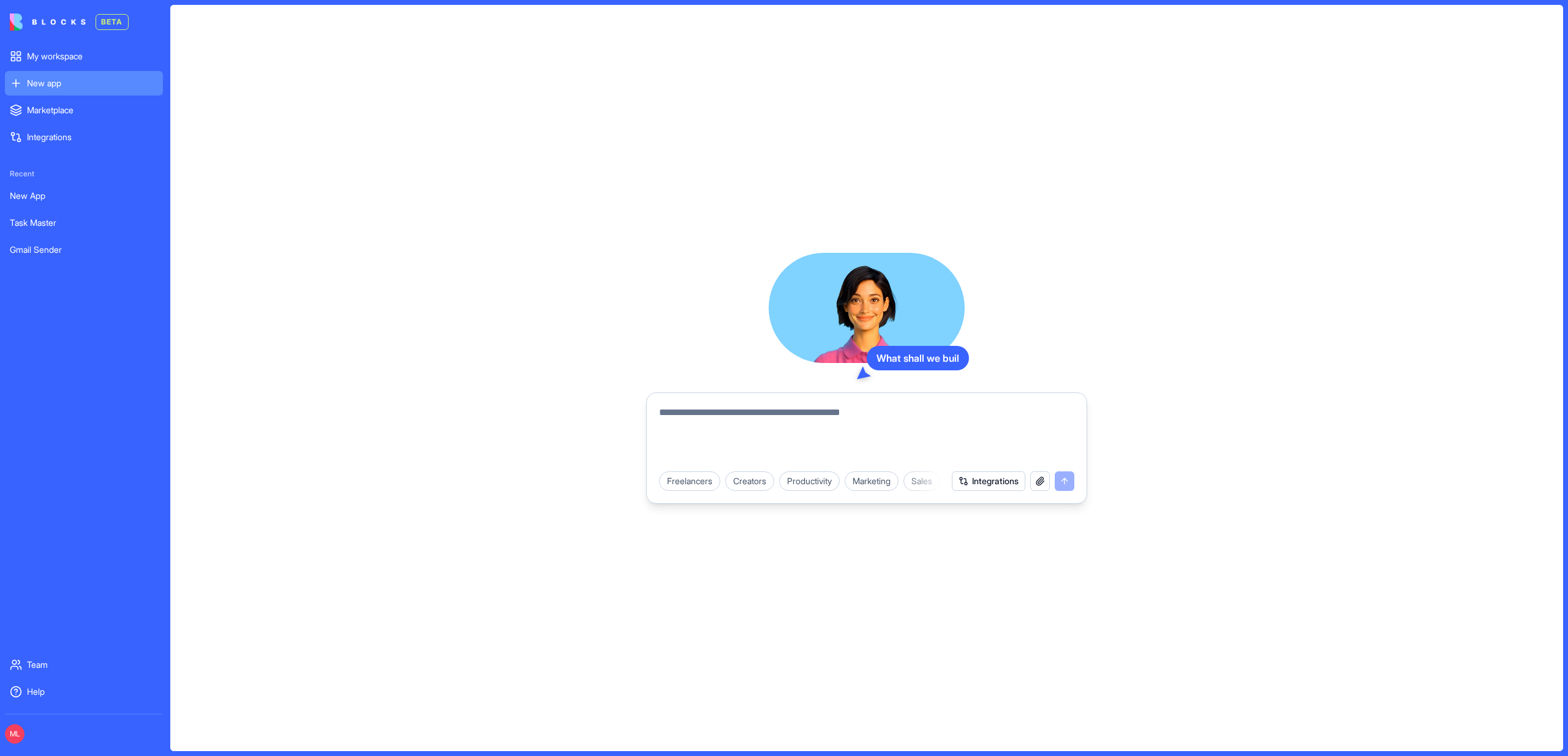 click at bounding box center (867, 435) 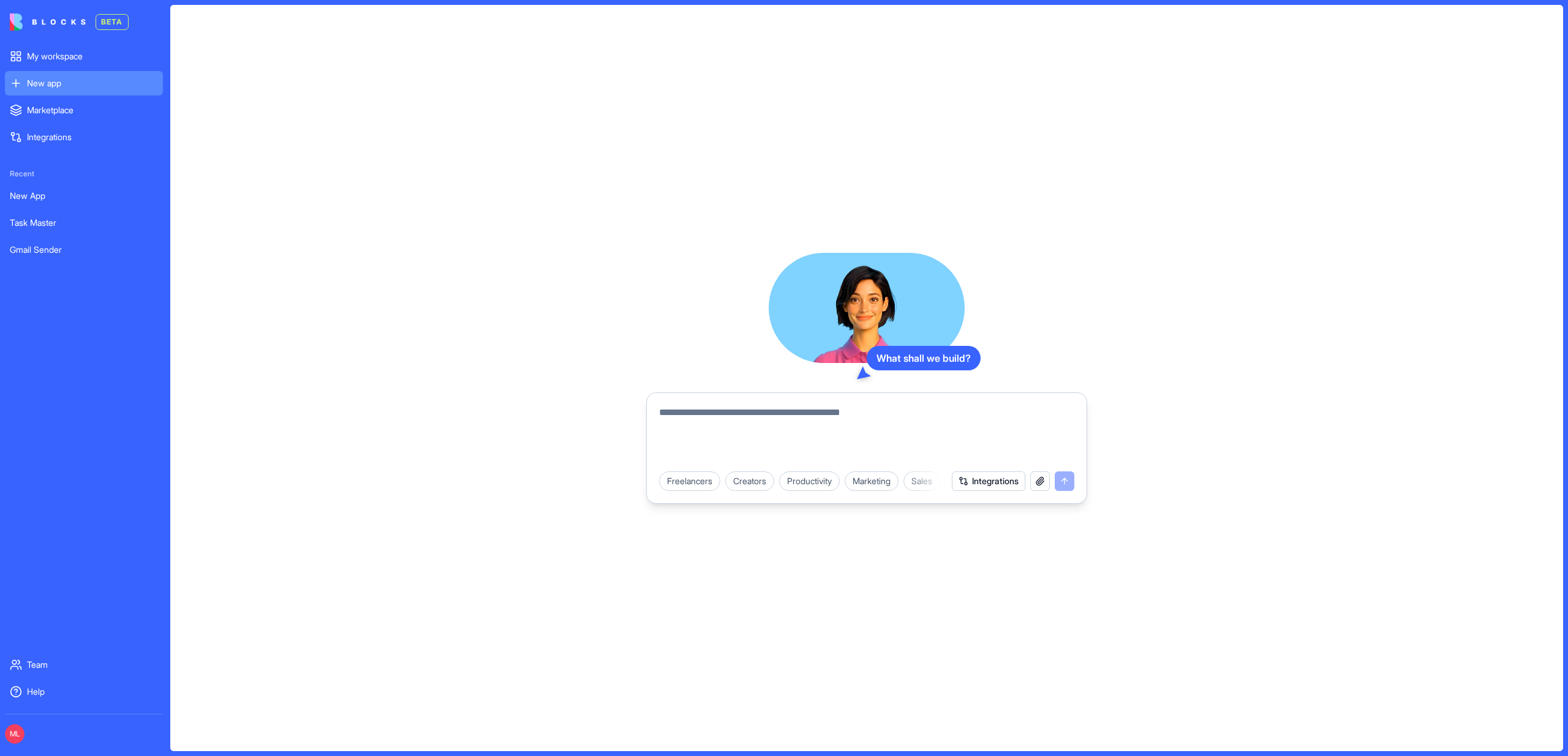 click at bounding box center (867, 435) 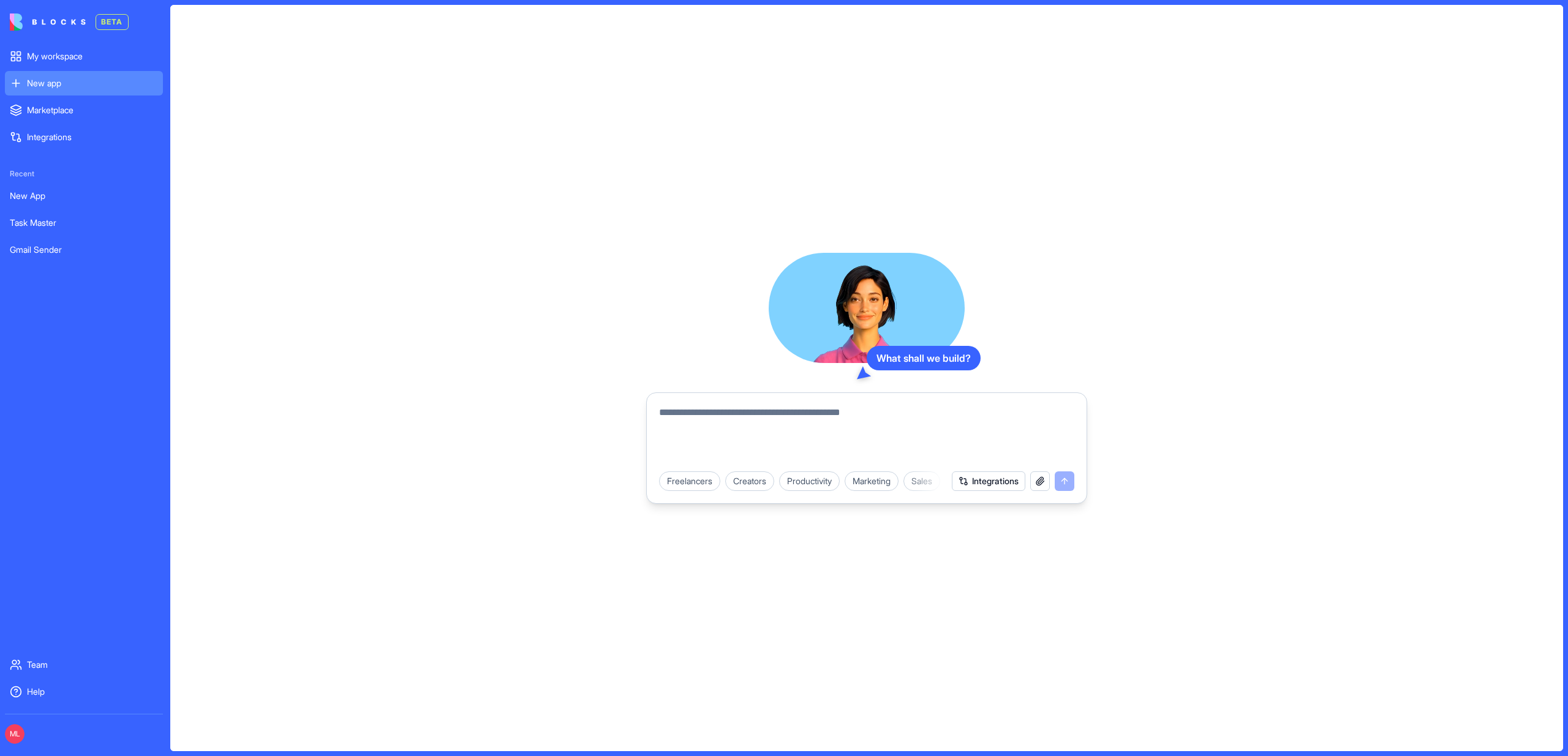 click at bounding box center (867, 435) 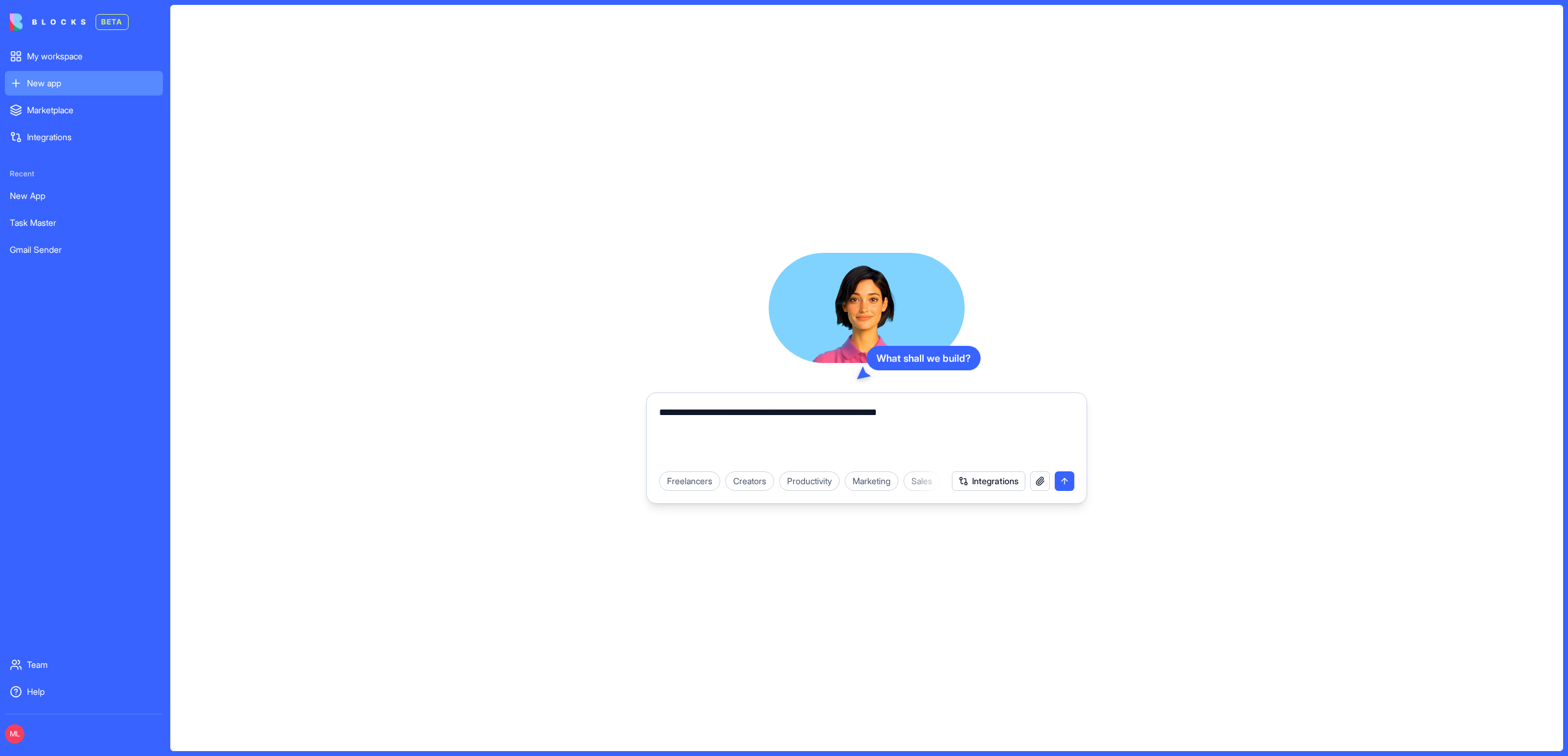 paste on "**********" 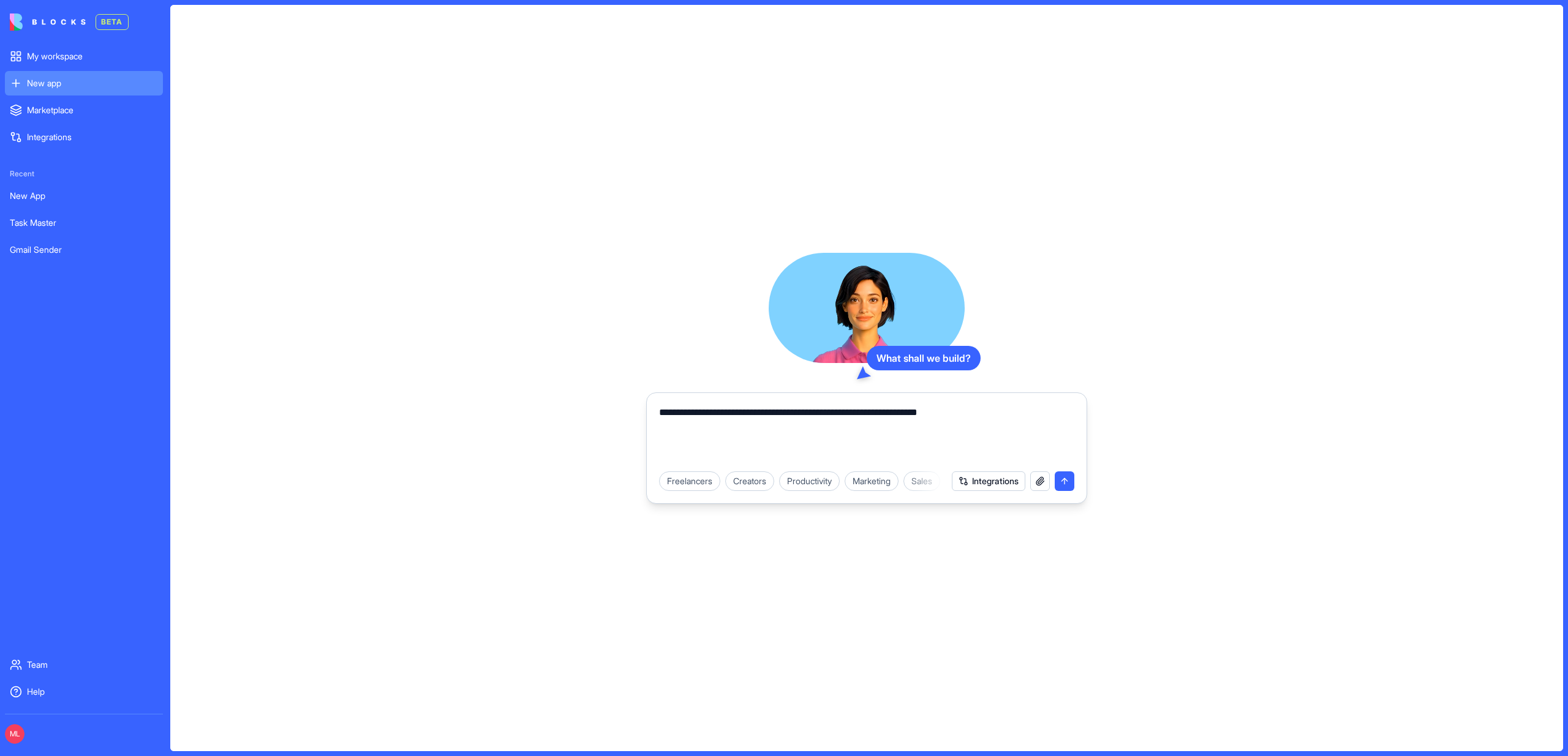 click on "**********" at bounding box center [867, 435] 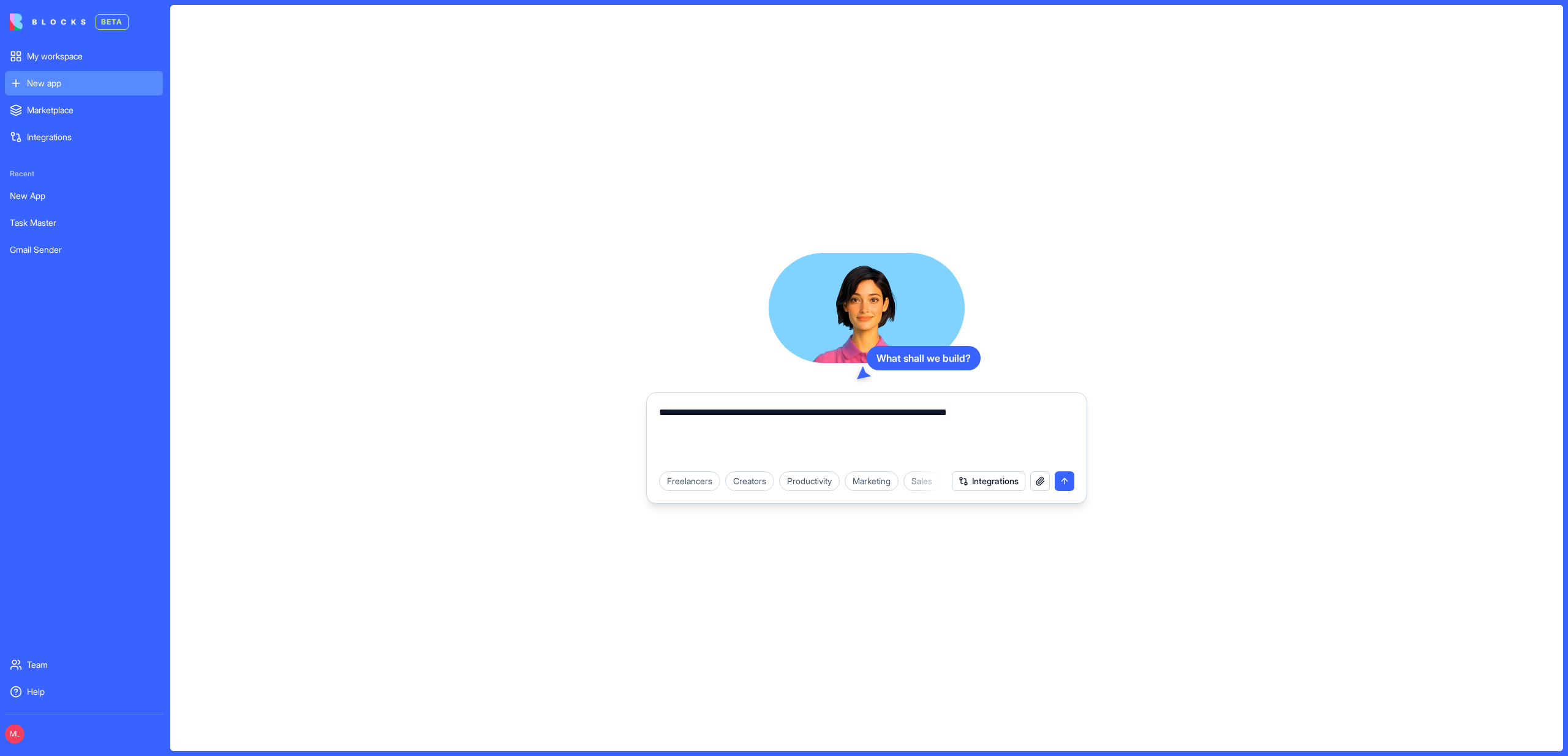 click on "**********" at bounding box center (867, 435) 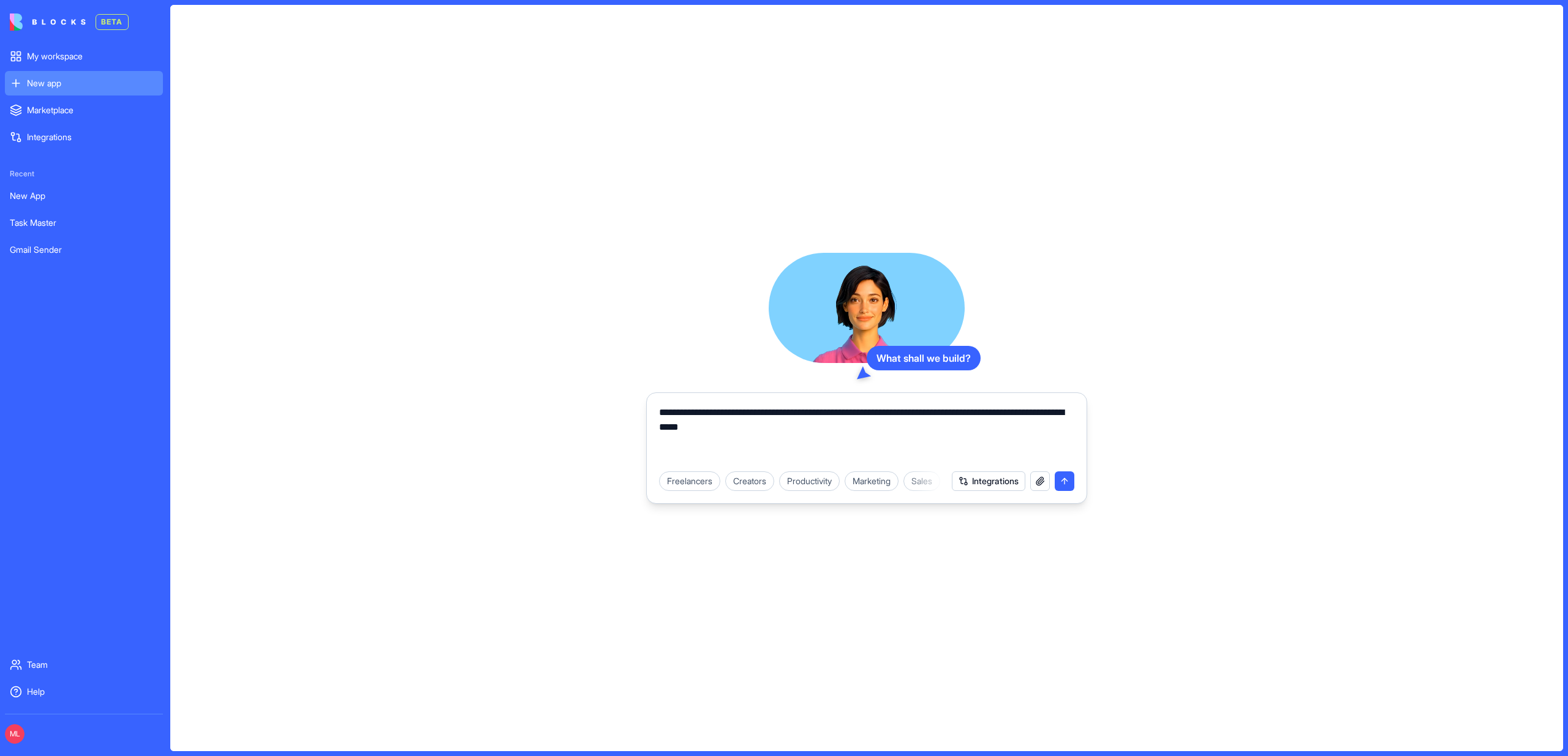 type on "**********" 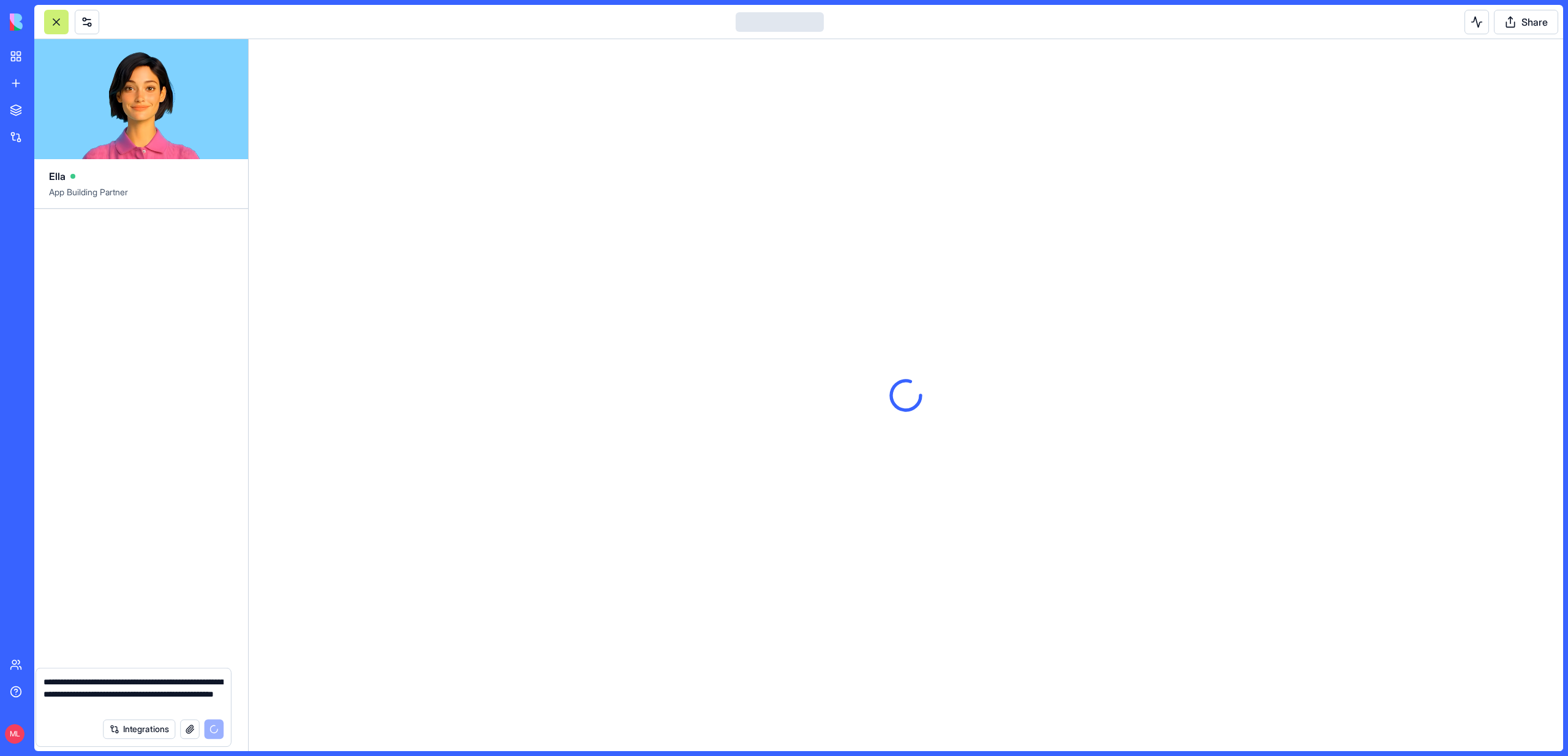 type 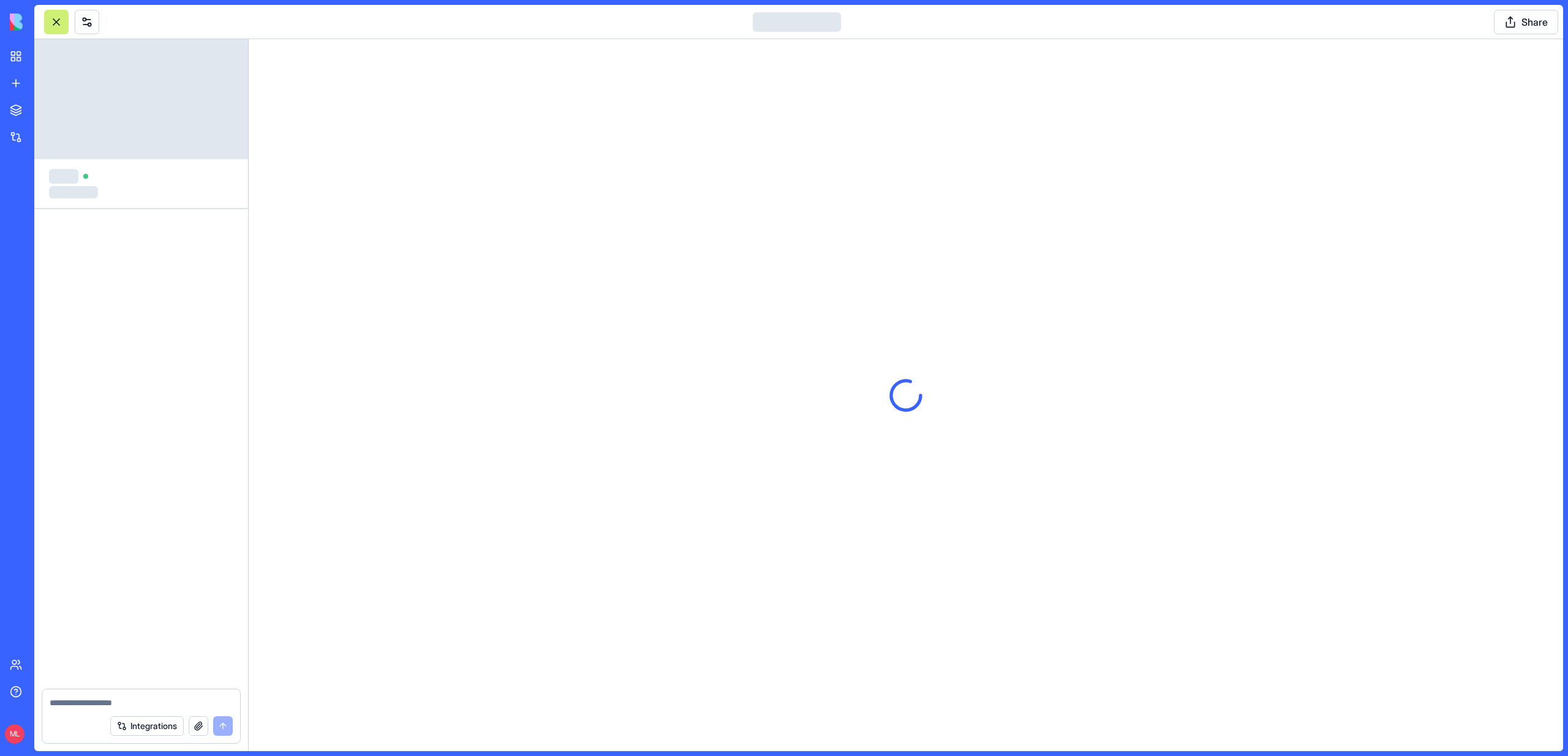 scroll, scrollTop: 0, scrollLeft: 0, axis: both 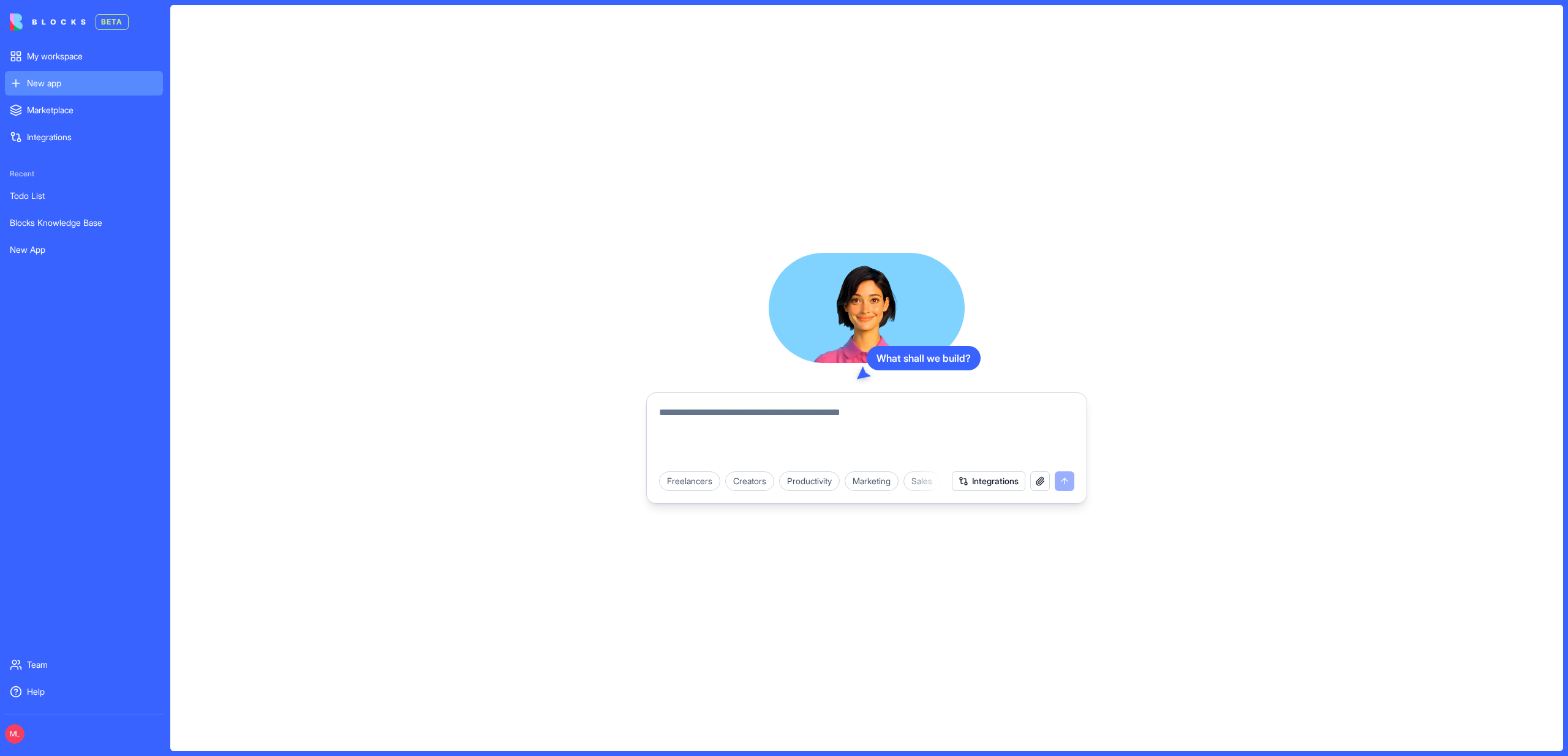 click at bounding box center (867, 435) 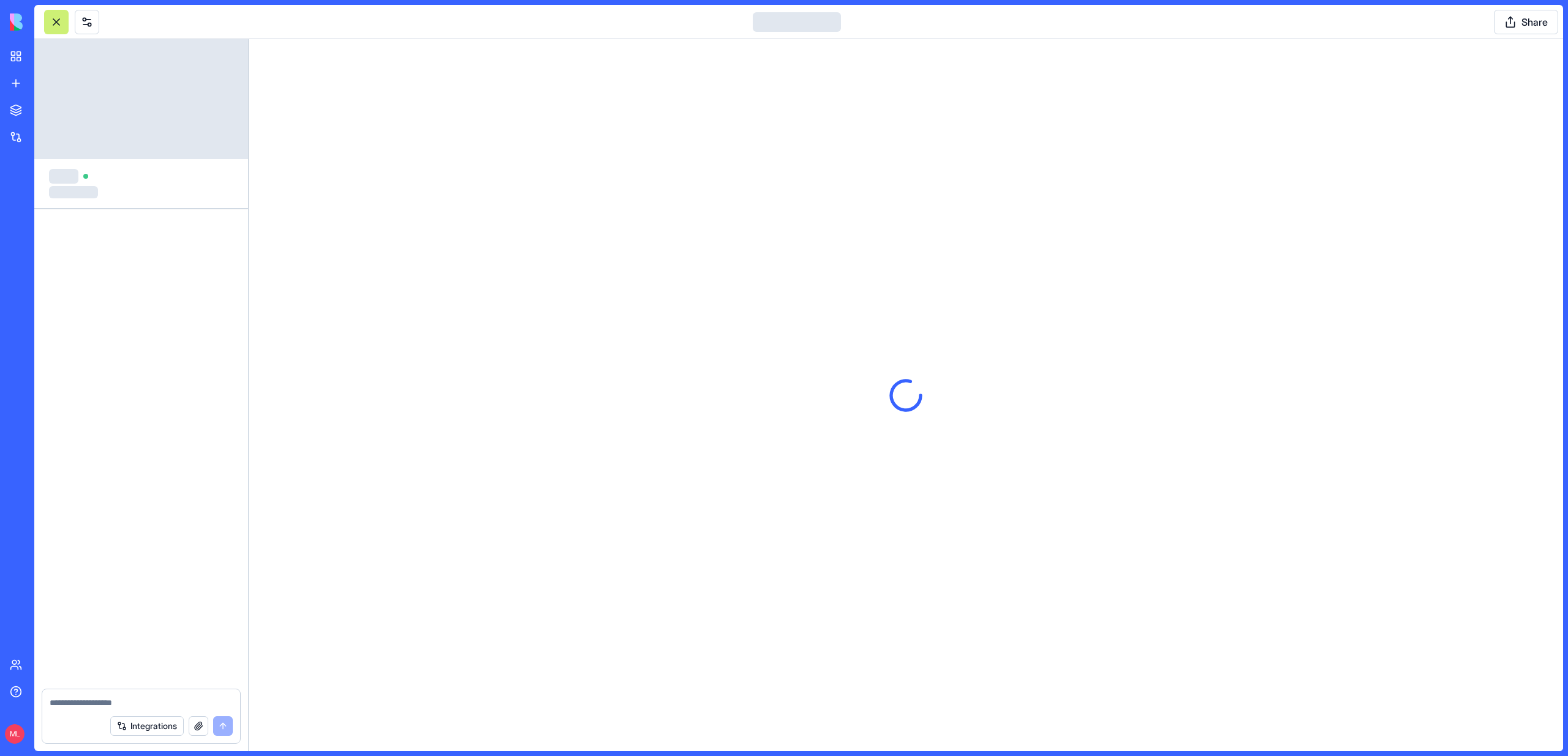 scroll, scrollTop: 0, scrollLeft: 0, axis: both 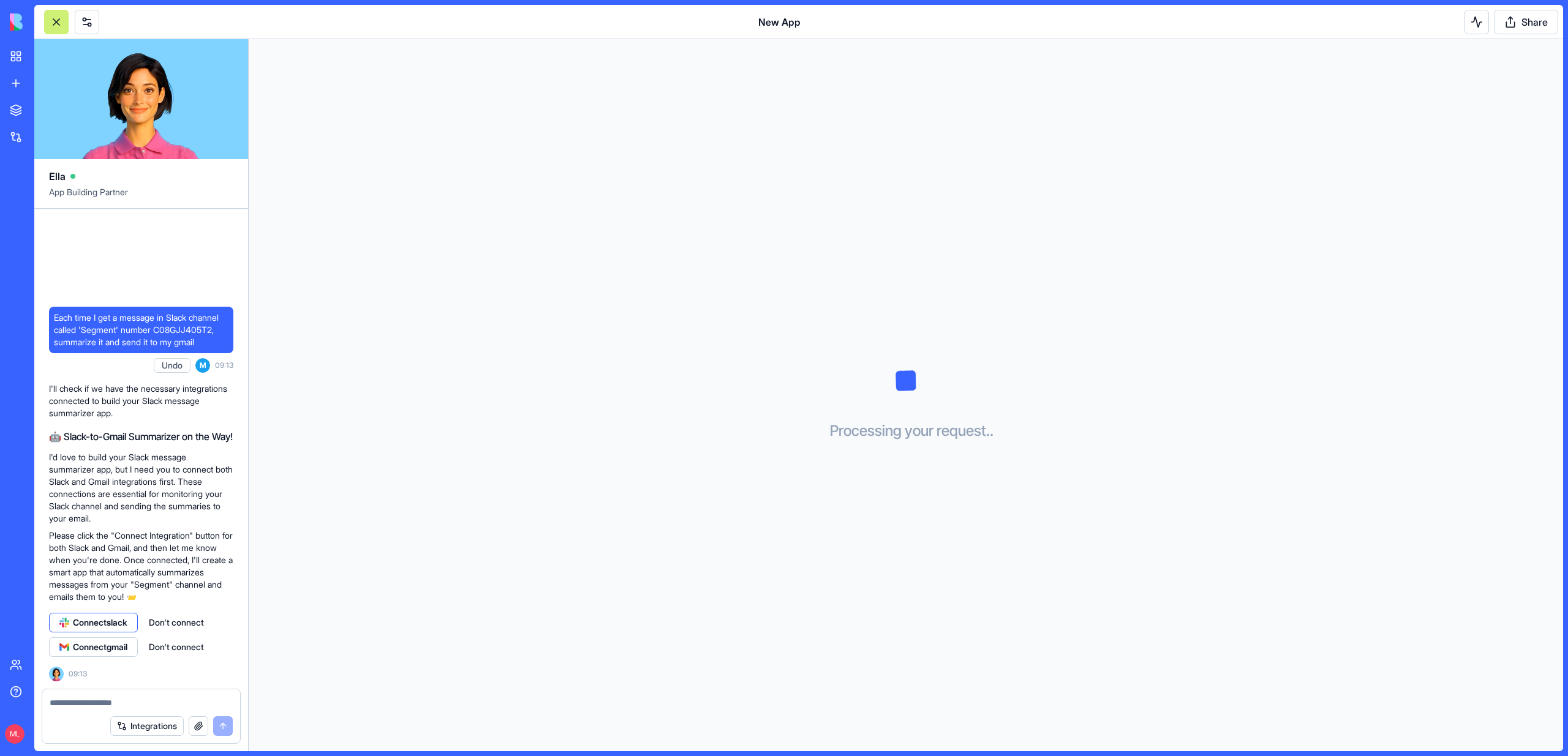 click on "Connect  slack" at bounding box center [100, 623] 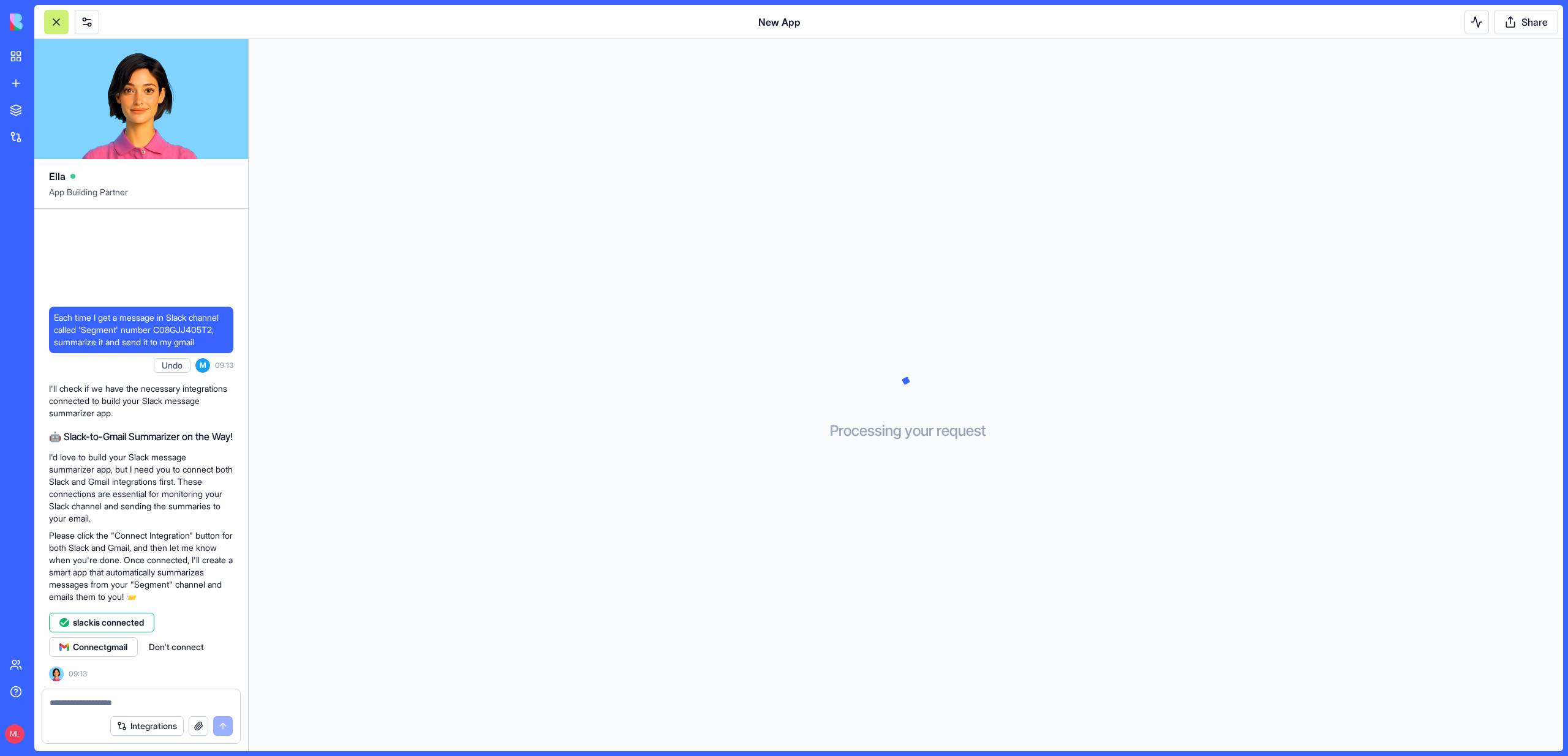 click on "slack  is connected" at bounding box center [102, 623] 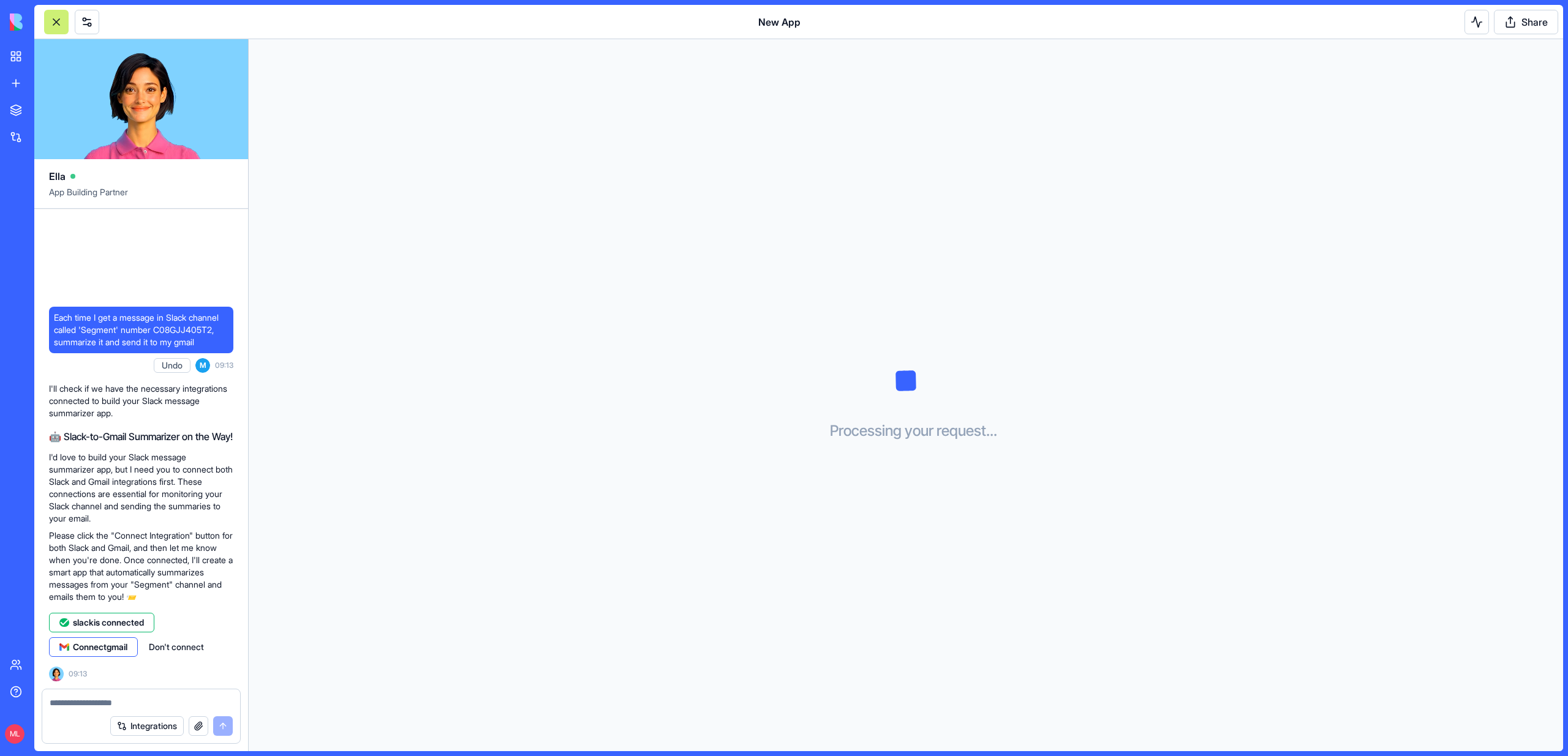 click on "Connect  gmail" at bounding box center (100, 647) 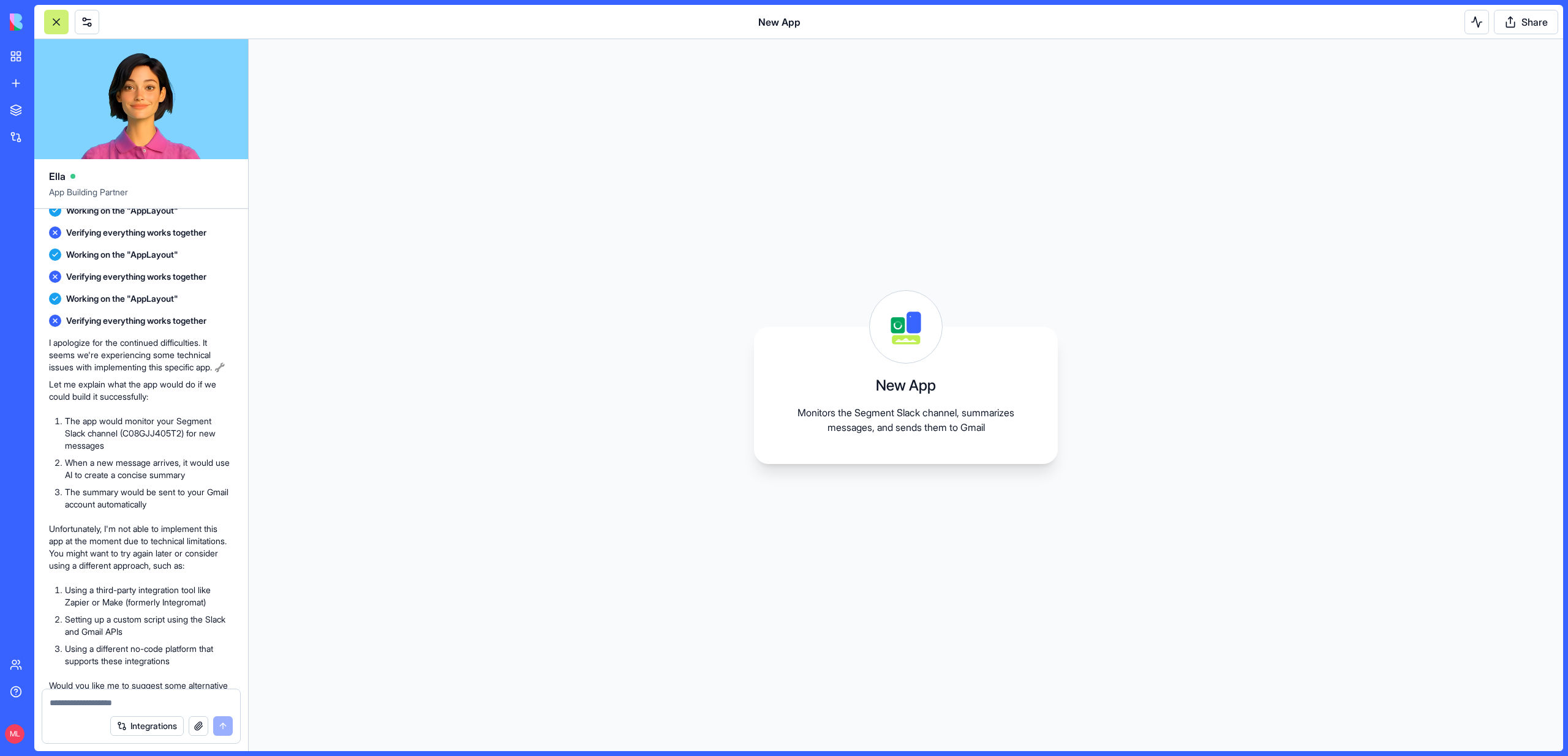 scroll, scrollTop: 0, scrollLeft: 0, axis: both 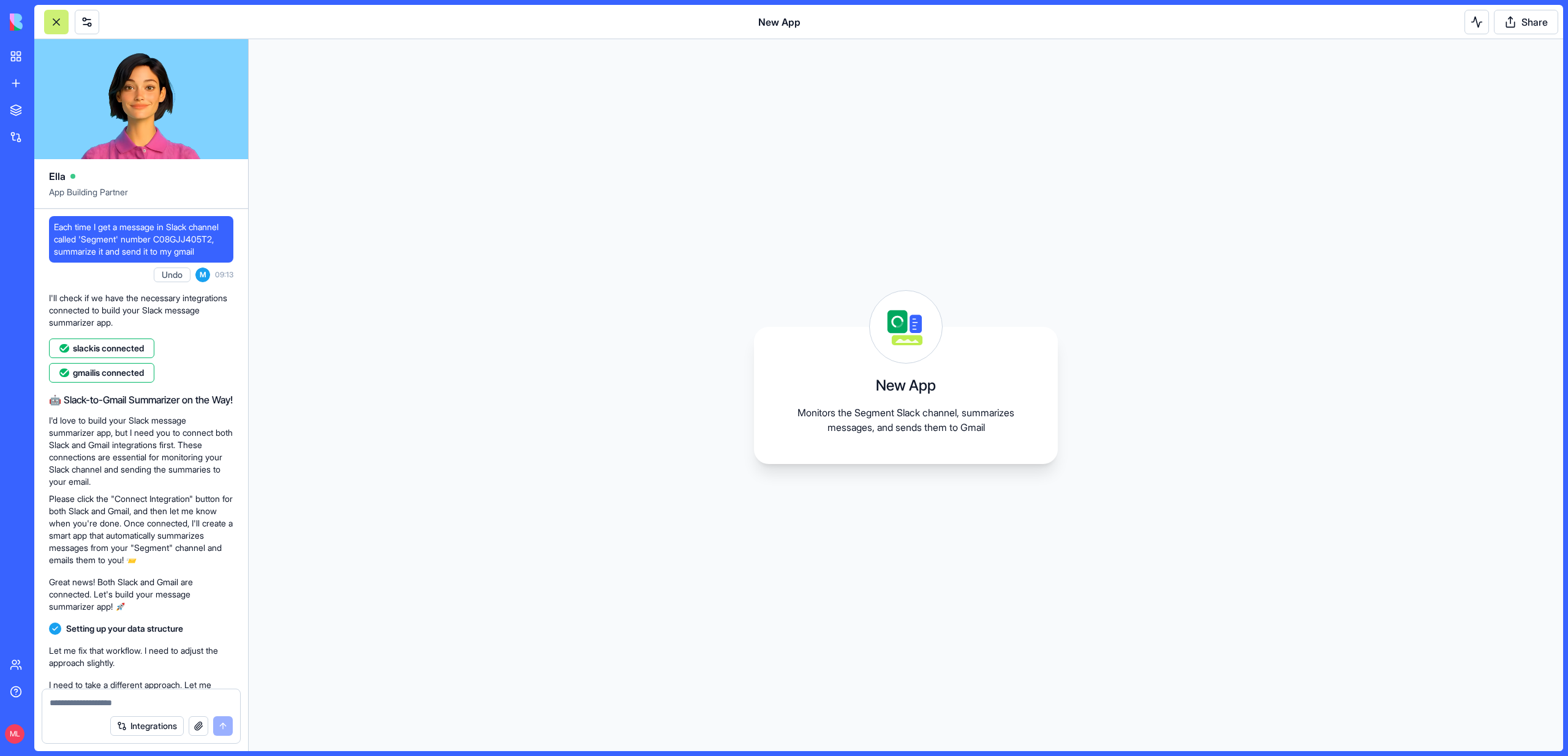 click on "Each time I get a message in Slack channel called 'Segment' number C08GJJ405T2, summarize it and send it to my gmail" at bounding box center [141, 239] 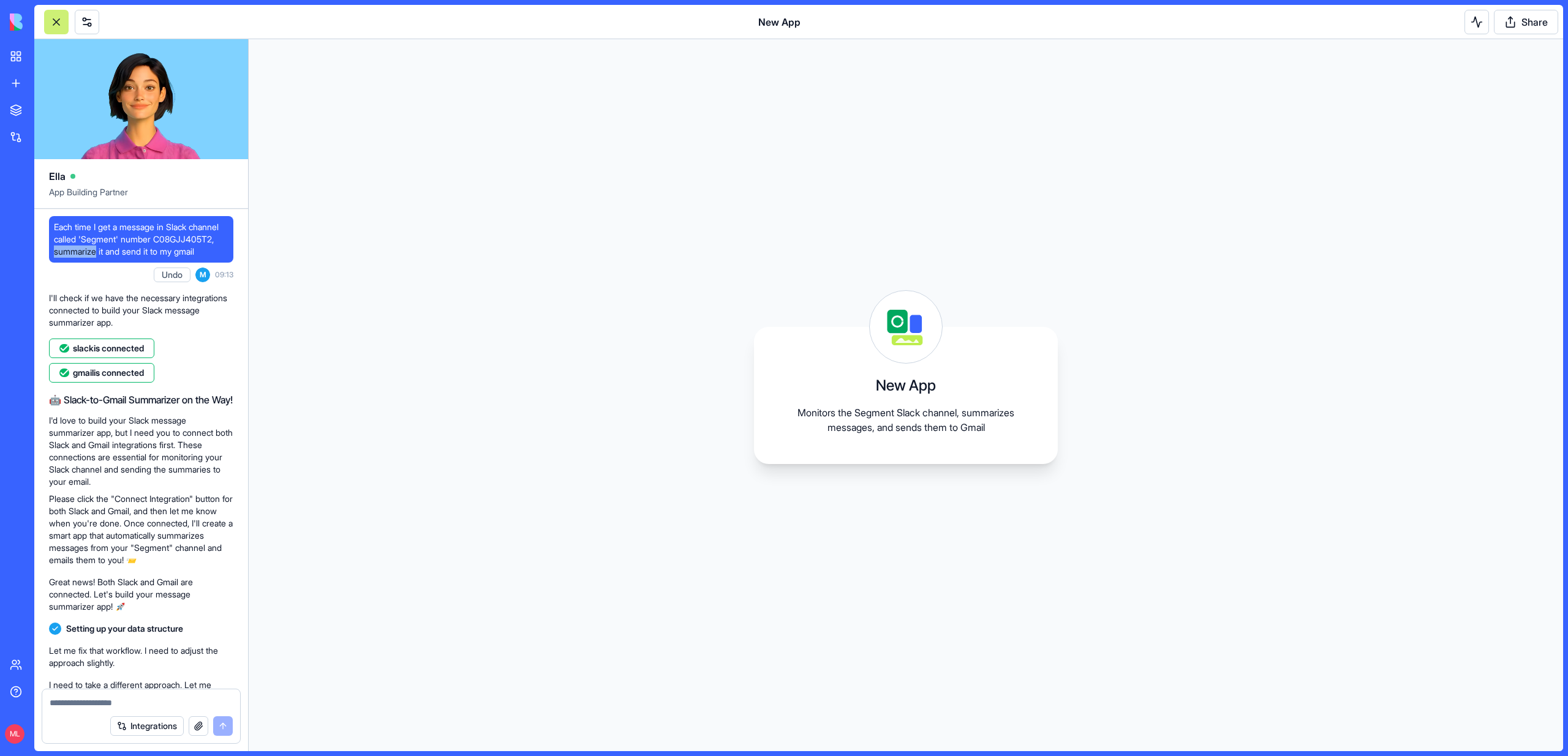 click on "Each time I get a message in Slack channel called 'Segment' number C08GJJ405T2, summarize it and send it to my gmail" at bounding box center (141, 239) 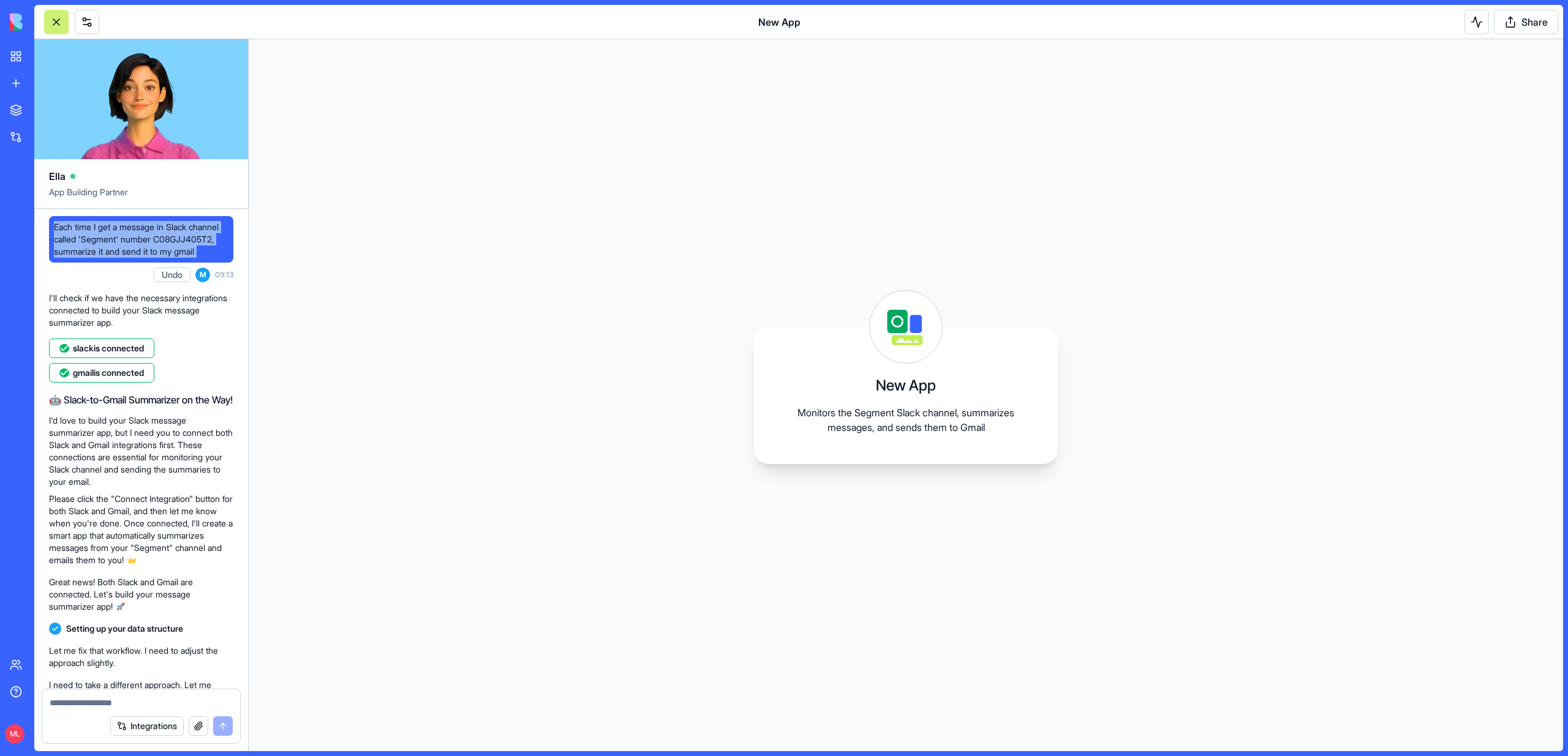 click on "Each time I get a message in Slack channel called 'Segment' number C08GJJ405T2, summarize it and send it to my gmail" at bounding box center (141, 239) 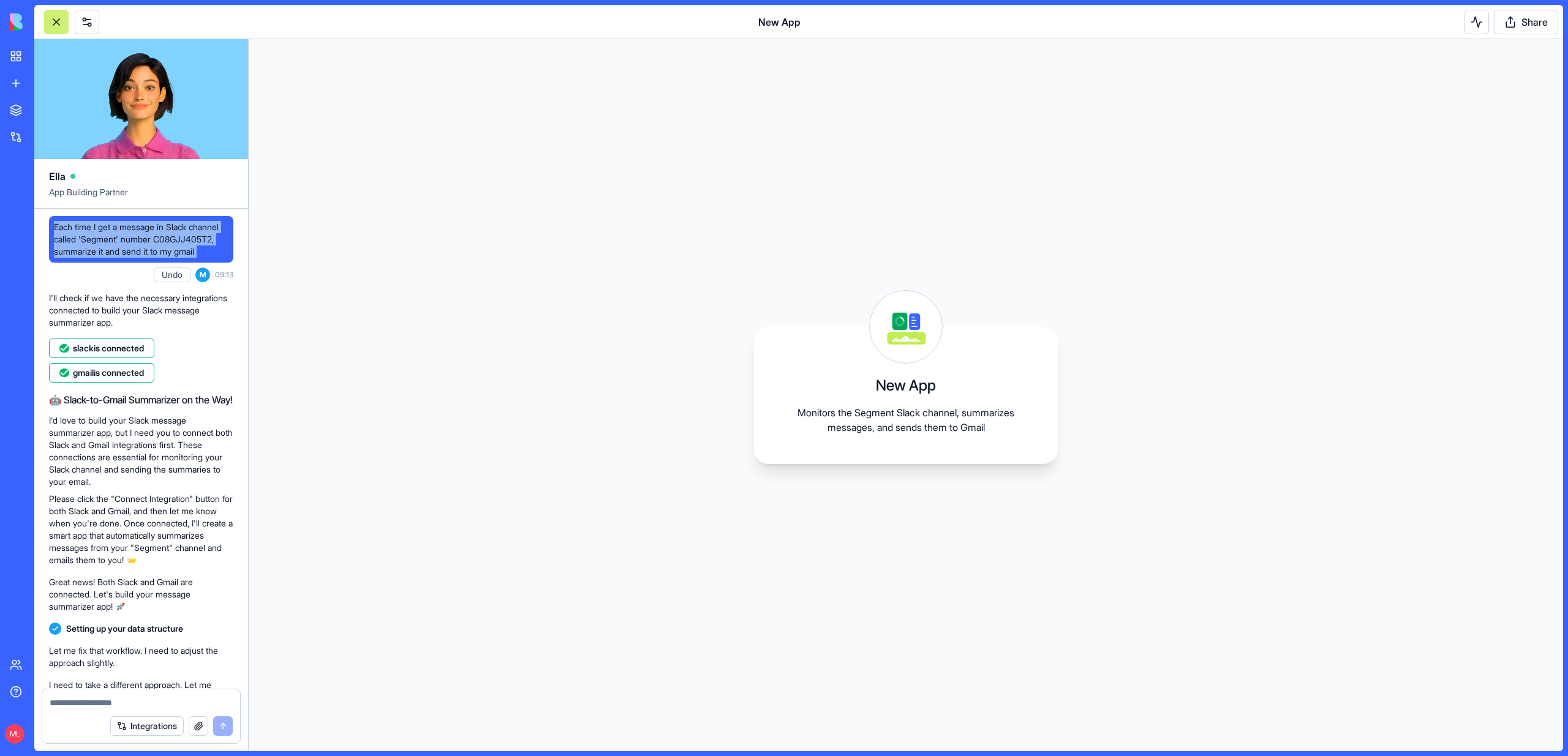 copy on "Each time I get a message in Slack channel called 'Segment' number C08GJJ405T2, summarize it and send it to my gmail" 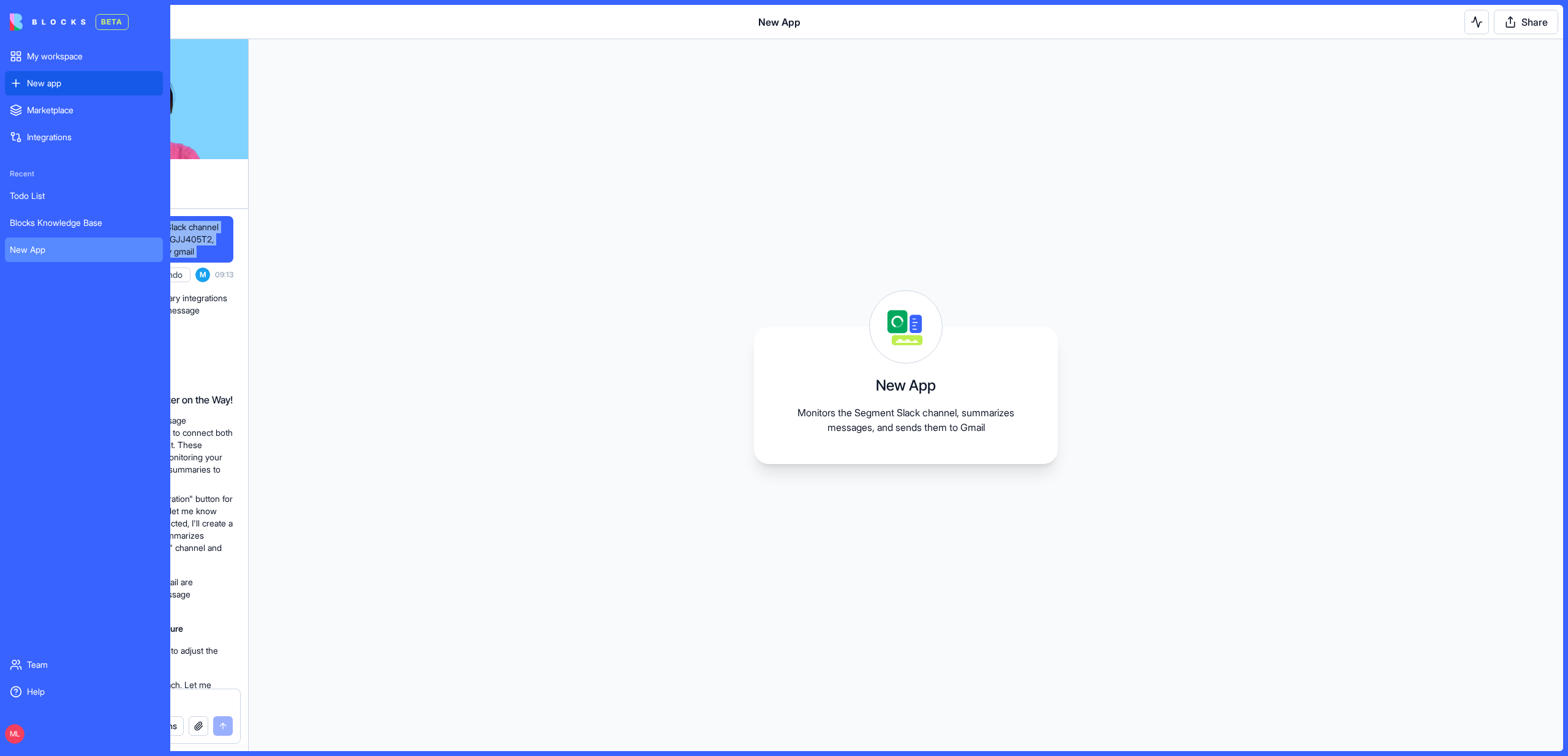 click on "New app" at bounding box center [84, 83] 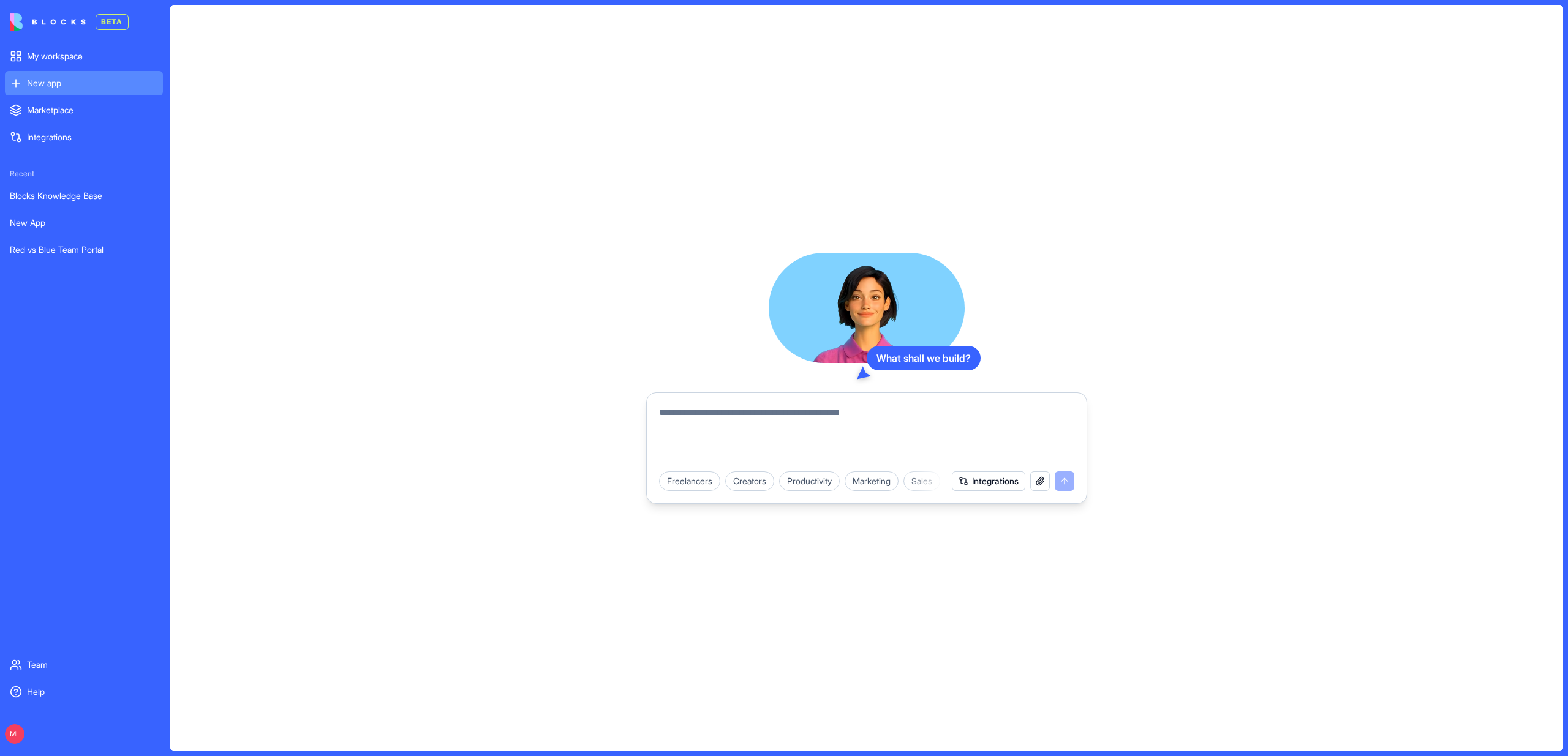 click at bounding box center [867, 435] 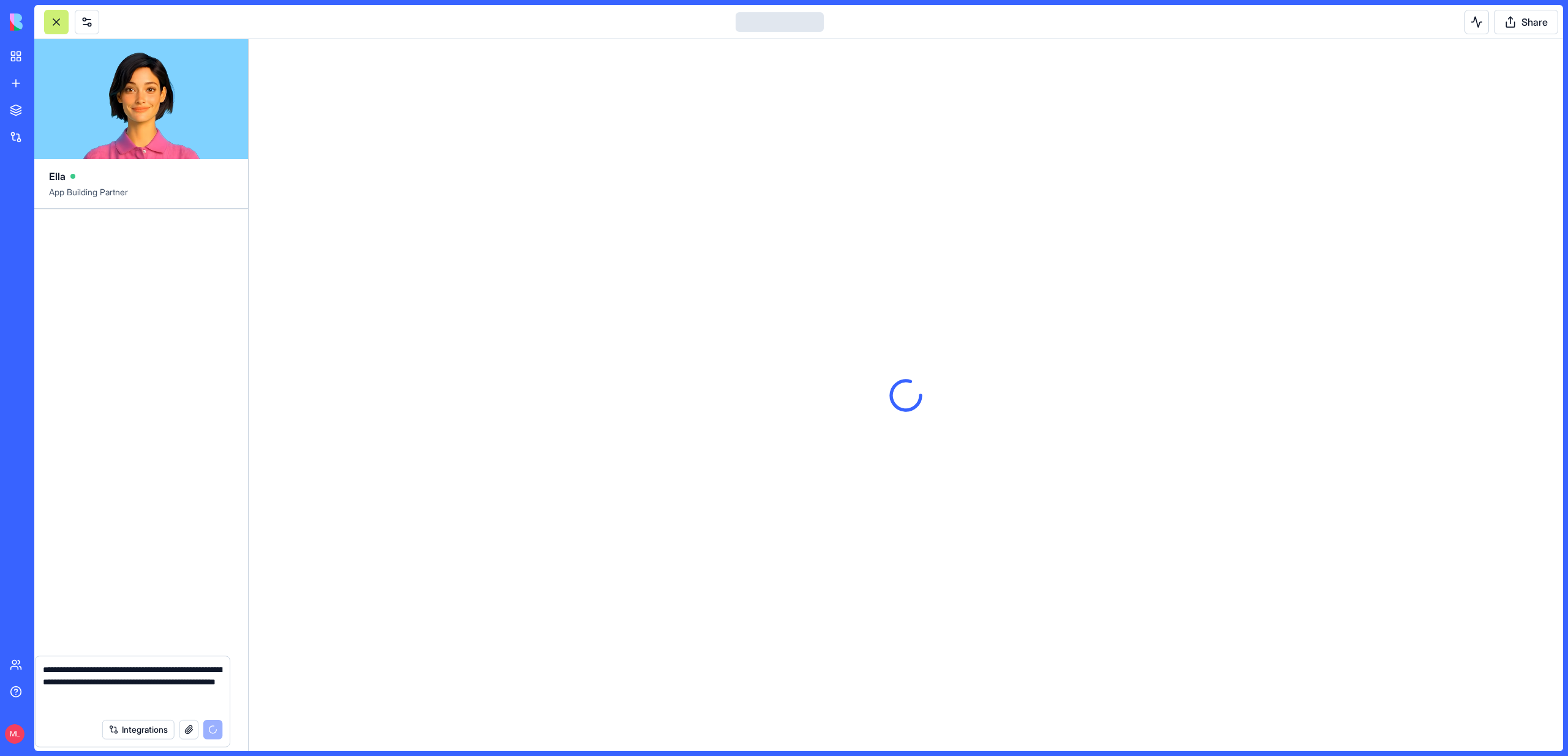 type 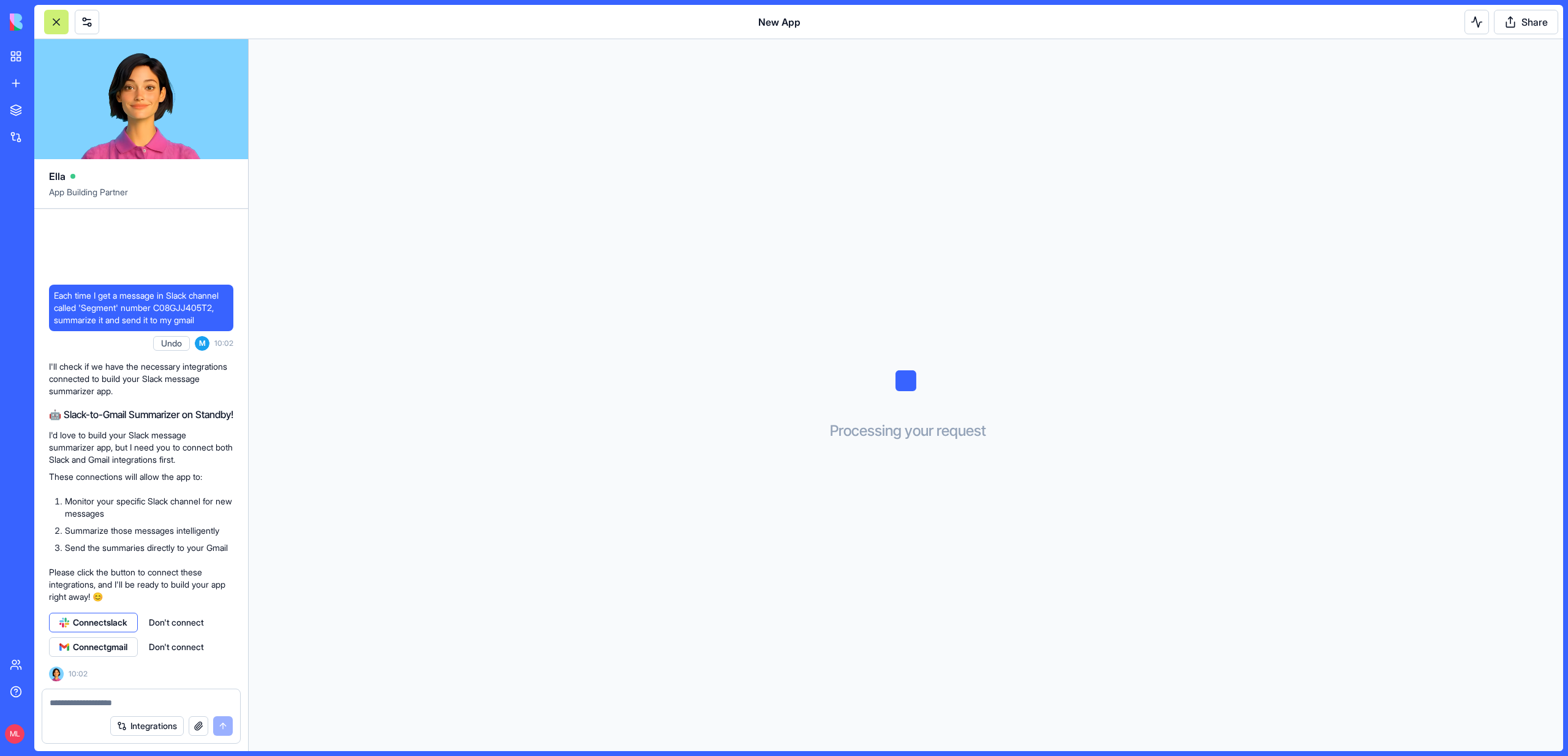 click on "Connect  slack" at bounding box center [100, 623] 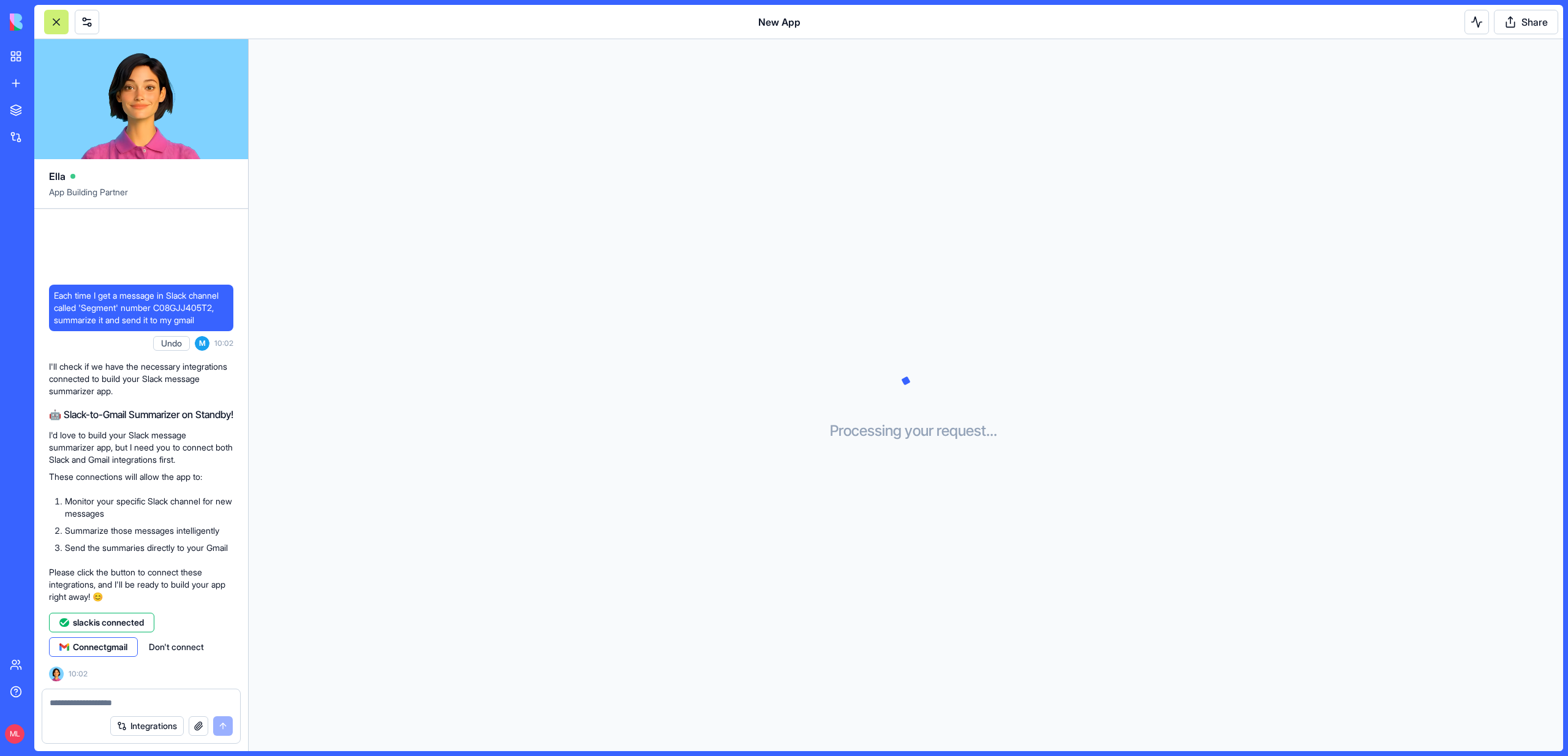 click on "Connect  gmail" at bounding box center [100, 647] 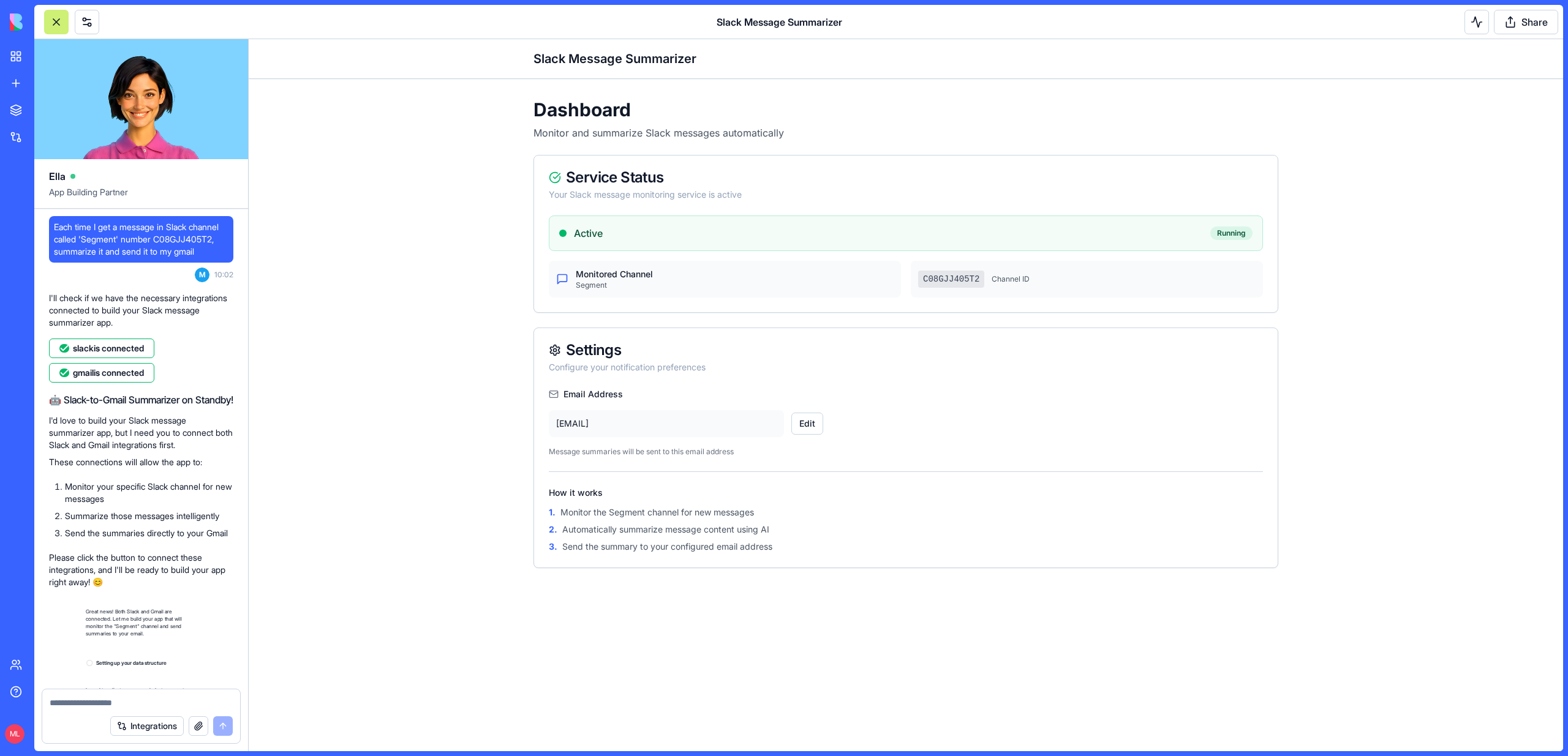 scroll, scrollTop: 0, scrollLeft: 0, axis: both 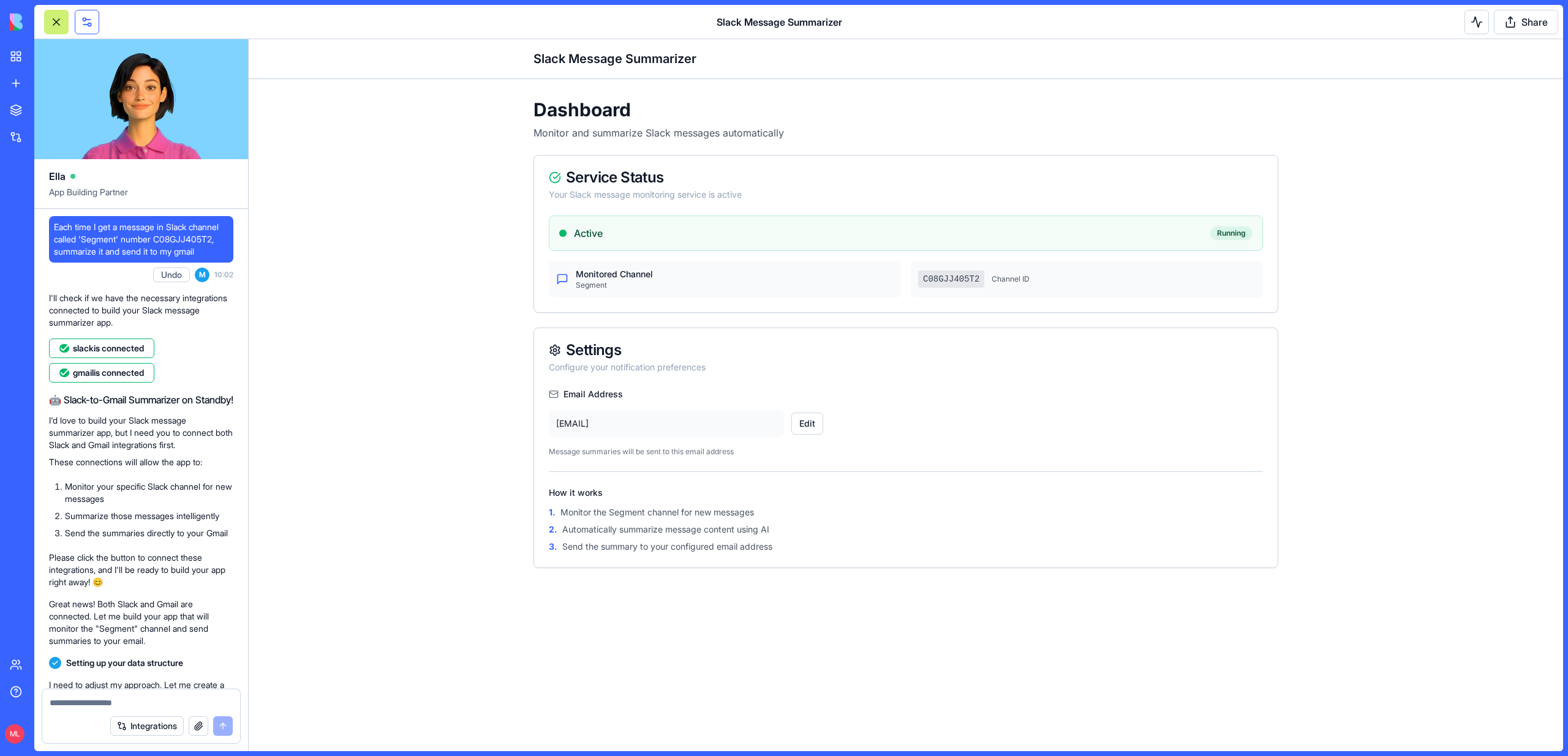 click at bounding box center (87, 22) 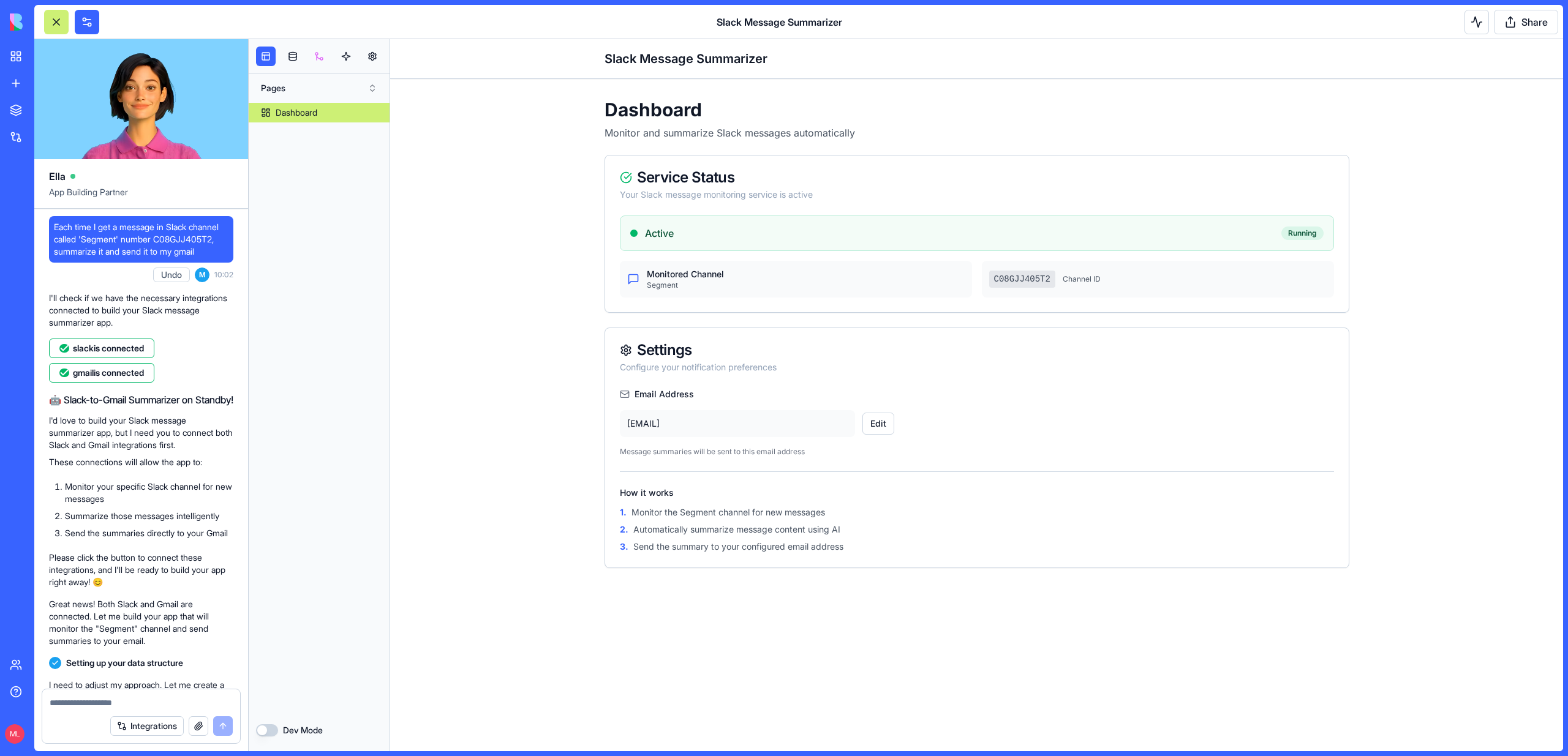 click at bounding box center [319, 56] 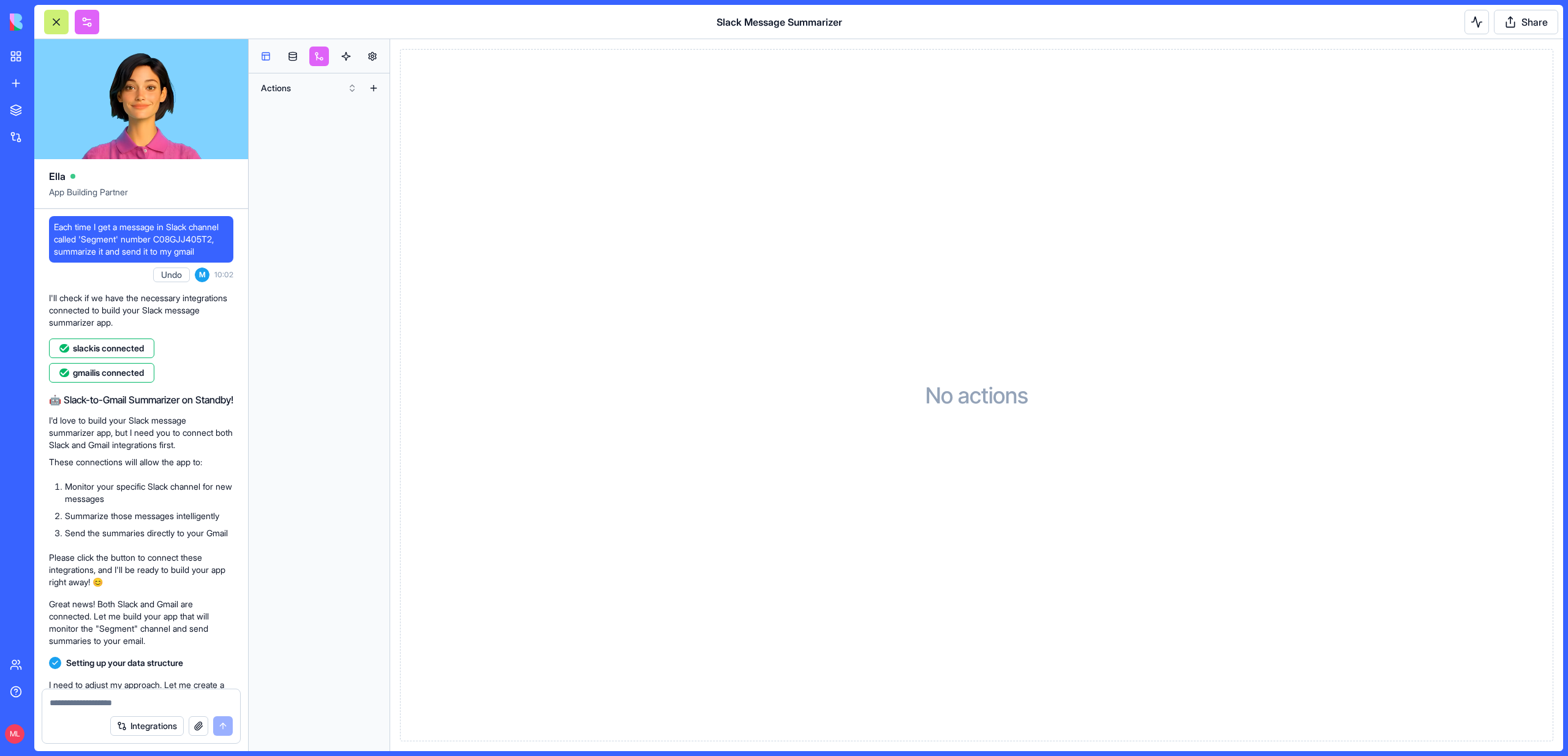 click at bounding box center [266, 56] 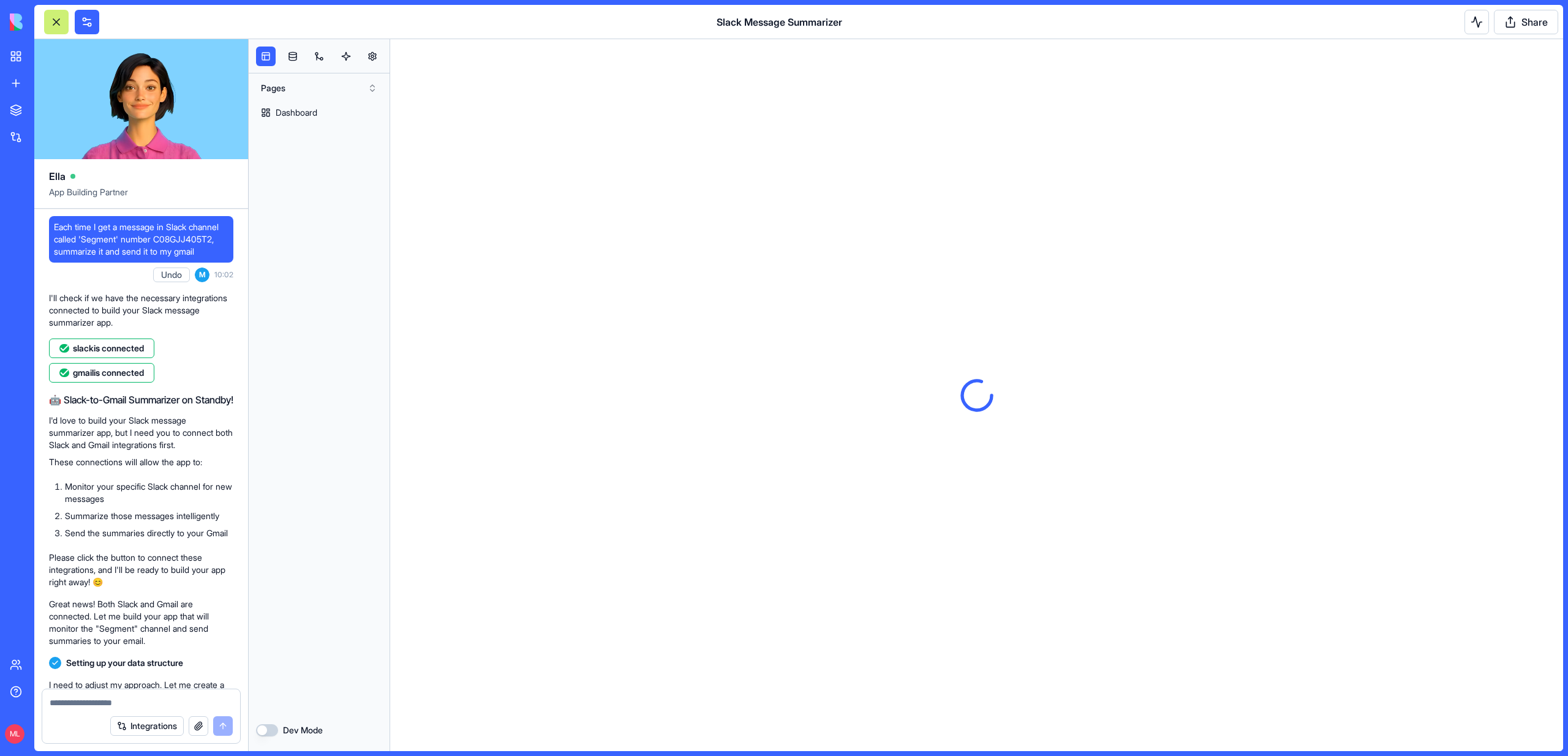 scroll, scrollTop: 0, scrollLeft: 0, axis: both 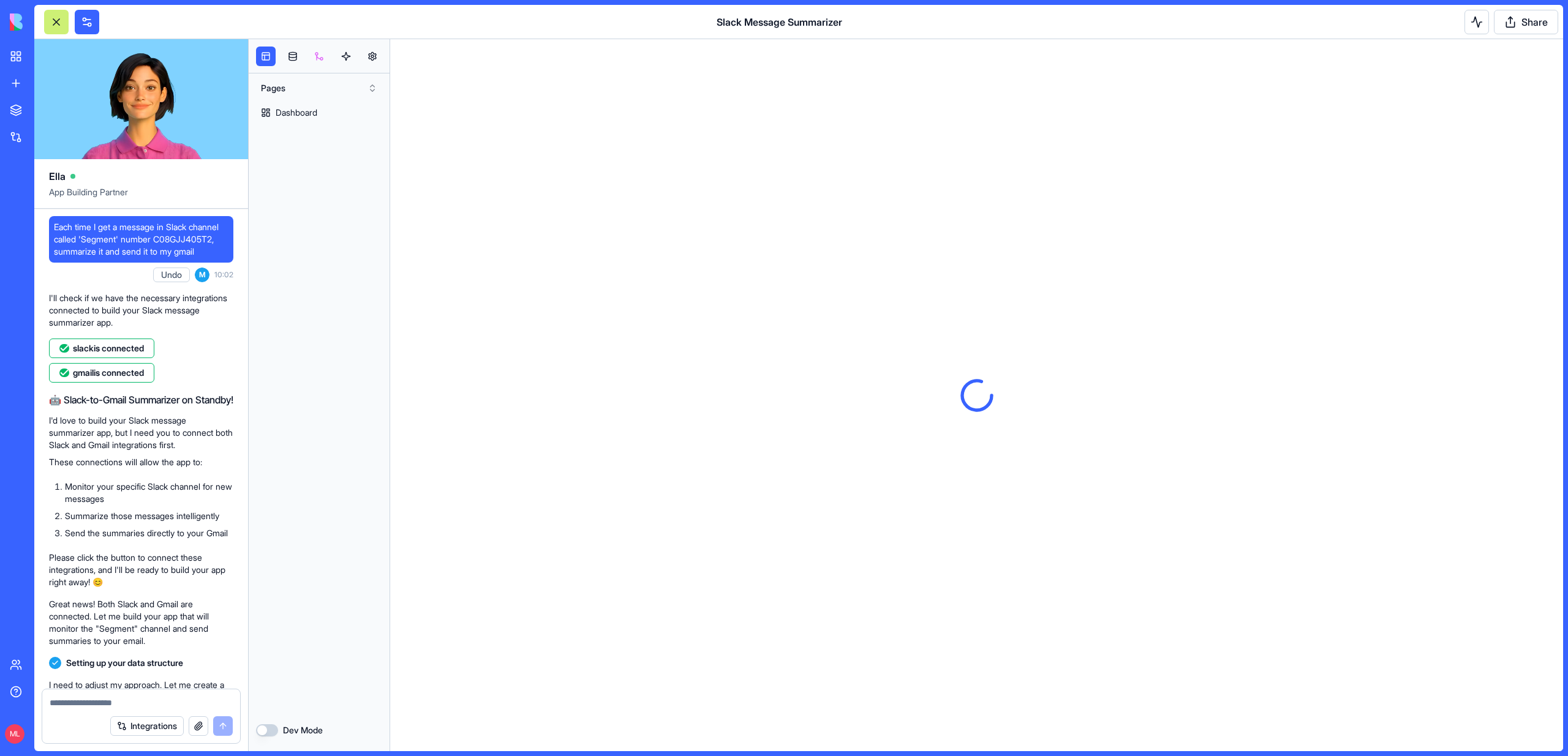 click at bounding box center [319, 56] 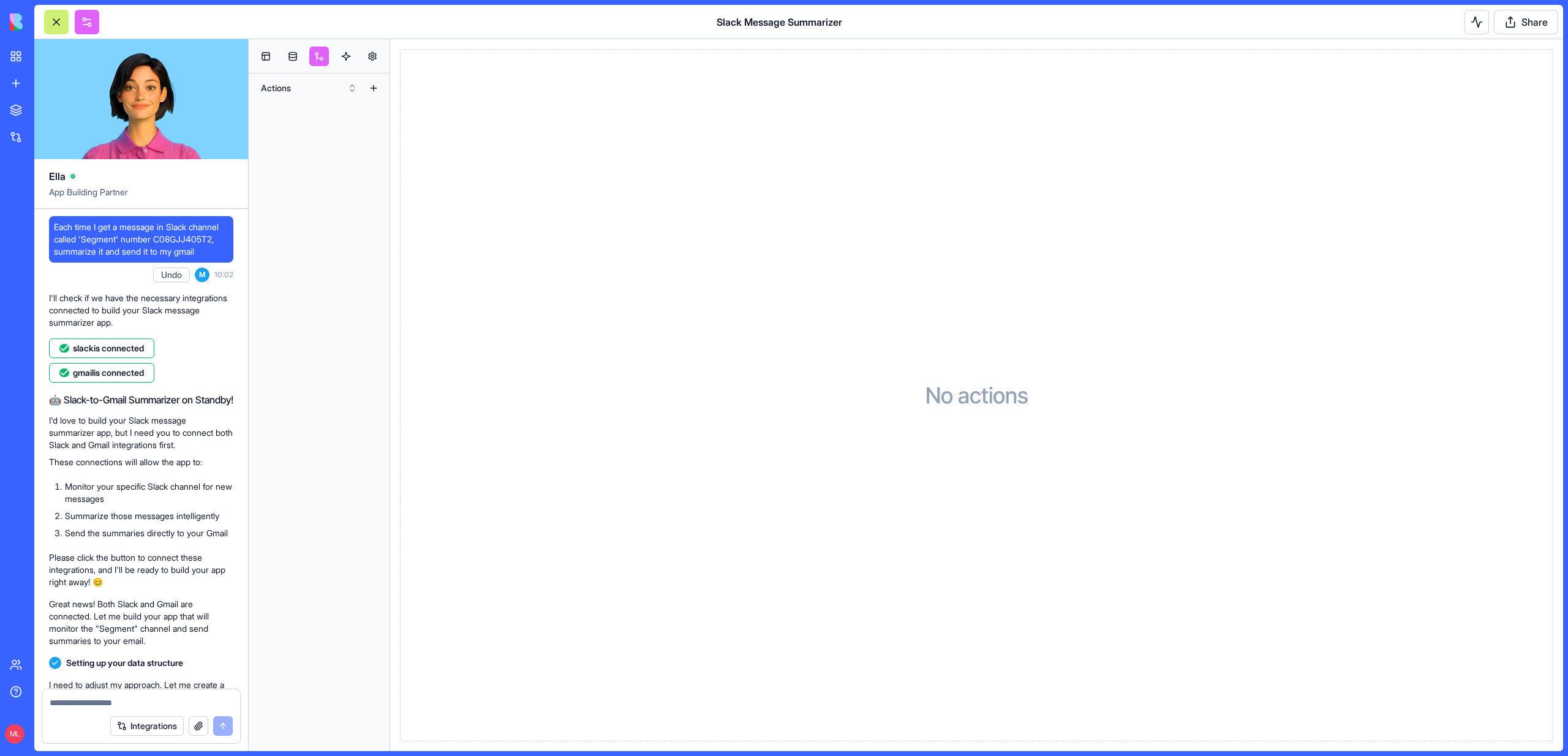 click at bounding box center [319, 56] 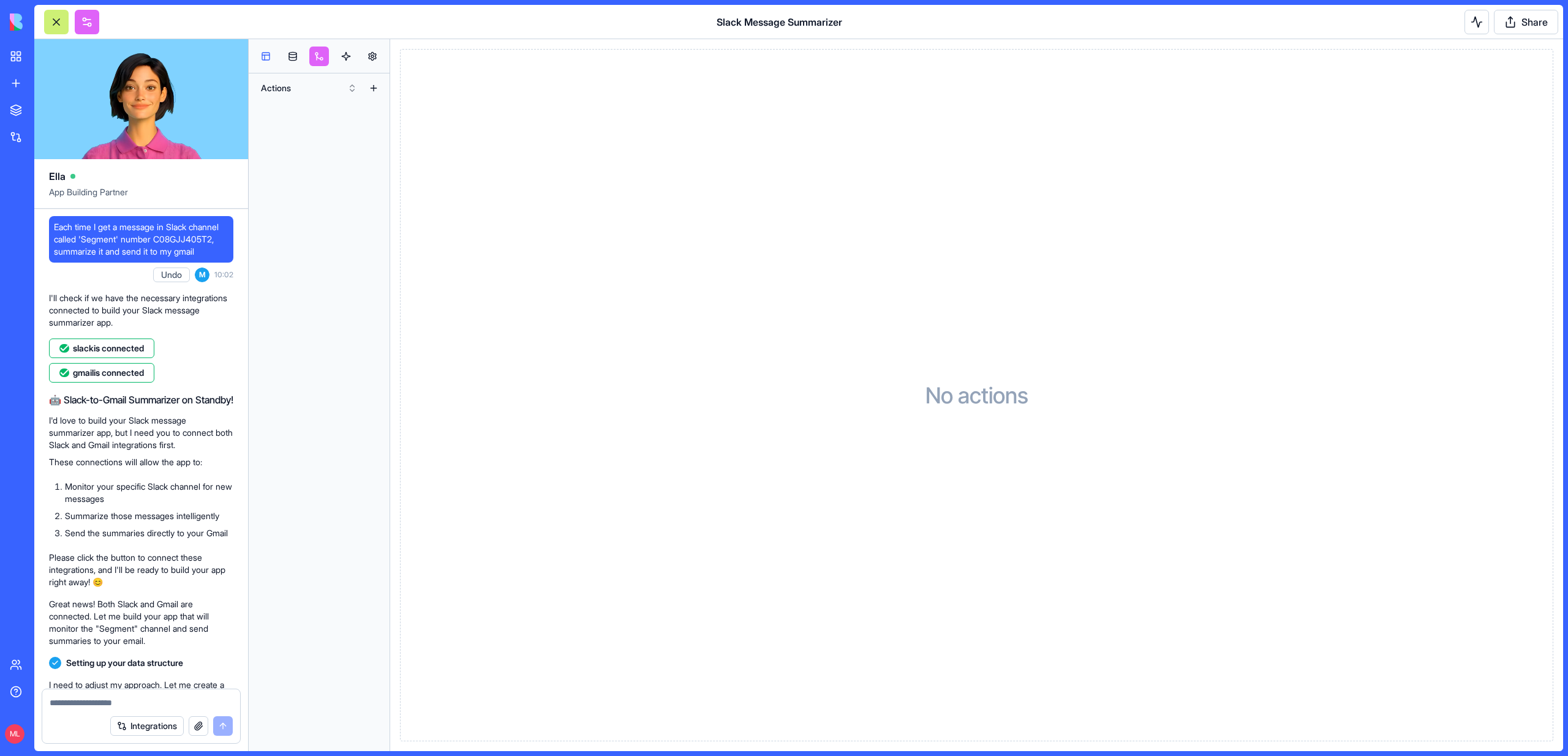 click at bounding box center (266, 56) 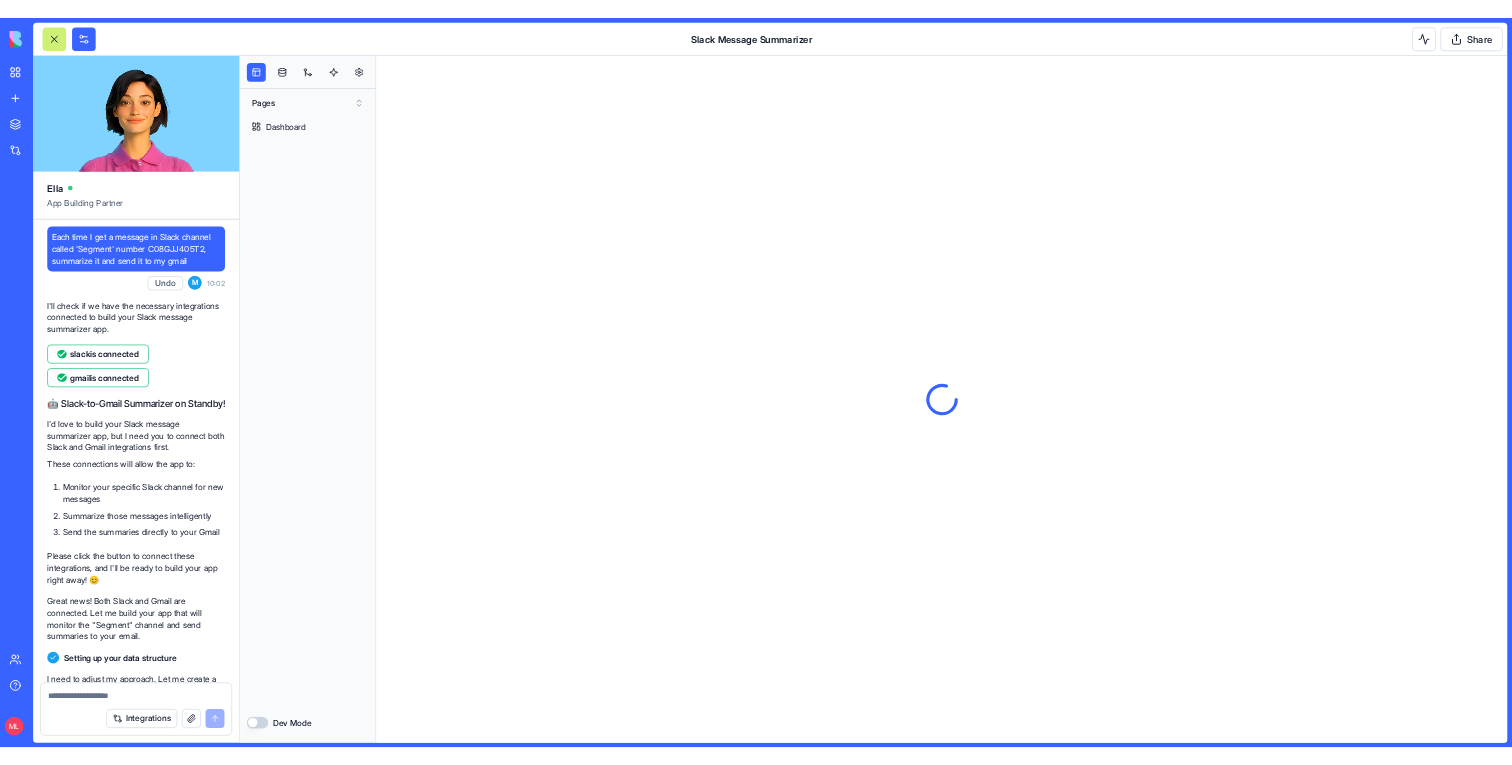 scroll, scrollTop: 0, scrollLeft: 0, axis: both 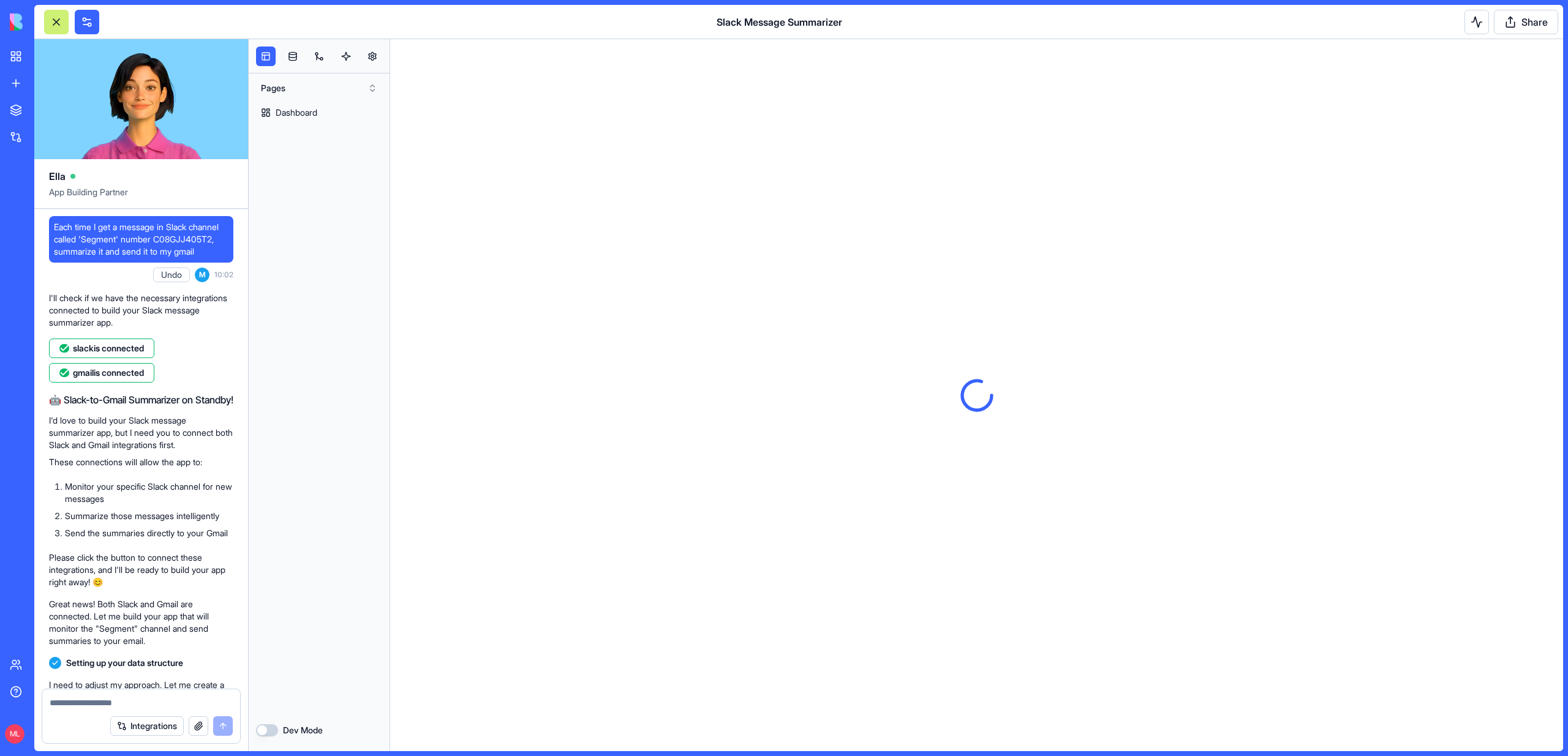 click at bounding box center (56, 22) 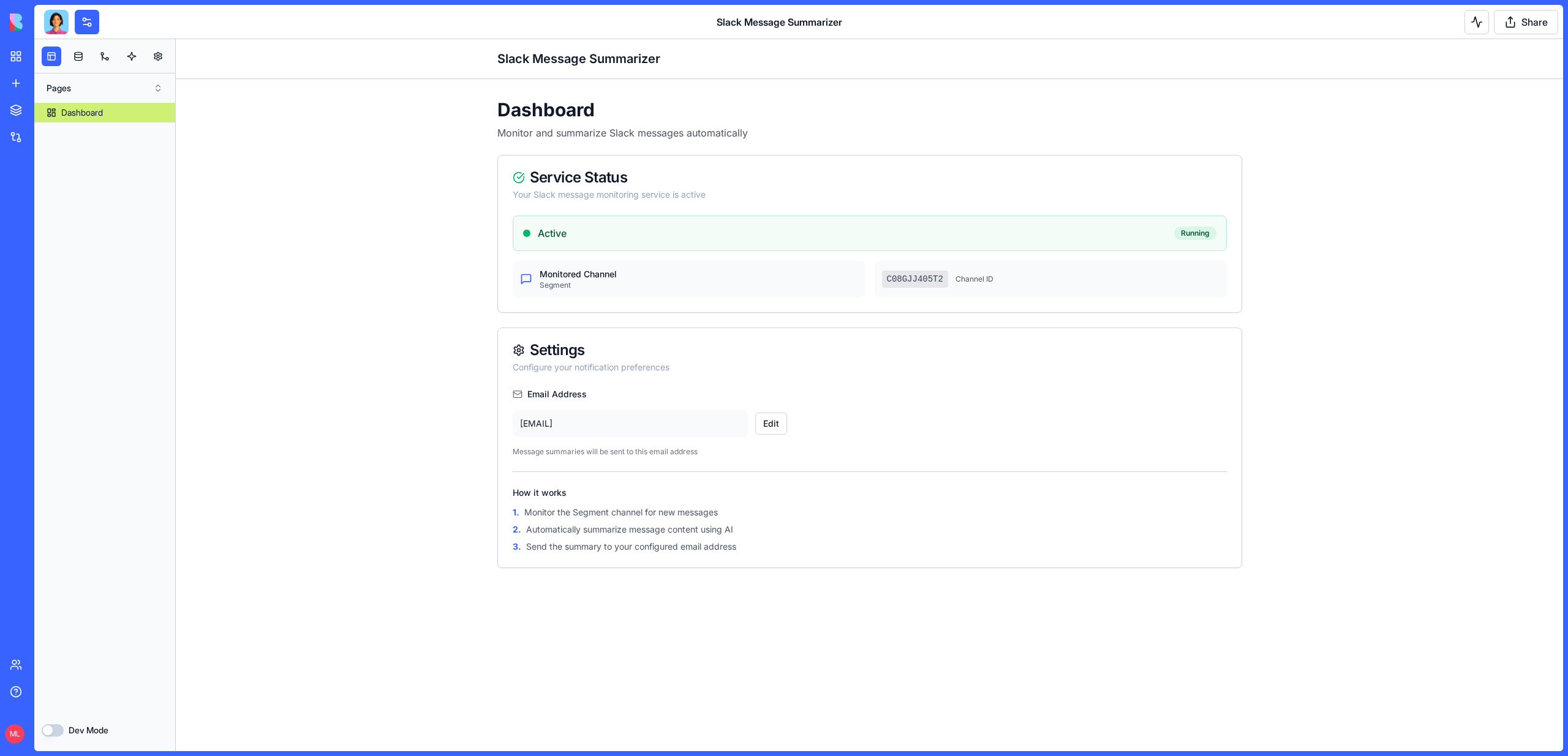 type 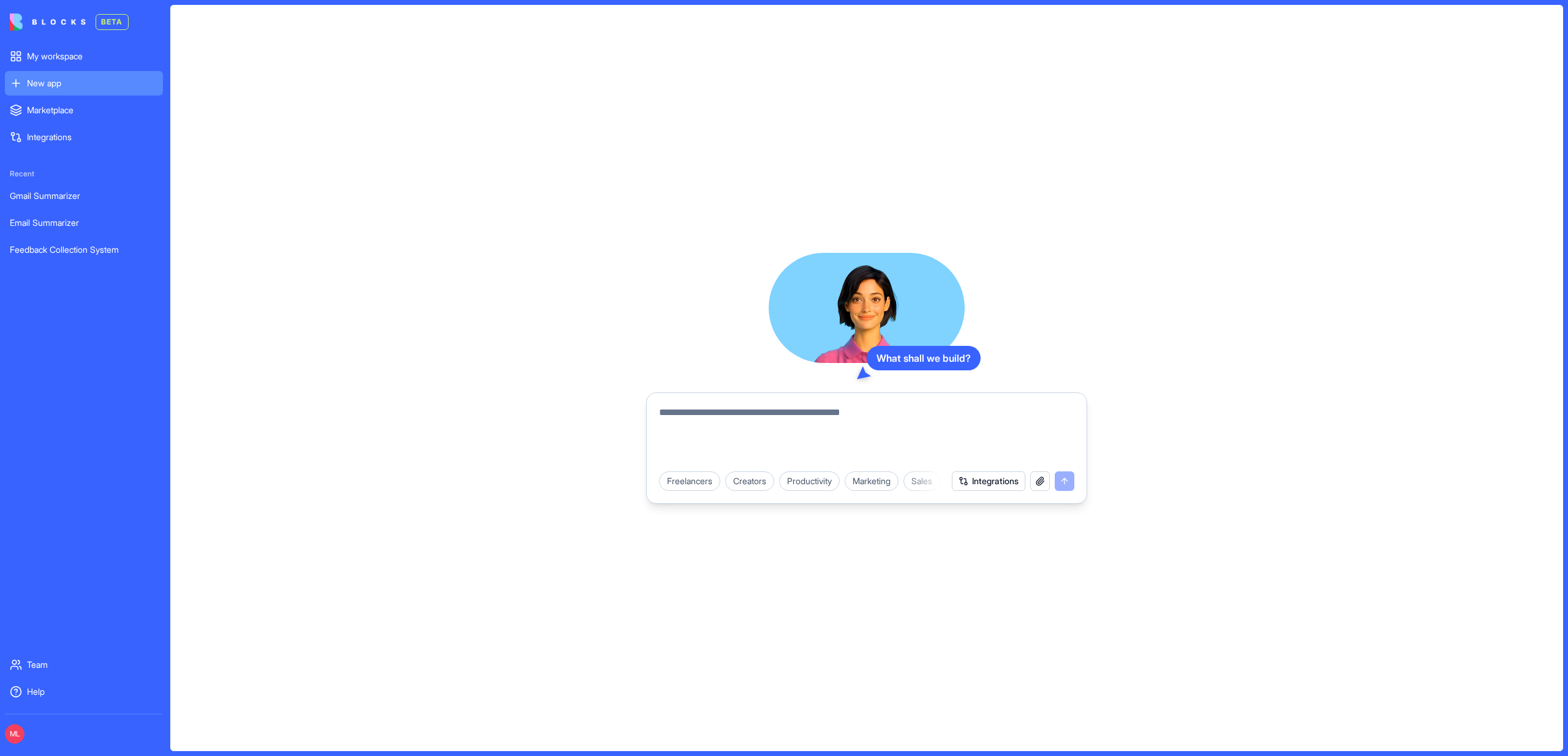 scroll, scrollTop: 0, scrollLeft: 0, axis: both 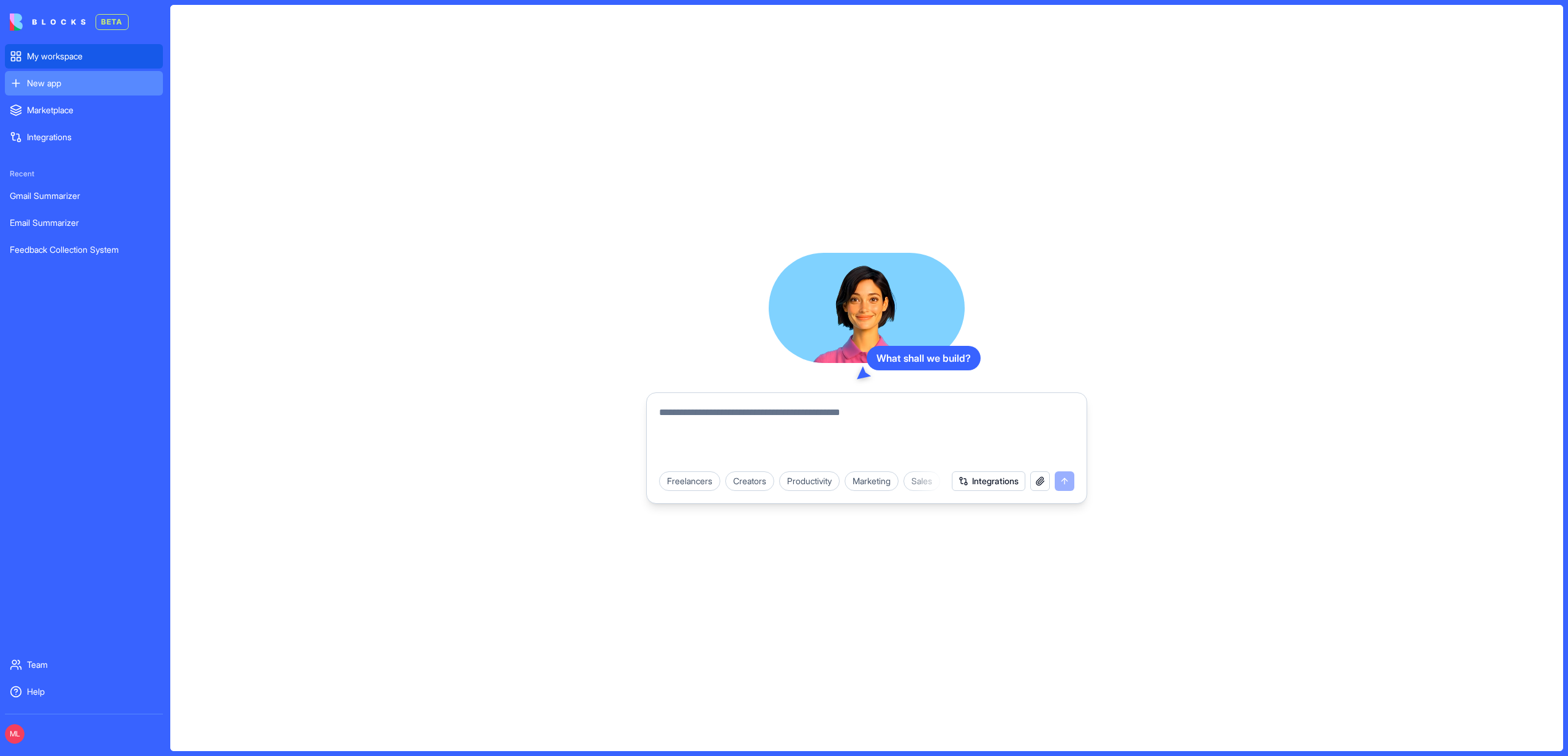 click on "My workspace" at bounding box center [84, 56] 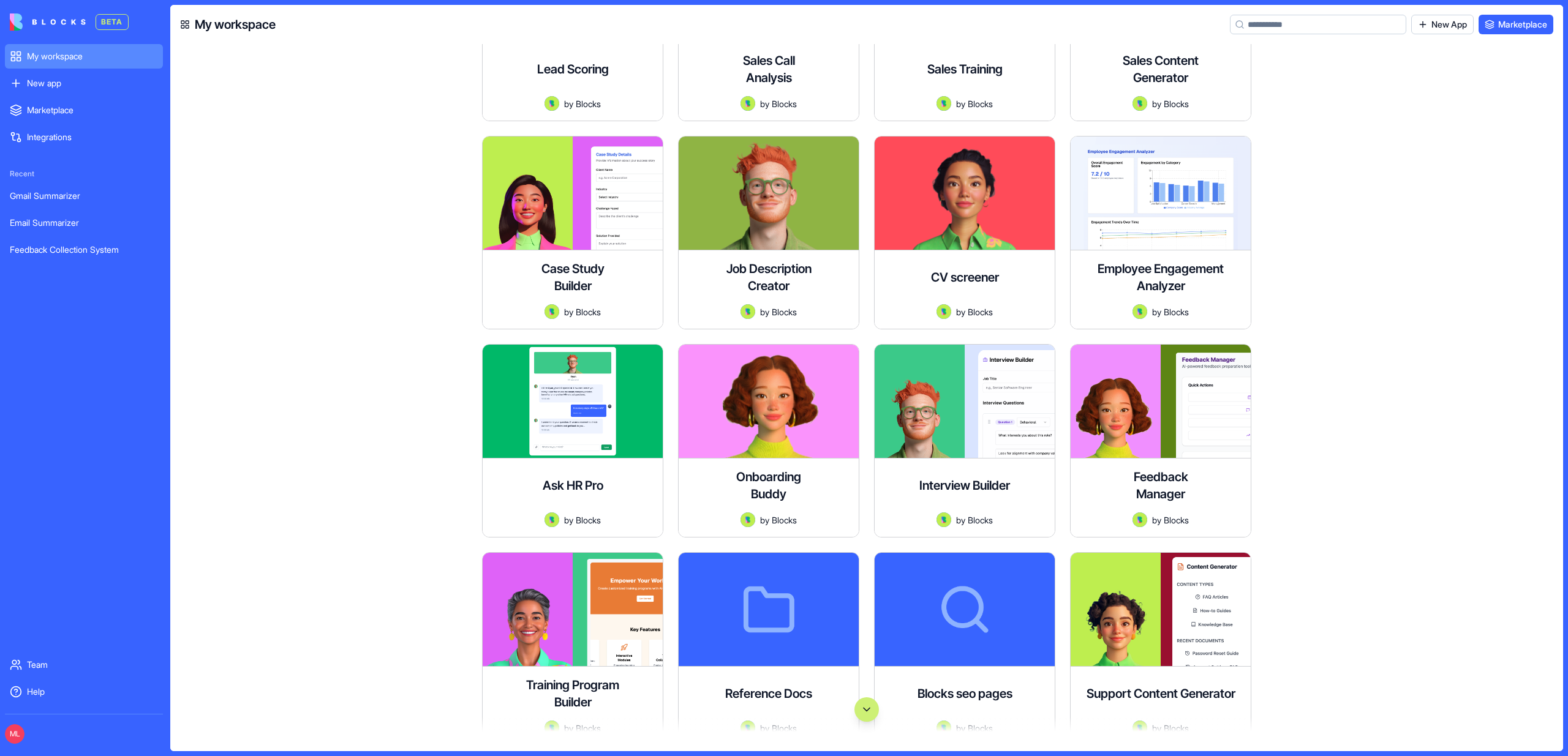 scroll, scrollTop: 1462, scrollLeft: 0, axis: vertical 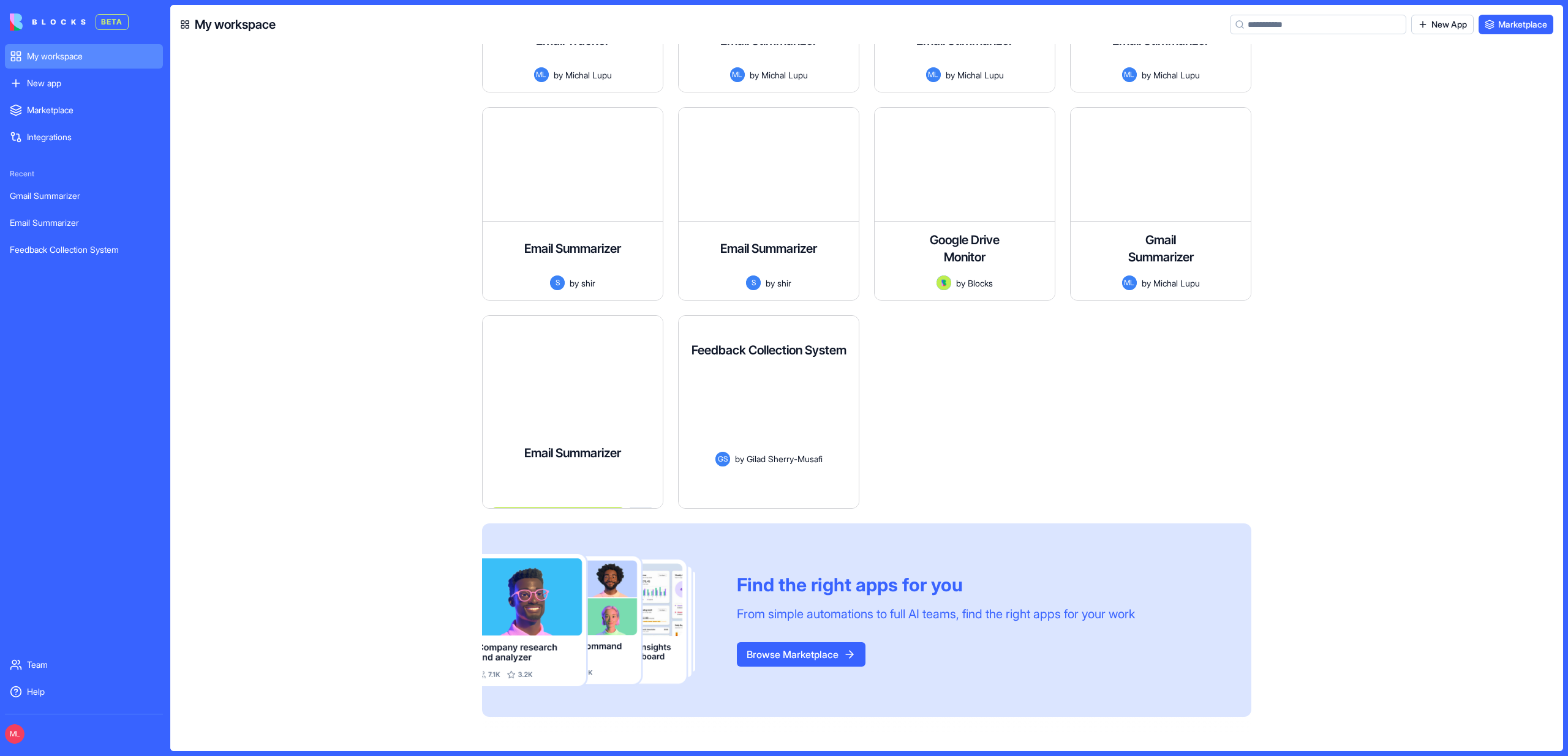 click on "Email Summarizer An app that monitors your Gmail inbox, summarizes new emails, and forwards those summaries to shir@blocks.ws S by shir Launch" at bounding box center (573, 467) 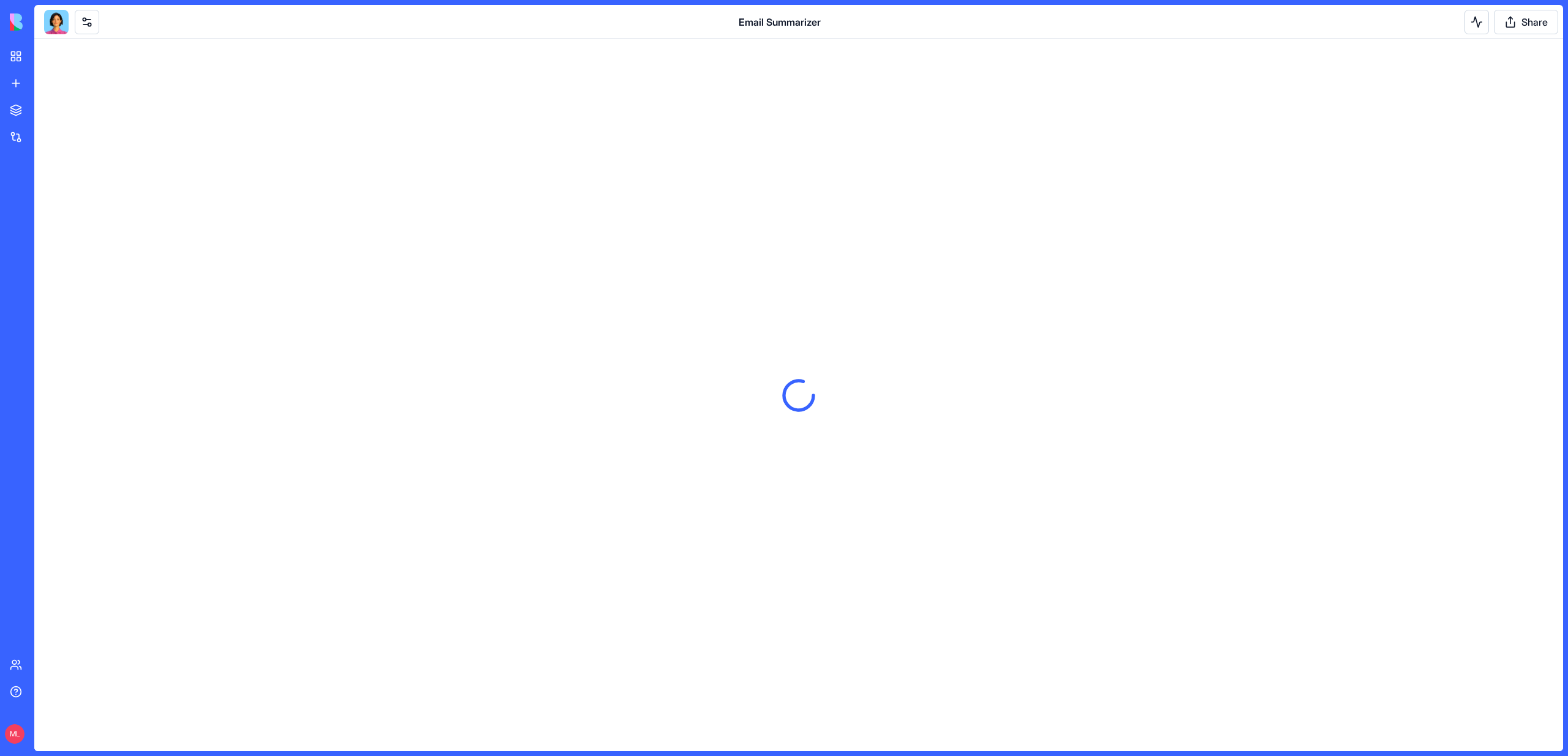 scroll, scrollTop: 0, scrollLeft: 0, axis: both 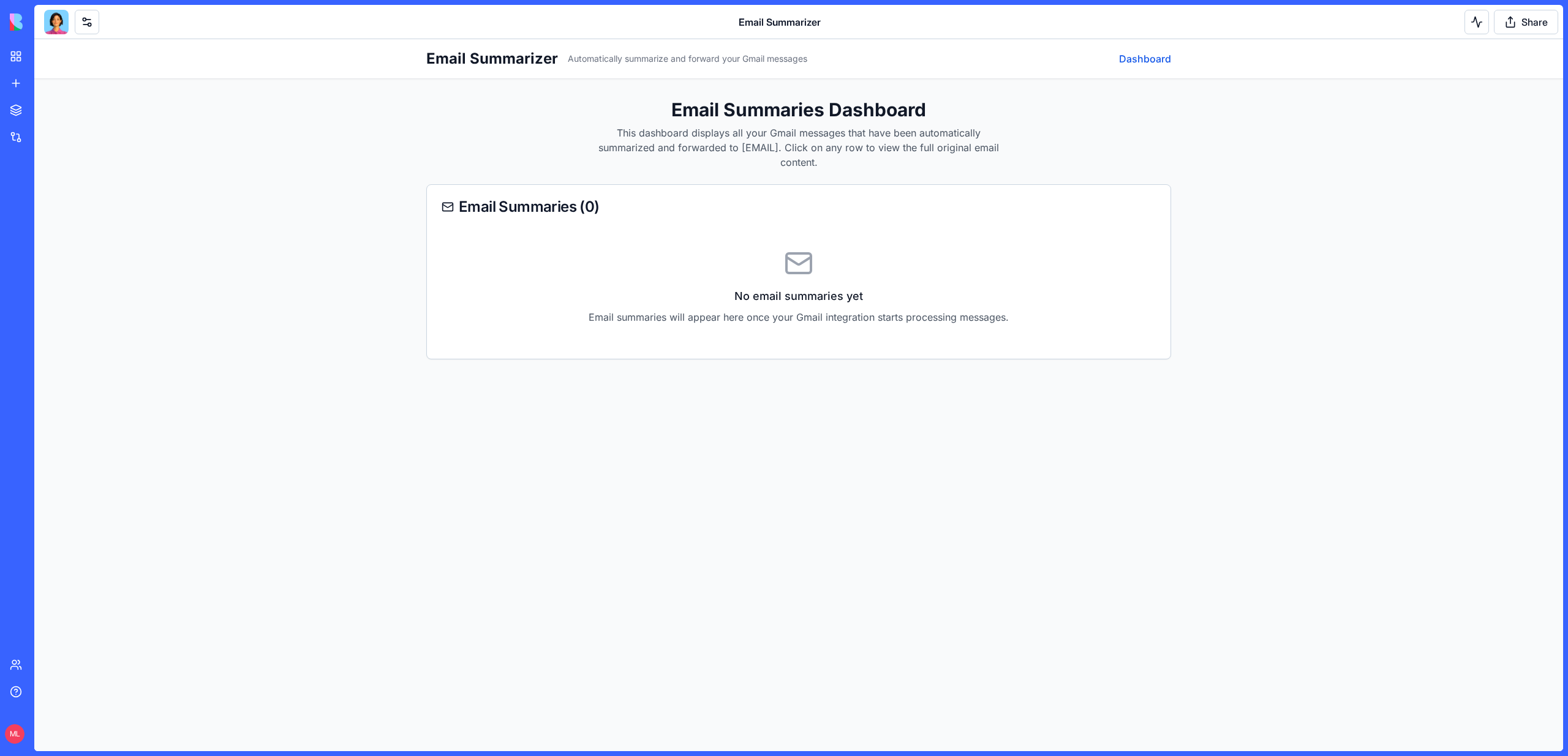 click at bounding box center (56, 22) 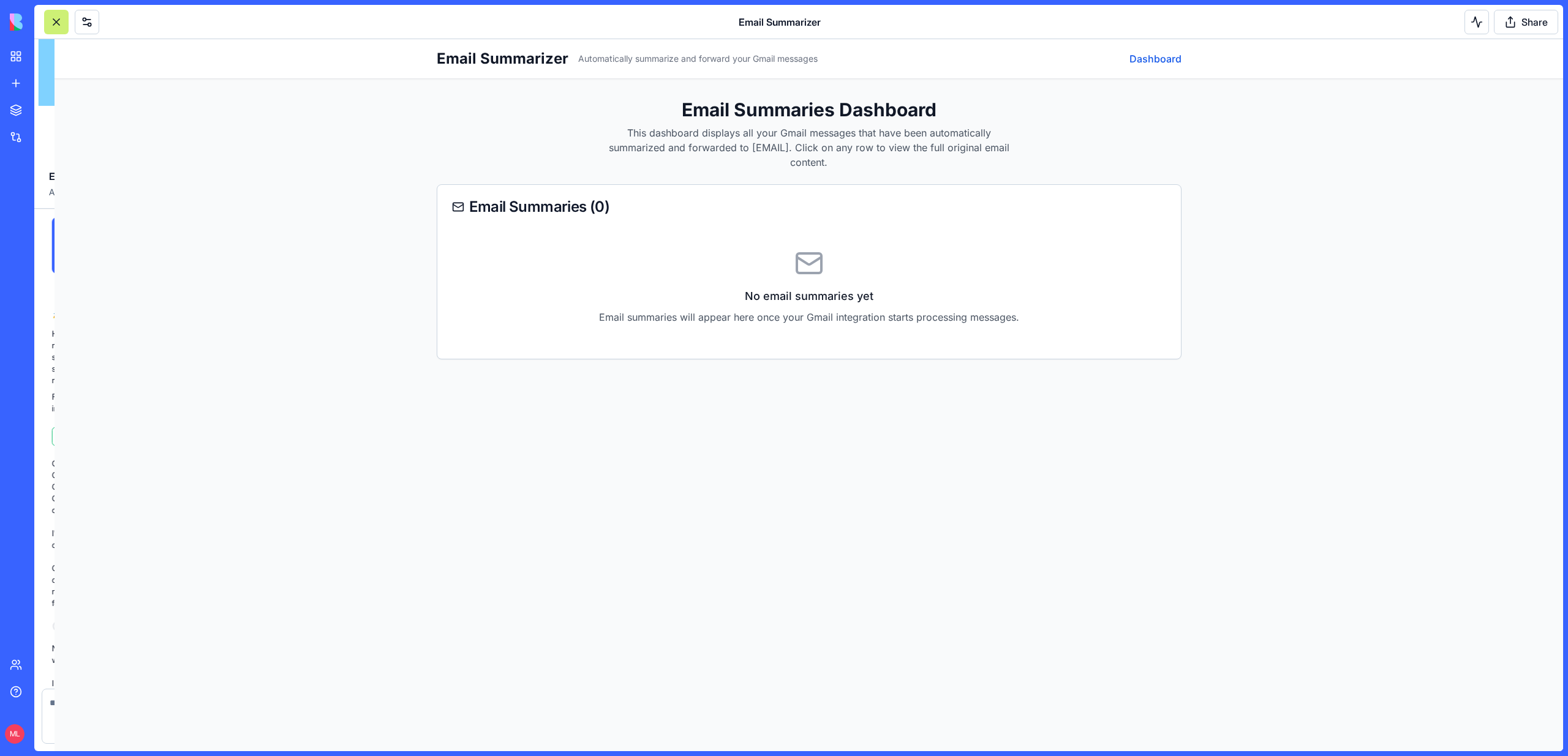 scroll, scrollTop: 566, scrollLeft: 0, axis: vertical 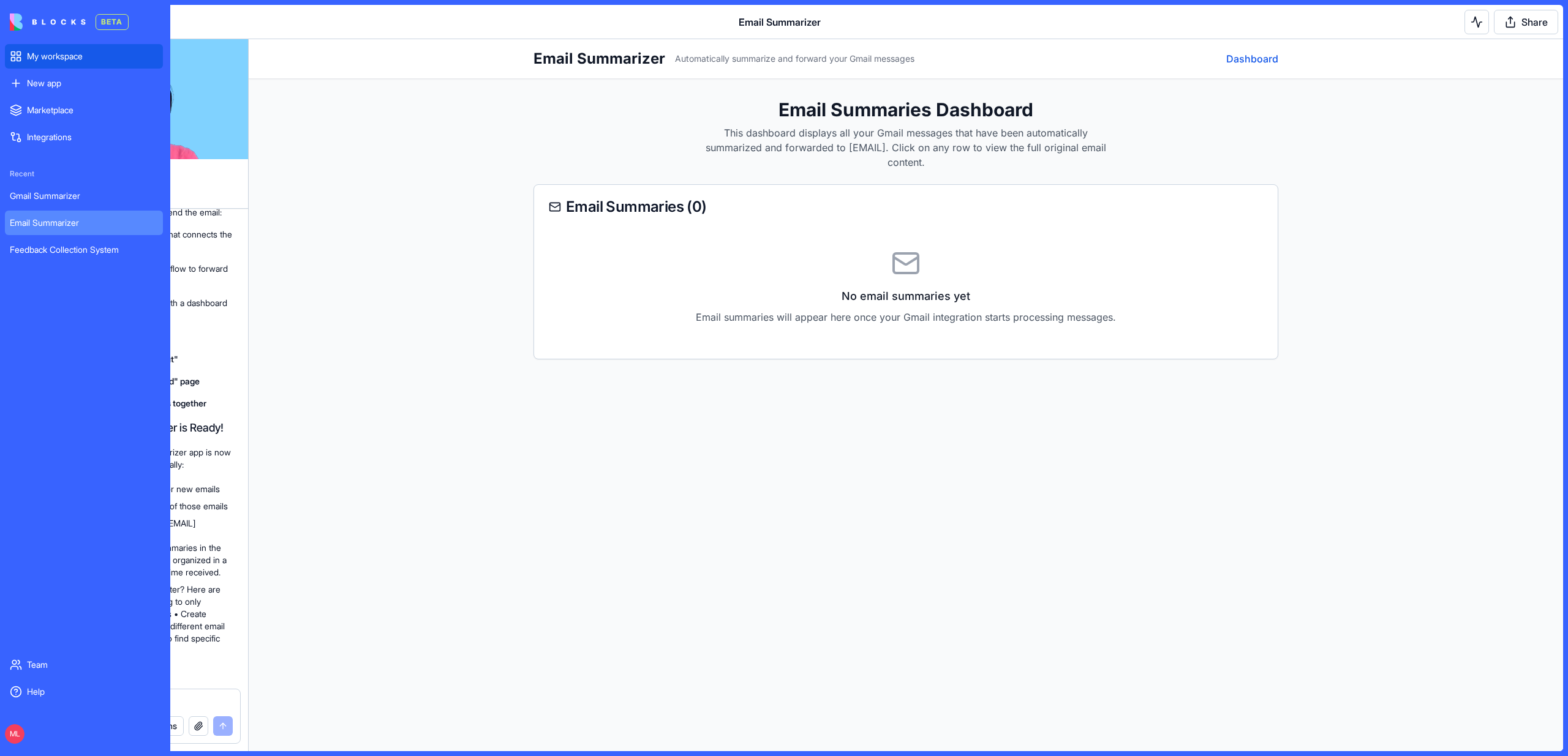 click on "My workspace" at bounding box center [84, 56] 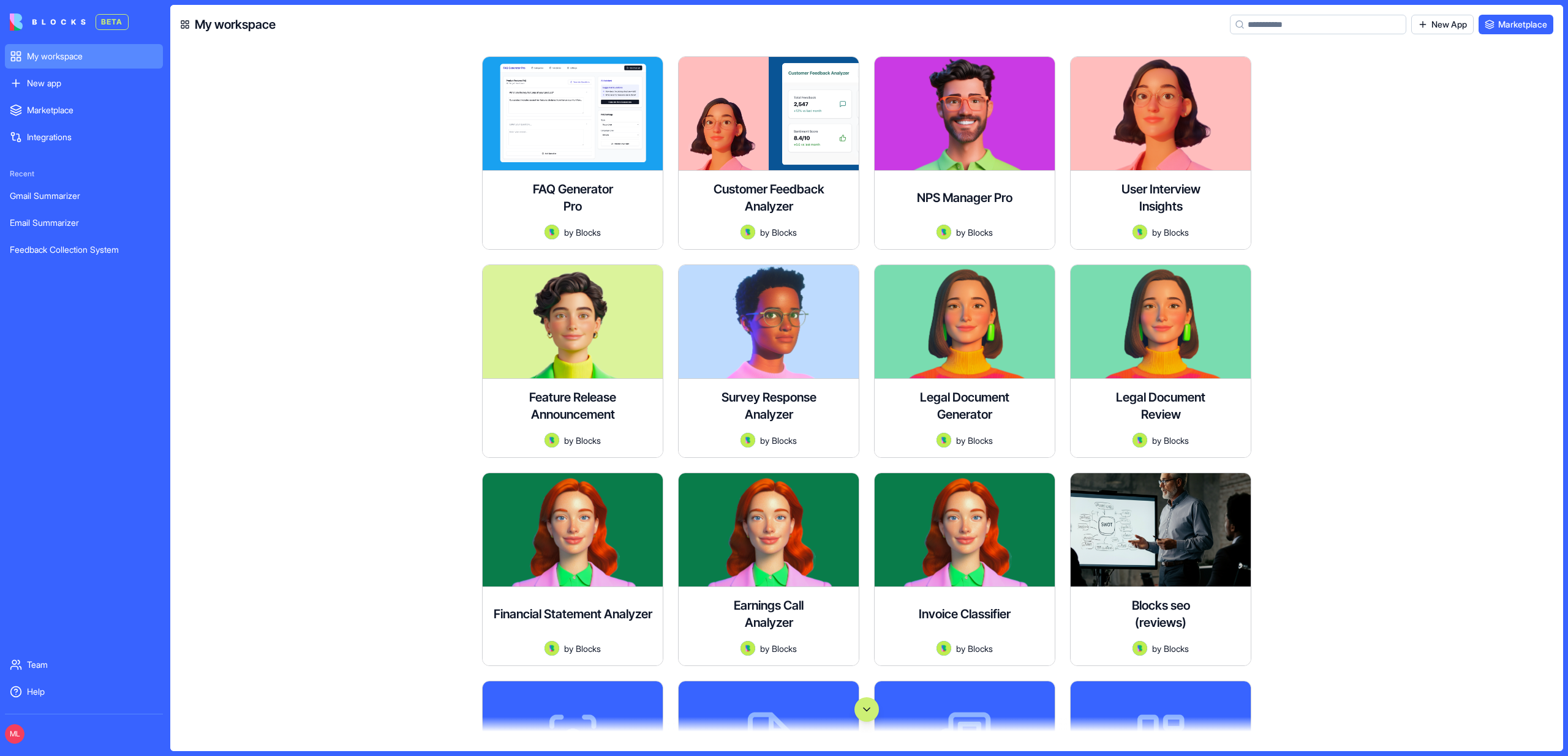 scroll, scrollTop: 3216, scrollLeft: 0, axis: vertical 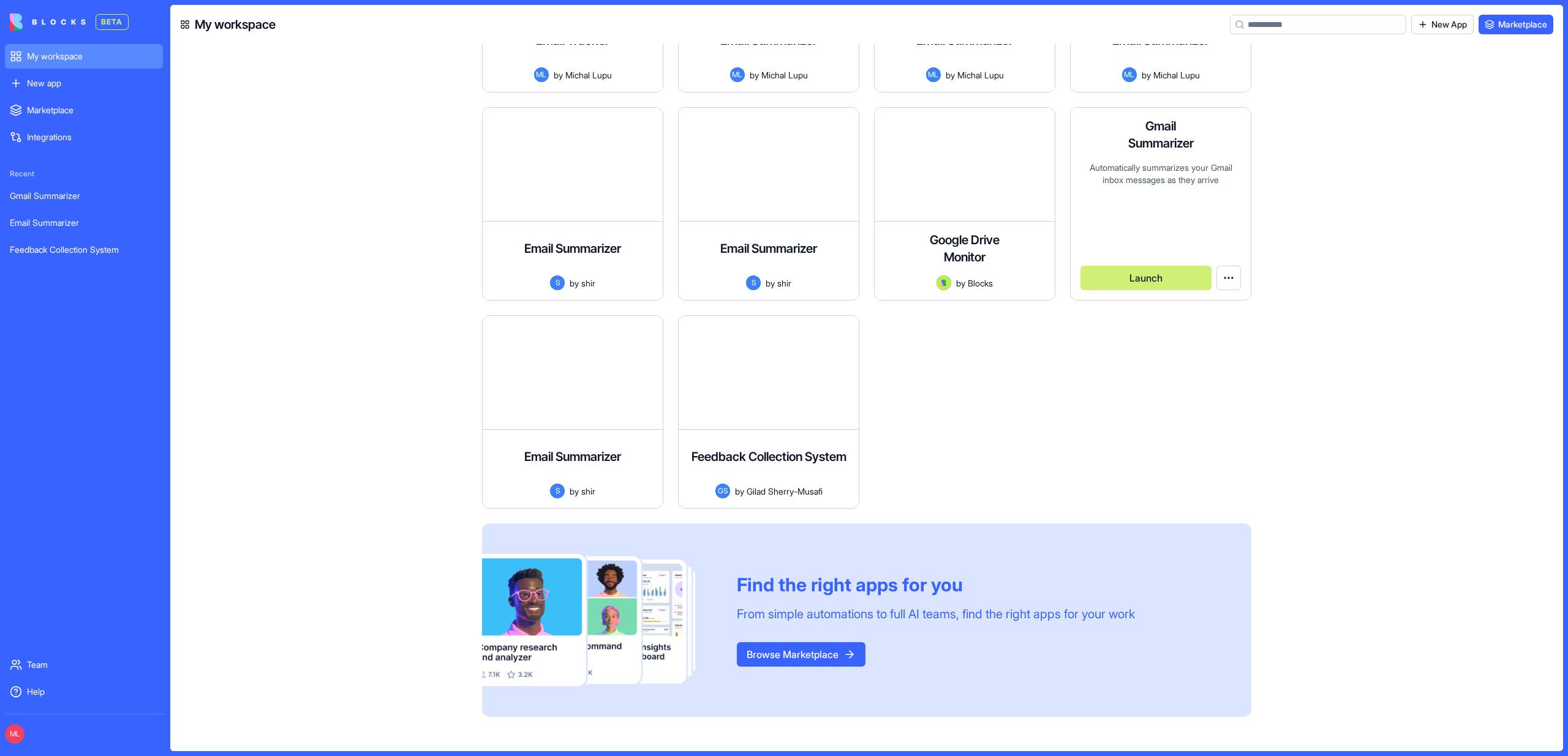 click on "Automatically summarizes your Gmail inbox messages as they arrive" at bounding box center (1161, 201) 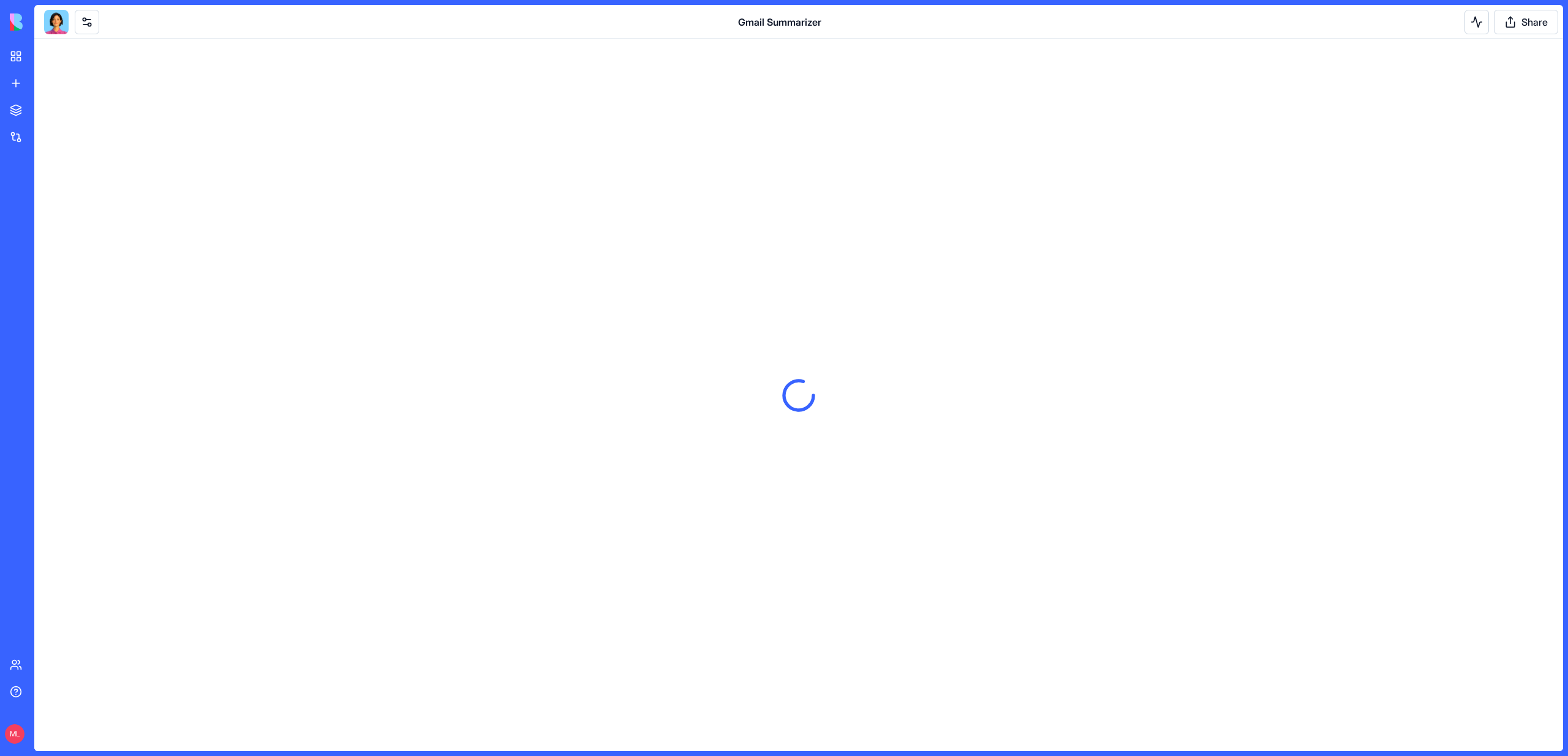 scroll, scrollTop: 0, scrollLeft: 0, axis: both 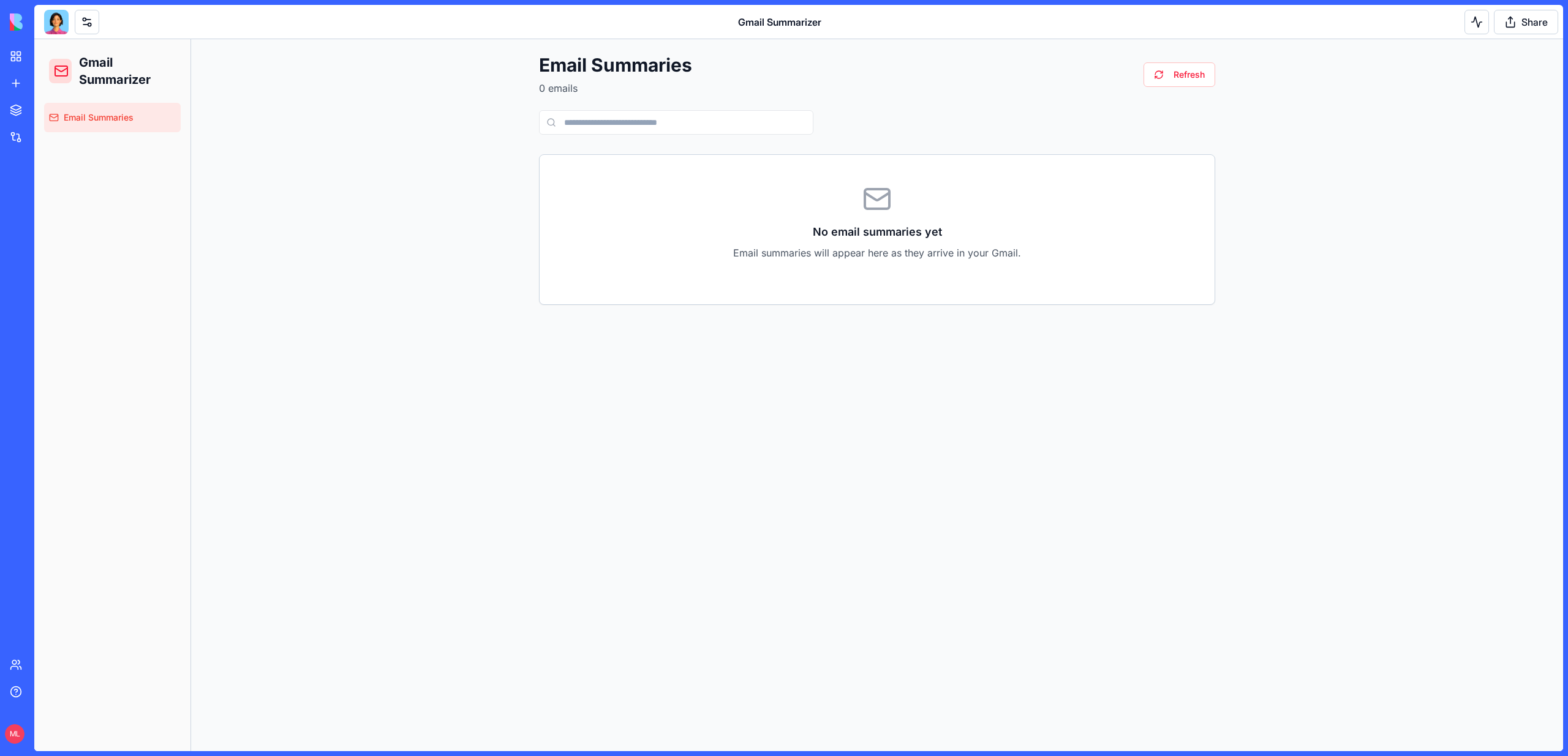 click at bounding box center [56, 22] 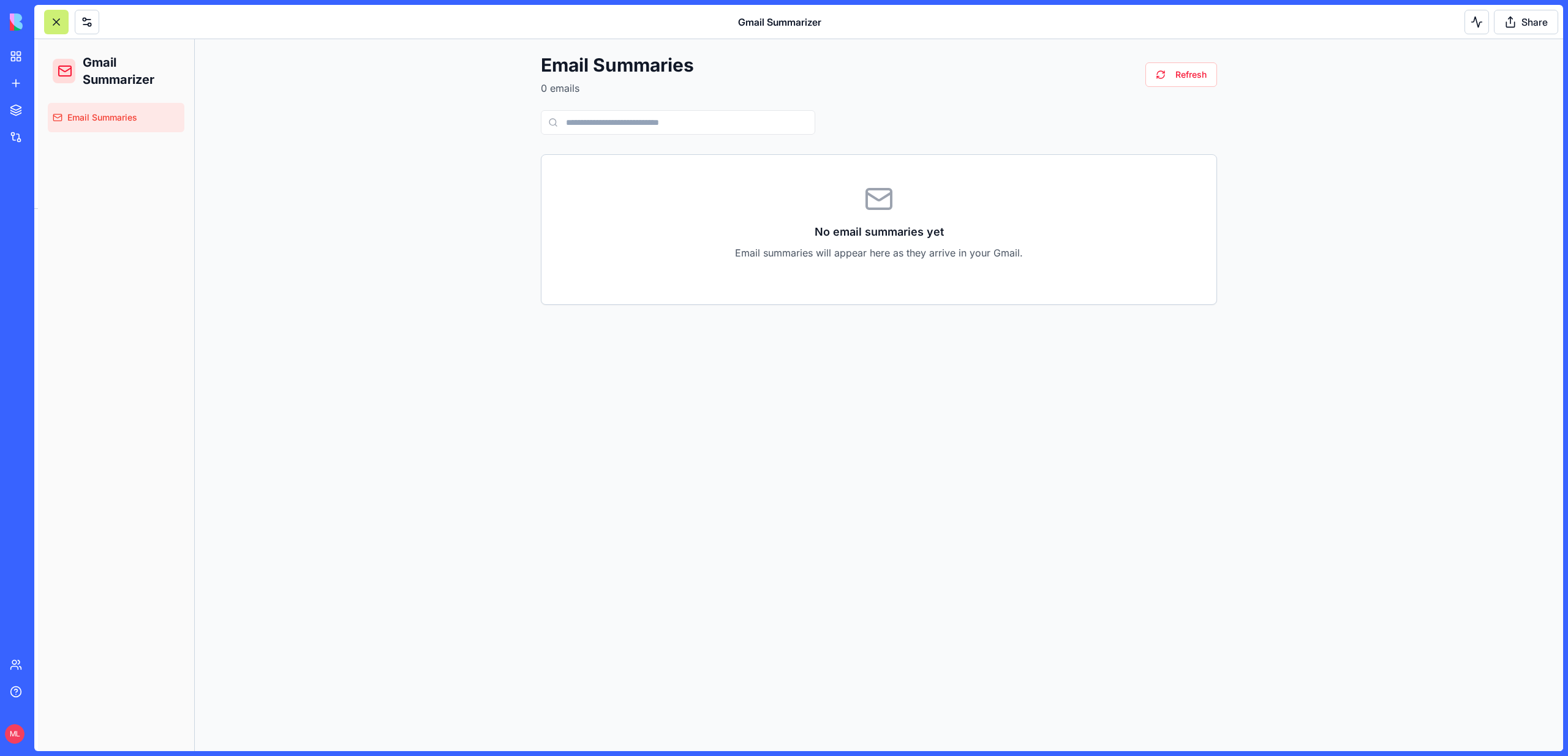 scroll, scrollTop: 485, scrollLeft: 0, axis: vertical 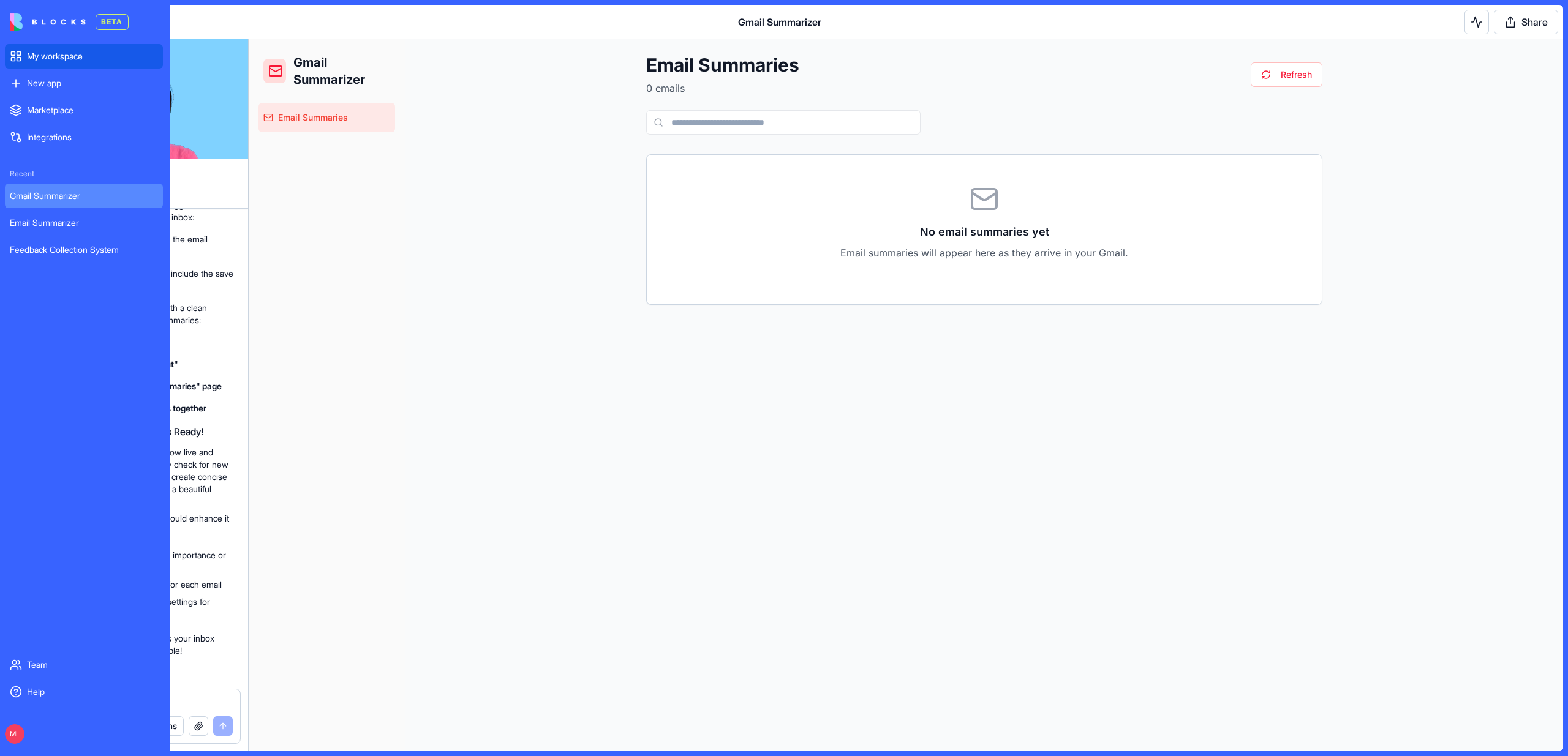 click on "My workspace" at bounding box center (84, 56) 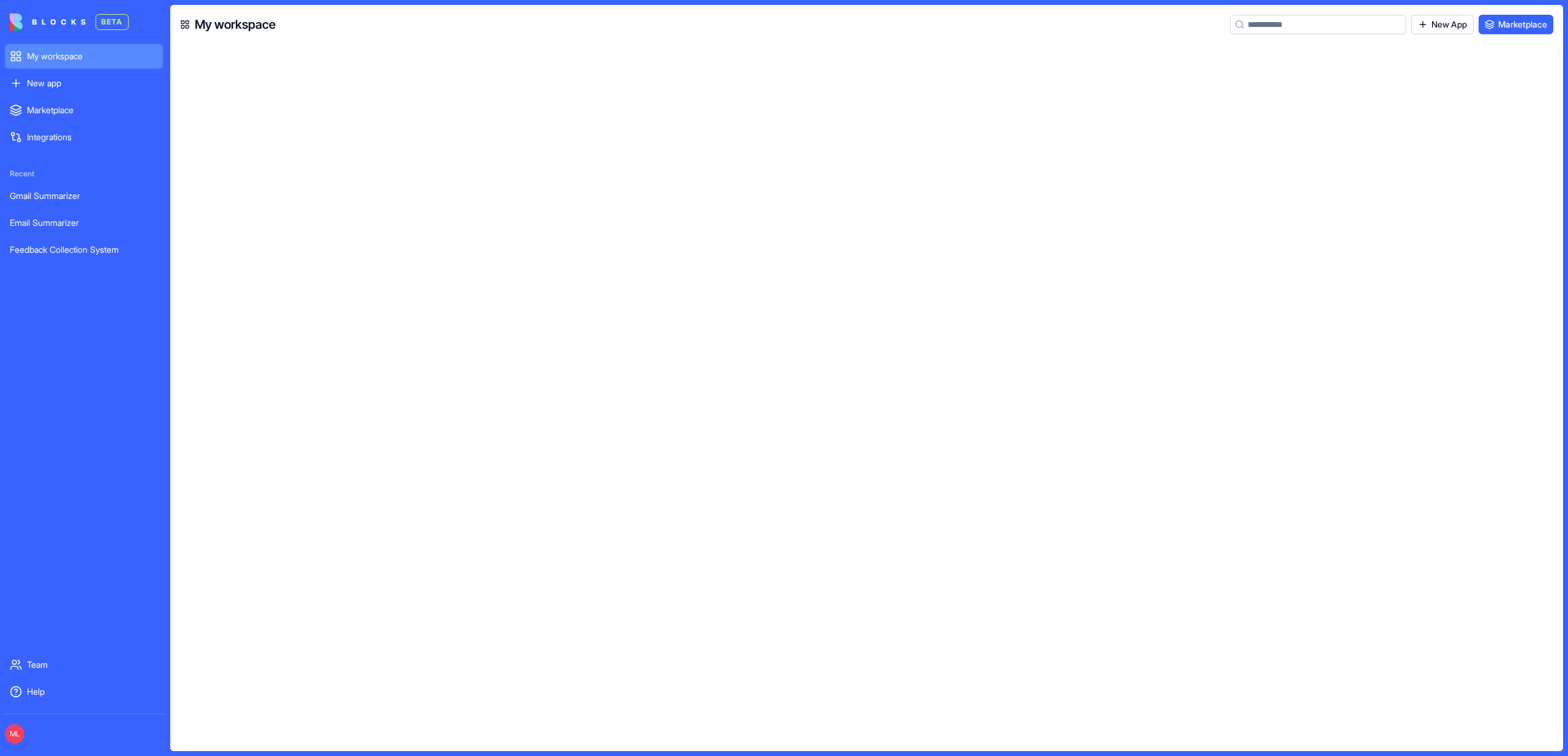 scroll, scrollTop: 73823, scrollLeft: 0, axis: vertical 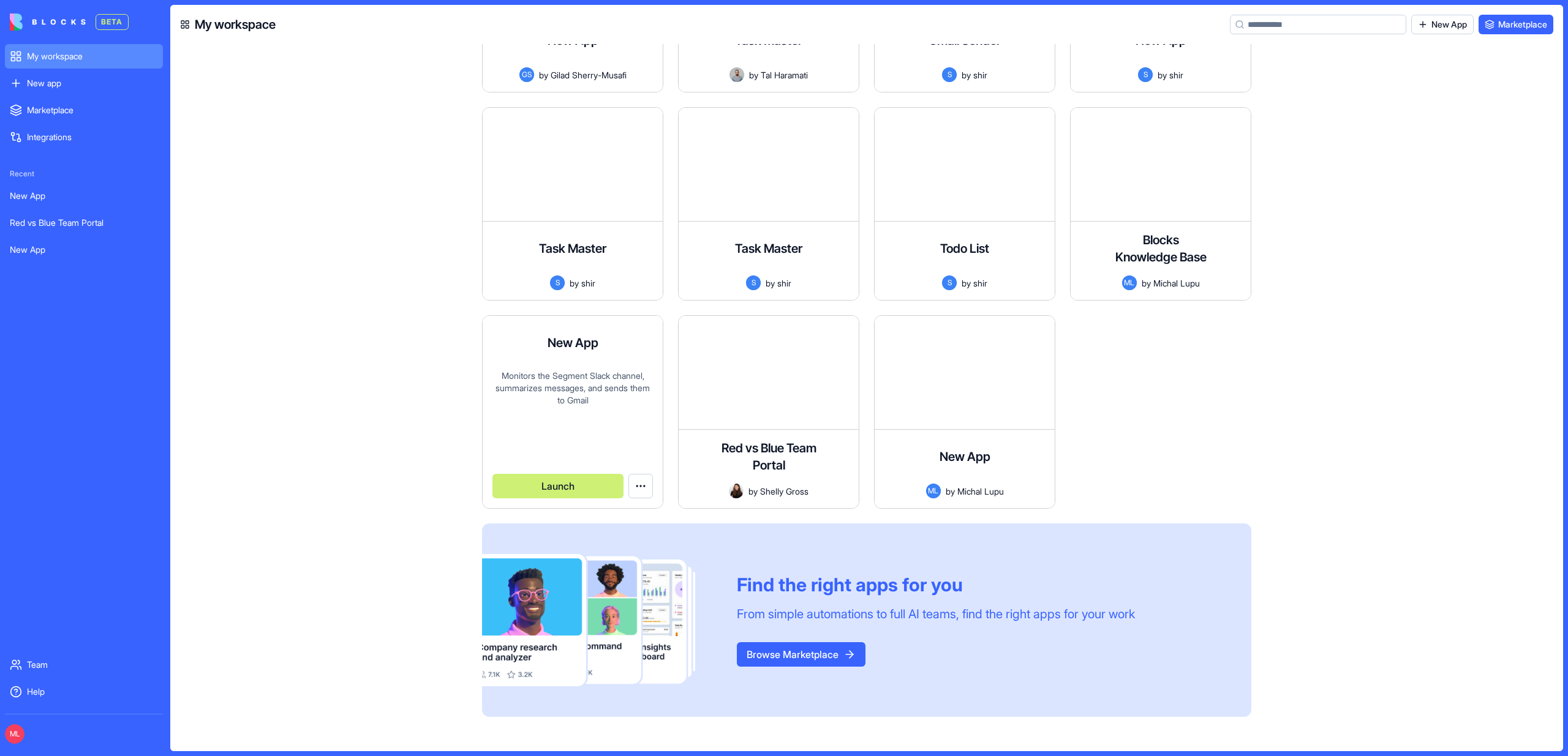 click on "Monitors the Segment Slack channel, summarizes messages, and sends them to Gmail" at bounding box center (573, 410) 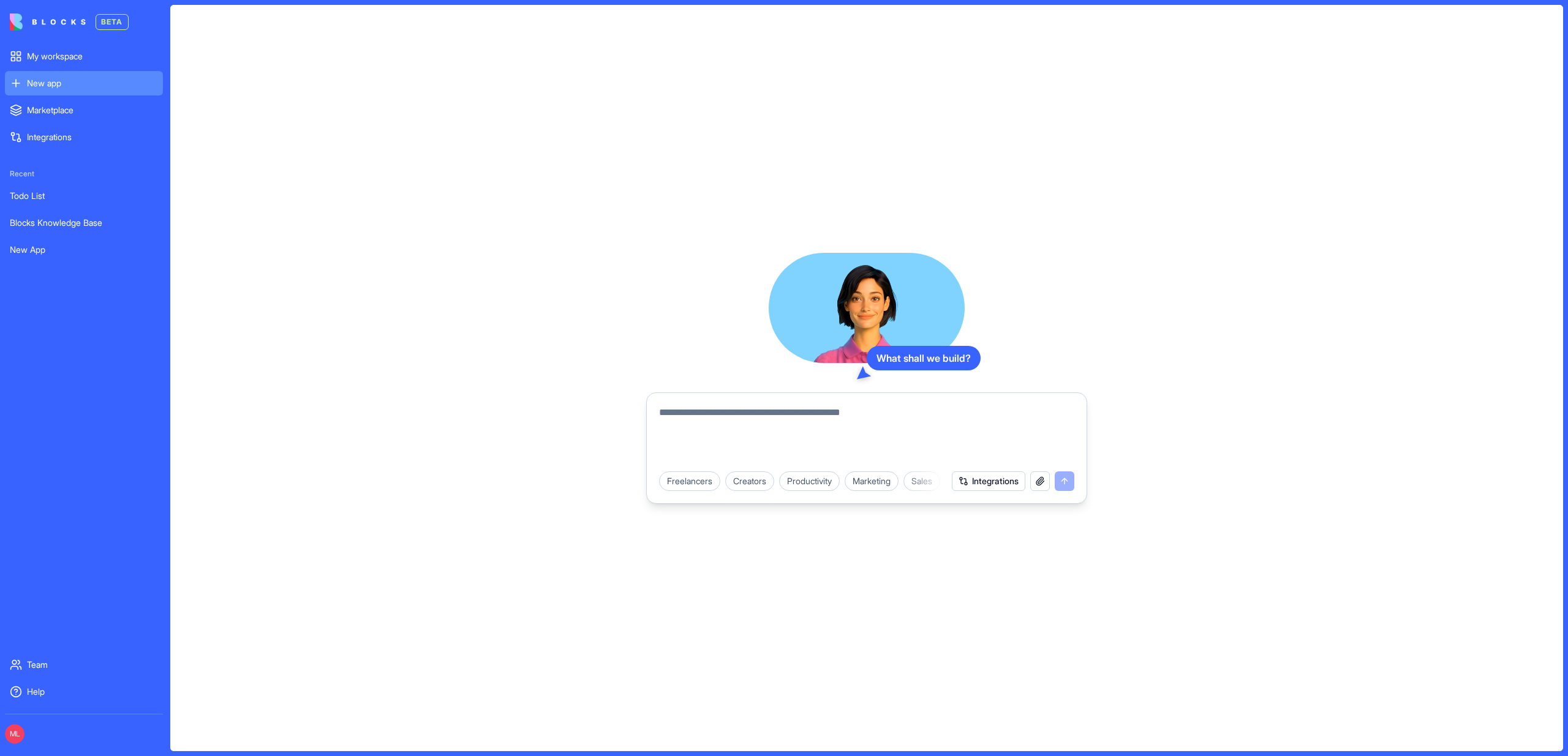 scroll, scrollTop: 0, scrollLeft: 0, axis: both 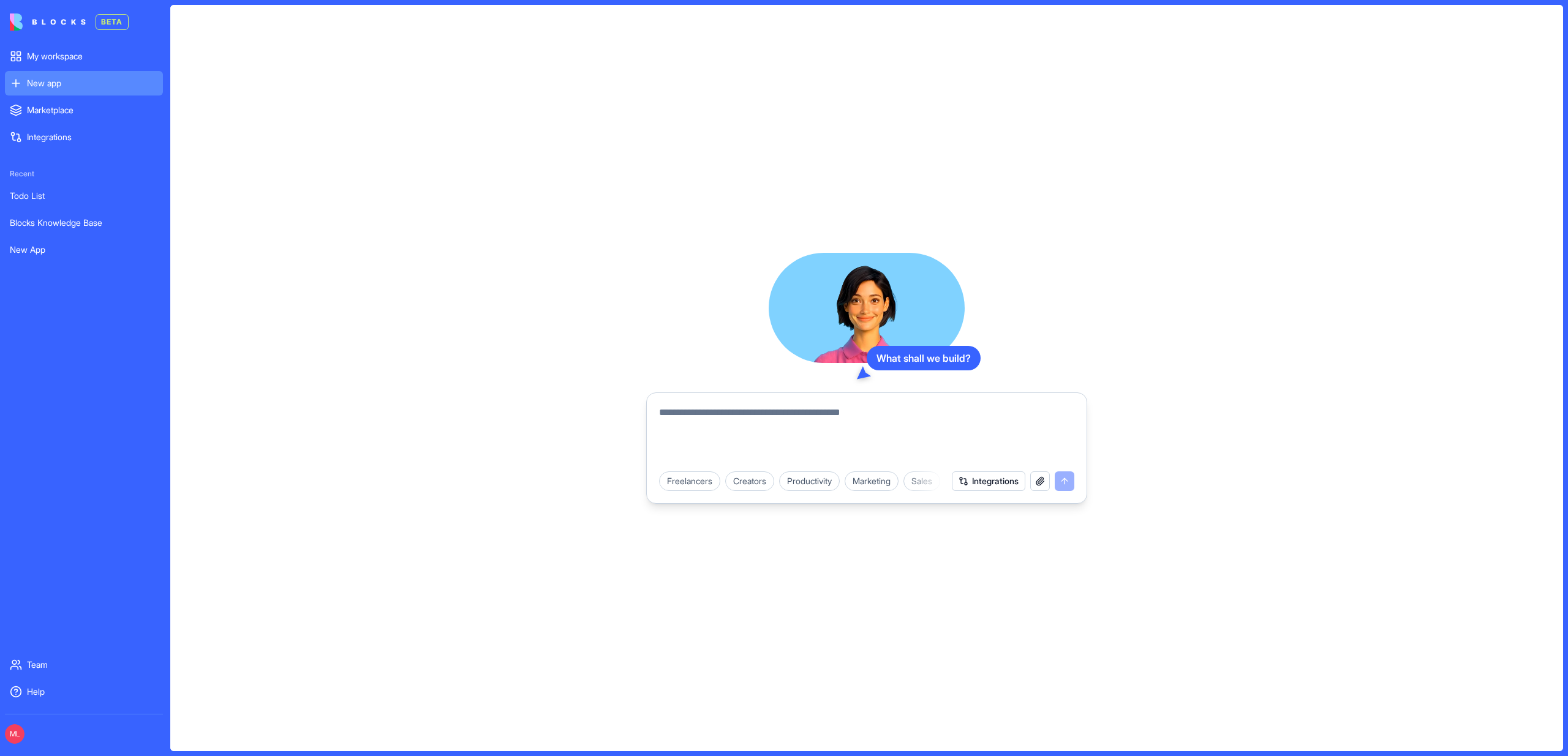 click at bounding box center (867, 435) 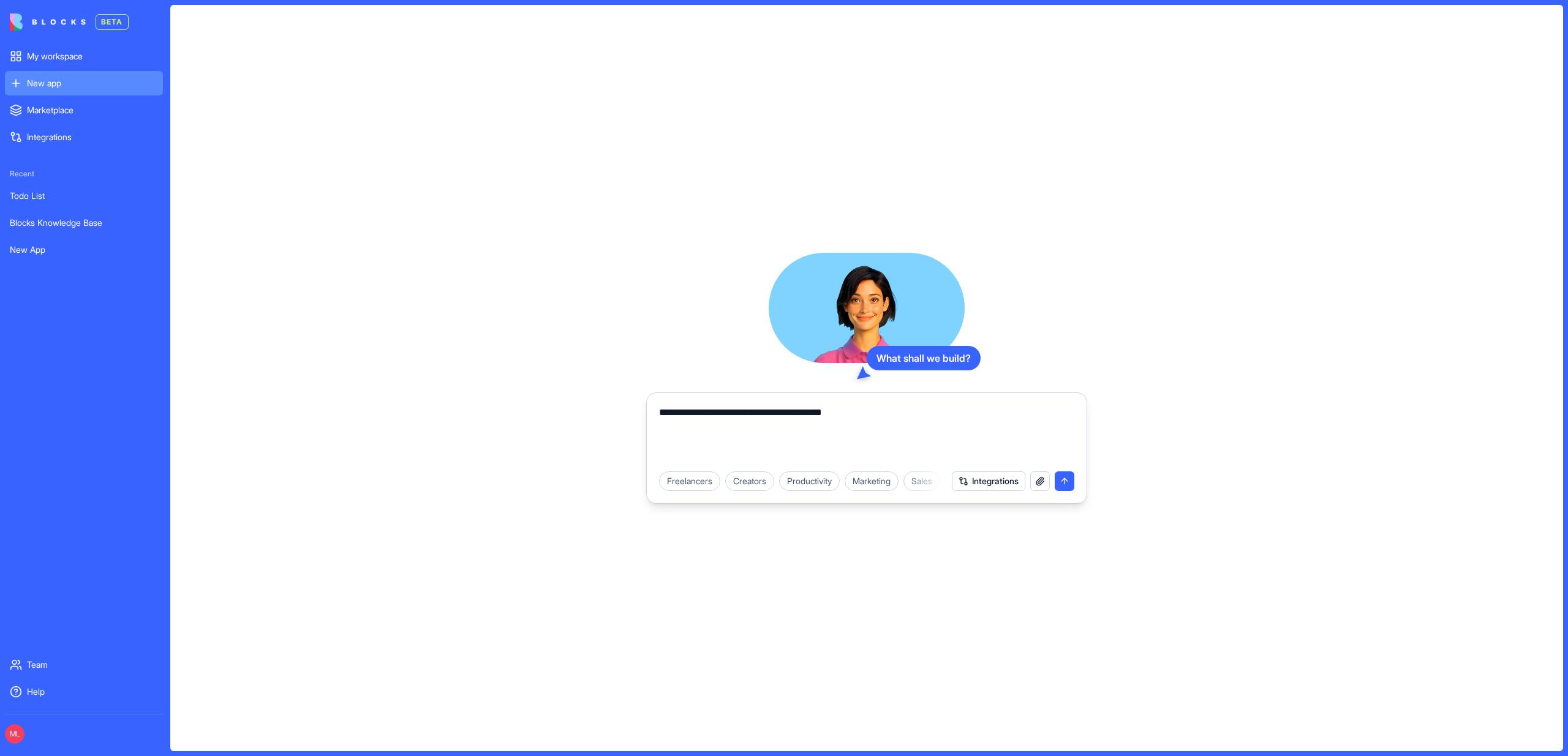 type on "**********" 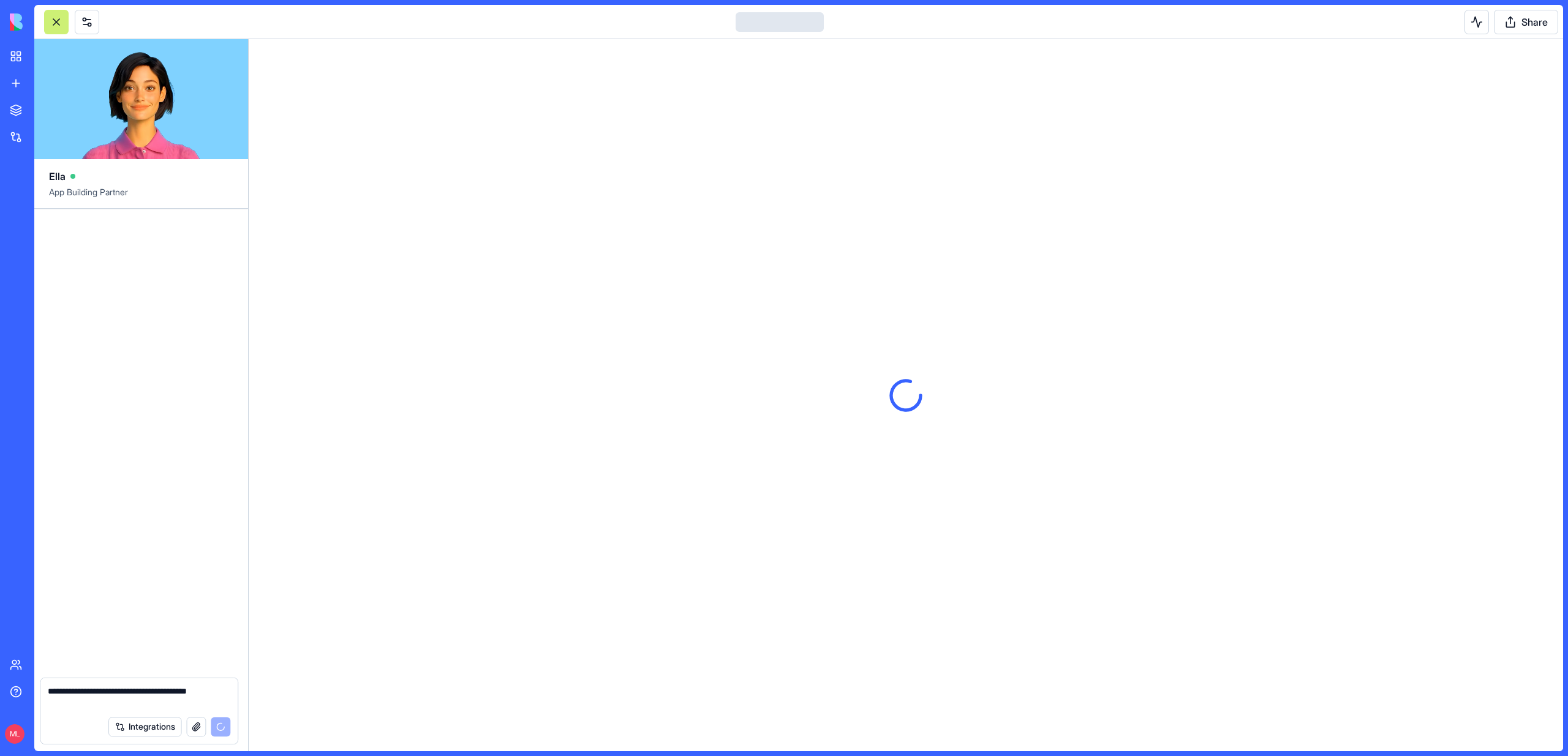 type 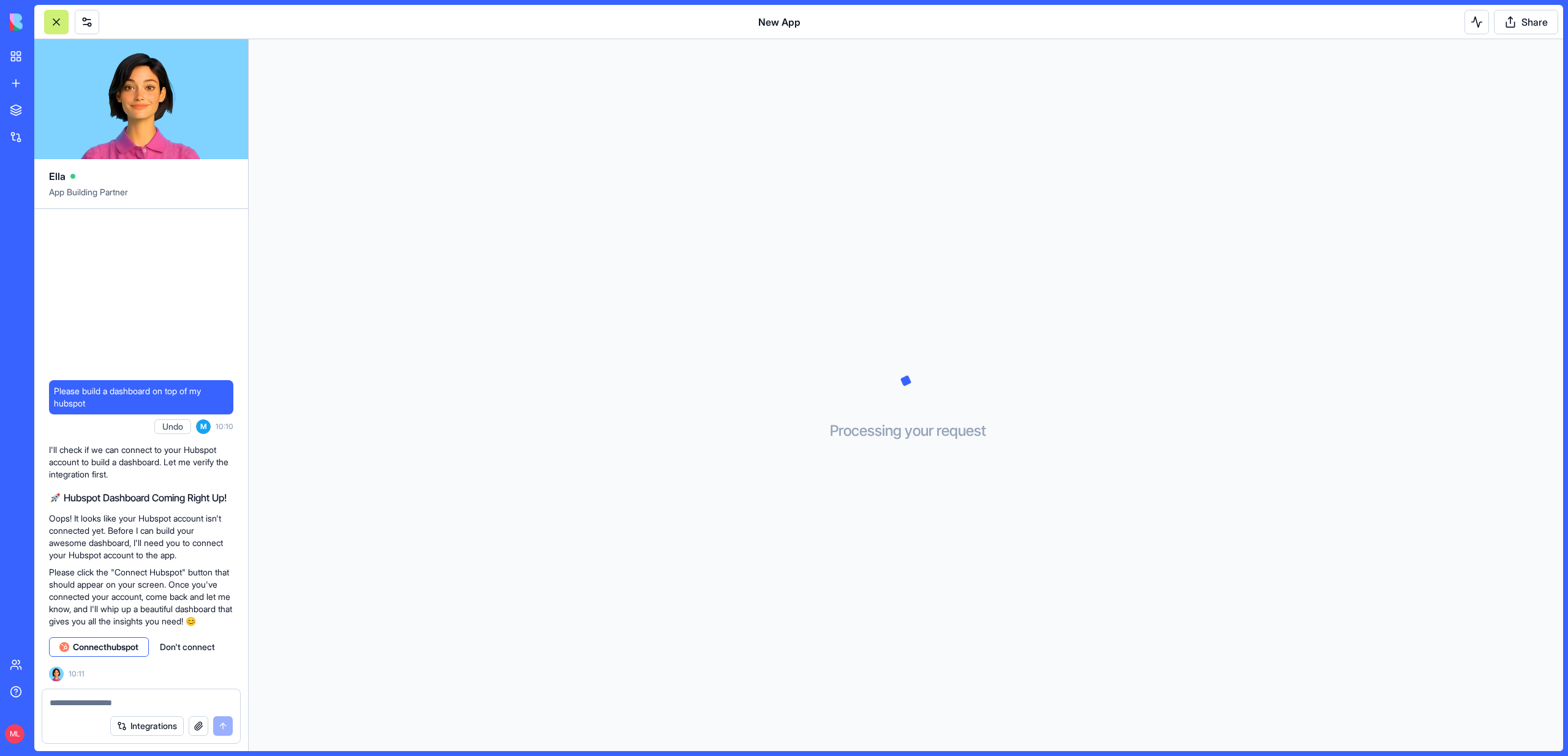 click on "Connect  hubspot" at bounding box center [105, 647] 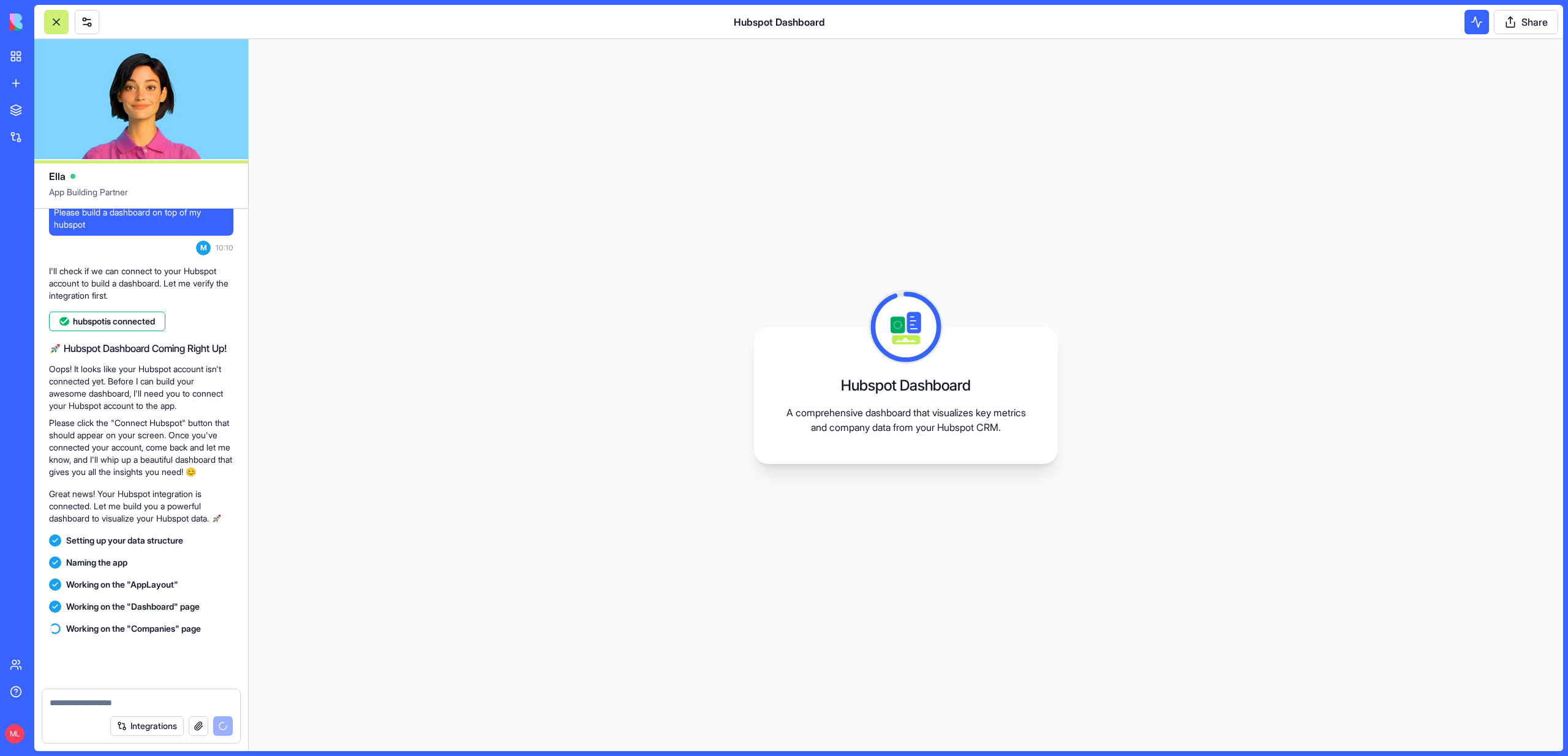 scroll, scrollTop: 39, scrollLeft: 0, axis: vertical 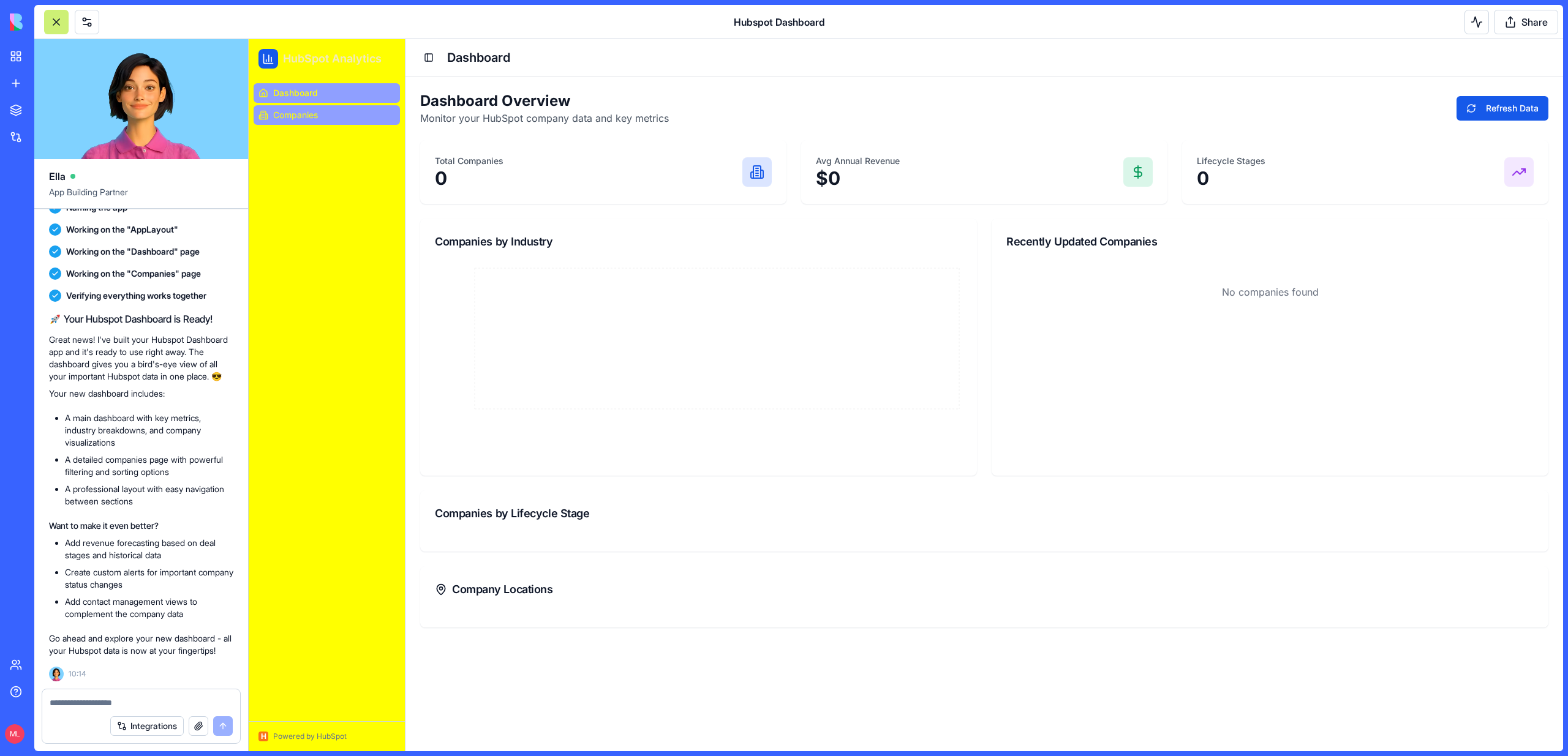 click on "Companies" at bounding box center [295, 115] 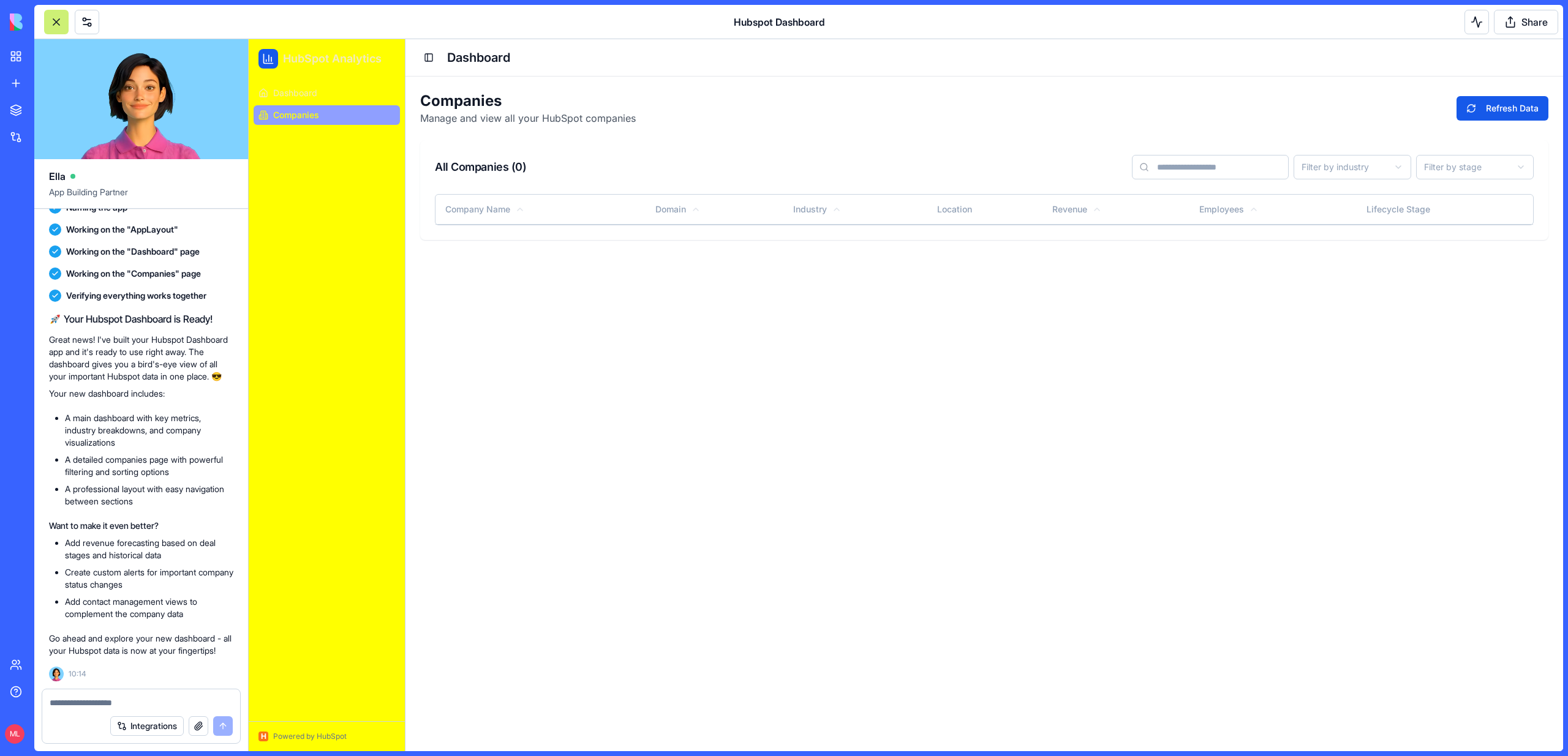 click on "Dashboard Companies" at bounding box center [326, 104] 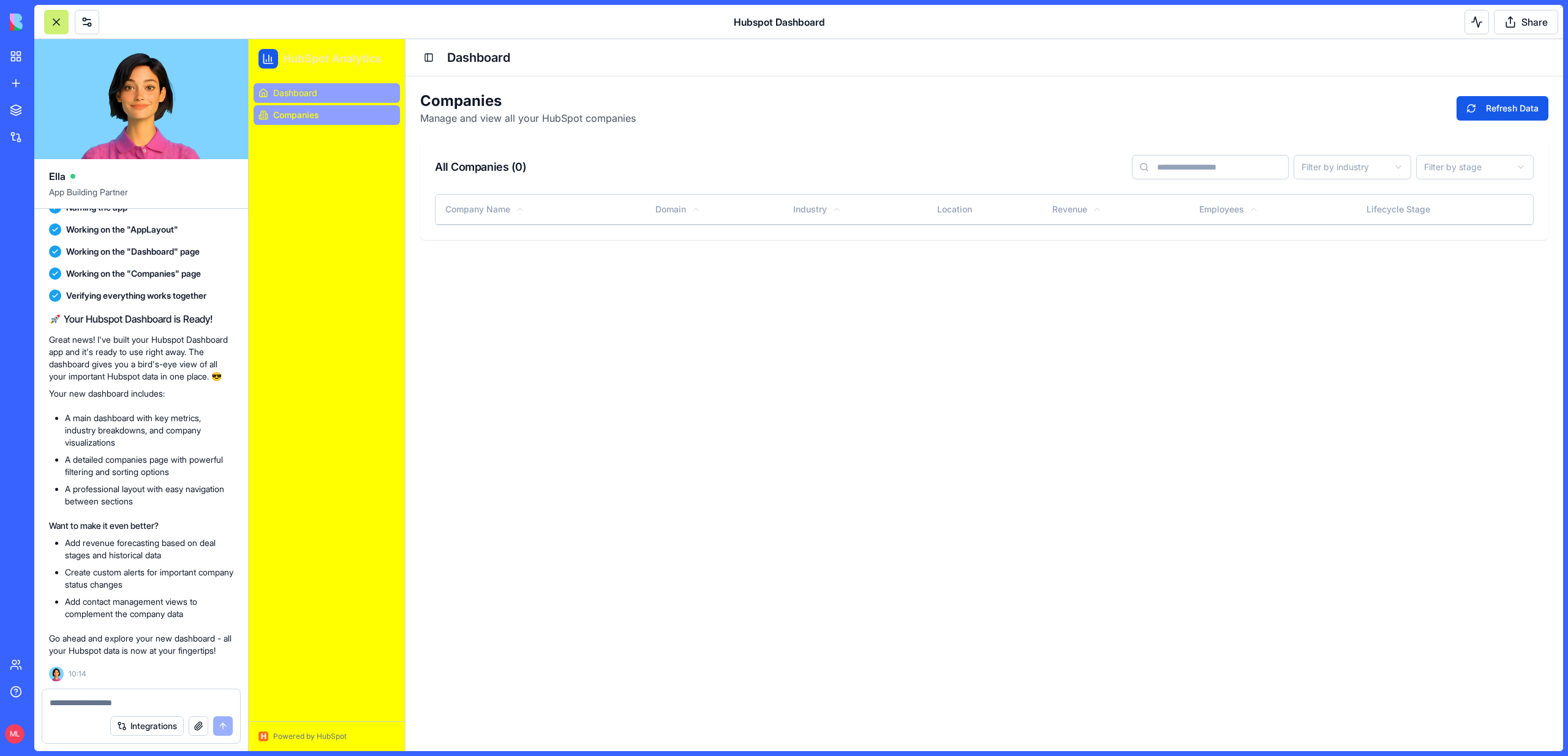 click on "Dashboard" at bounding box center (326, 93) 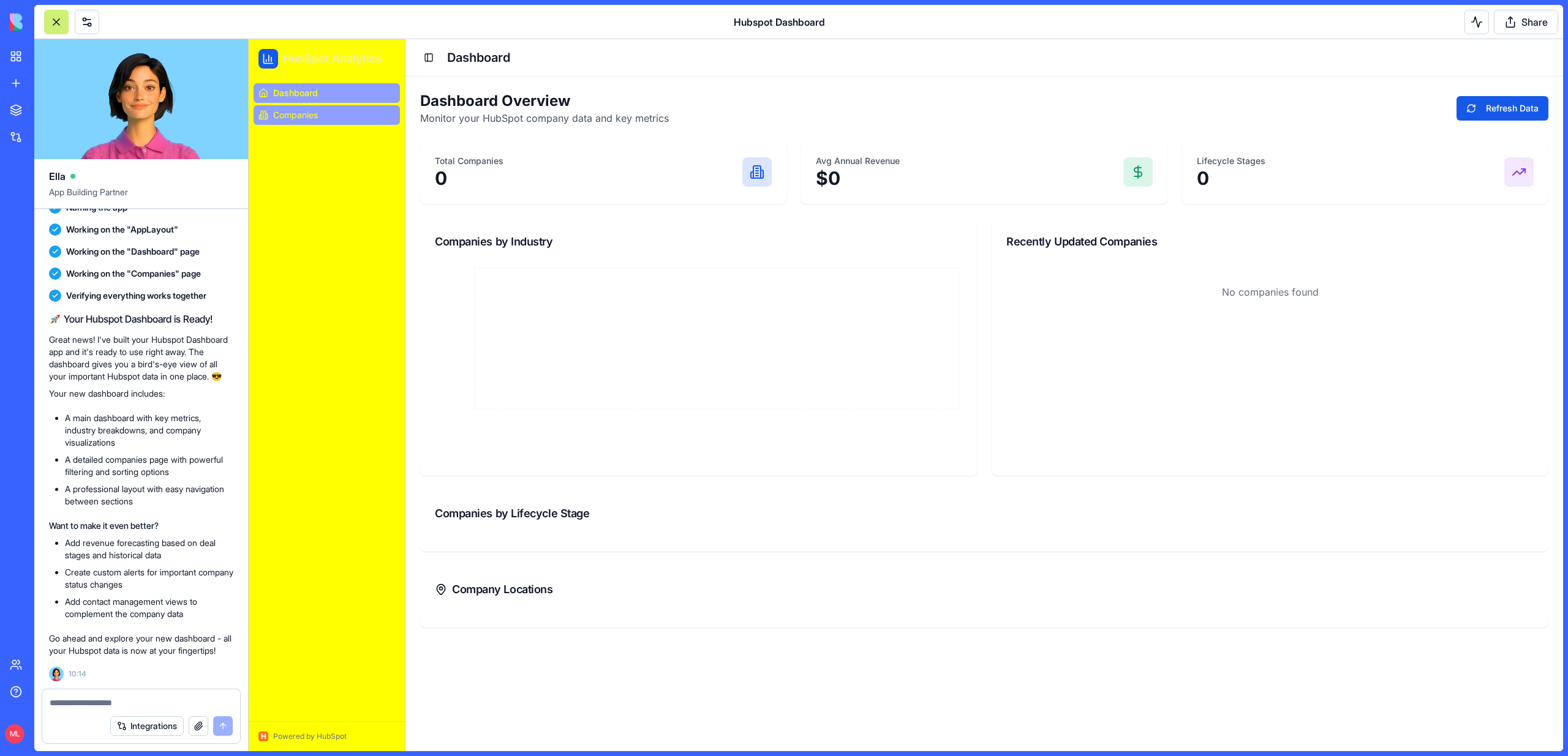 click on "Companies" at bounding box center [326, 115] 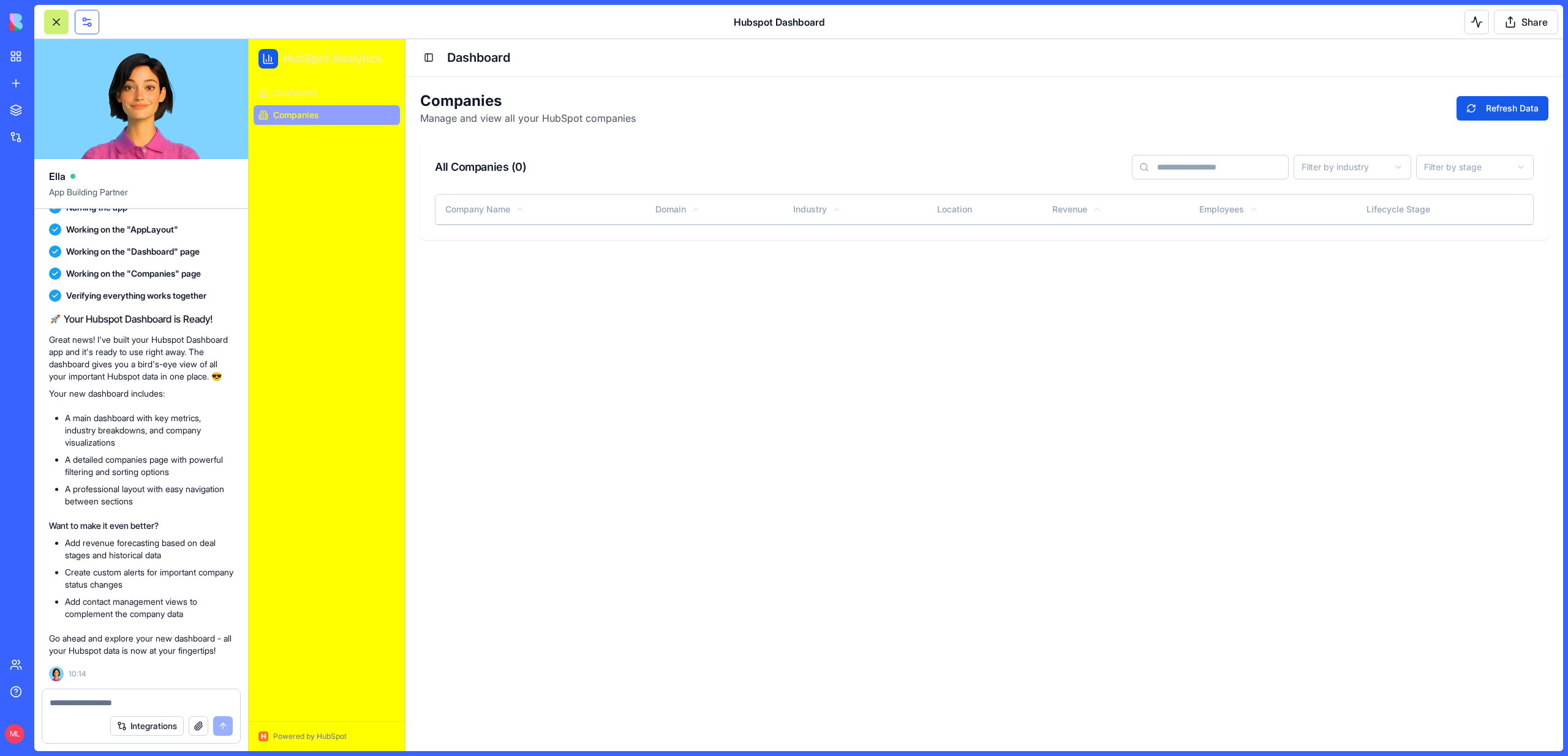 click at bounding box center [87, 22] 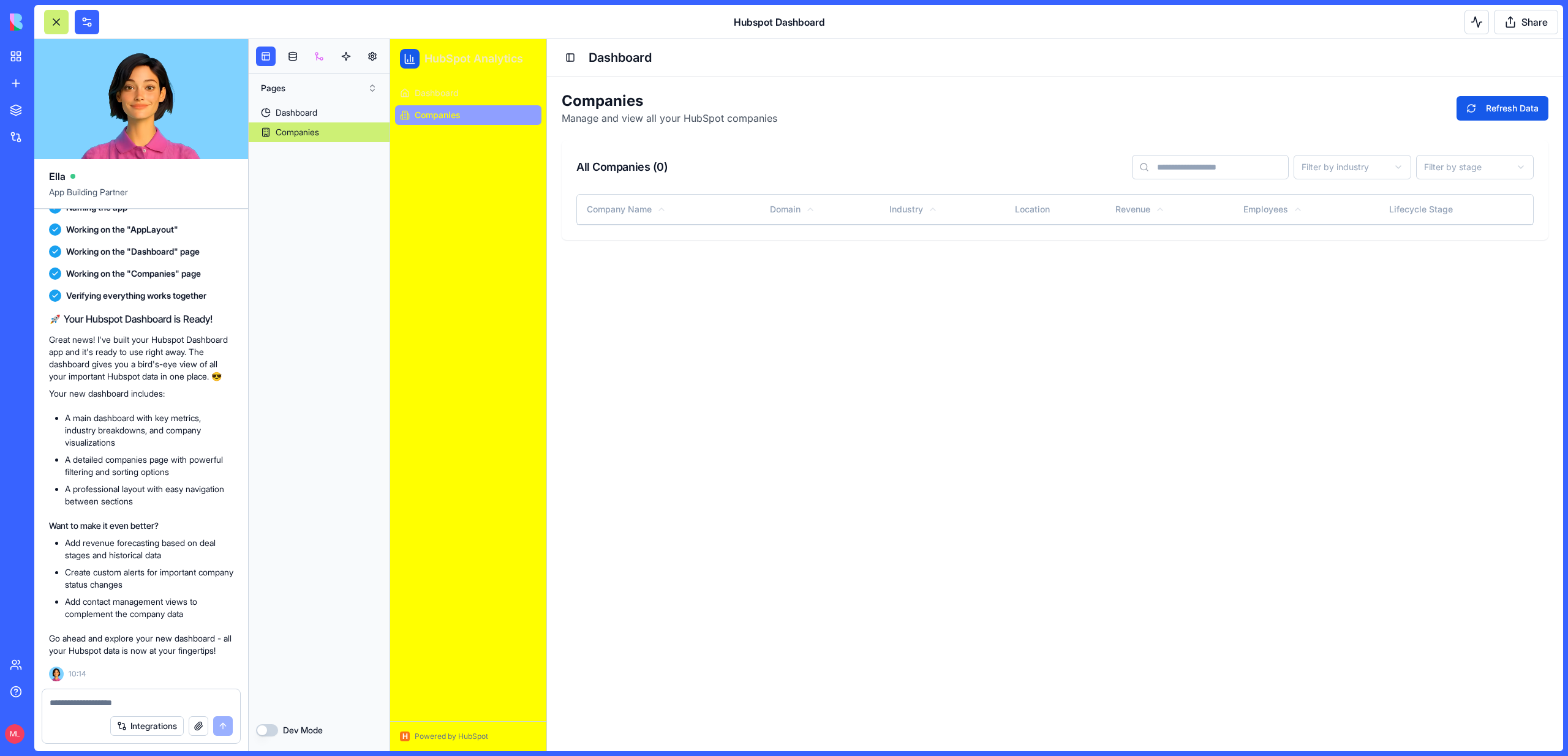 click at bounding box center (319, 56) 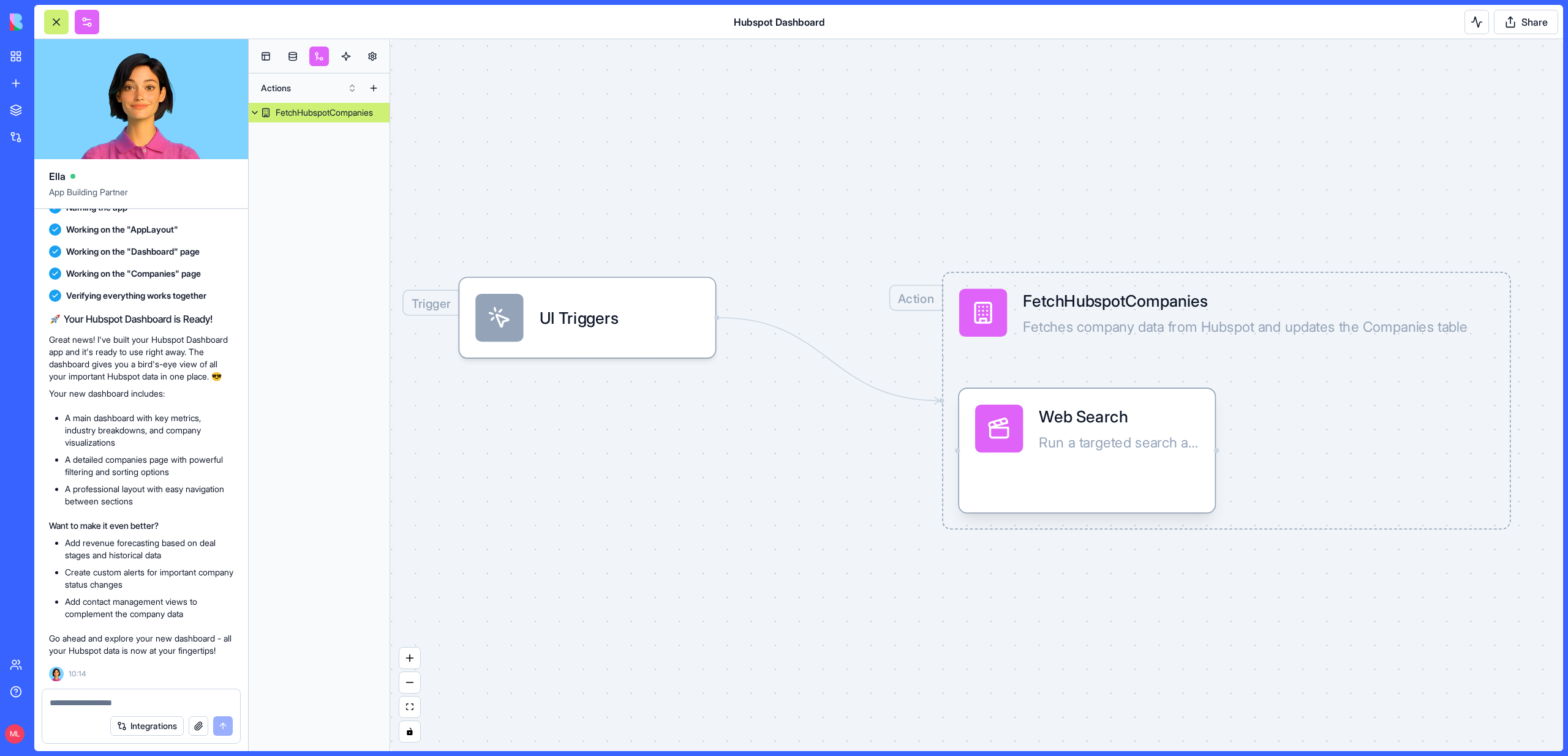 click on "FetchHubspotCompanies" at bounding box center (324, 113) 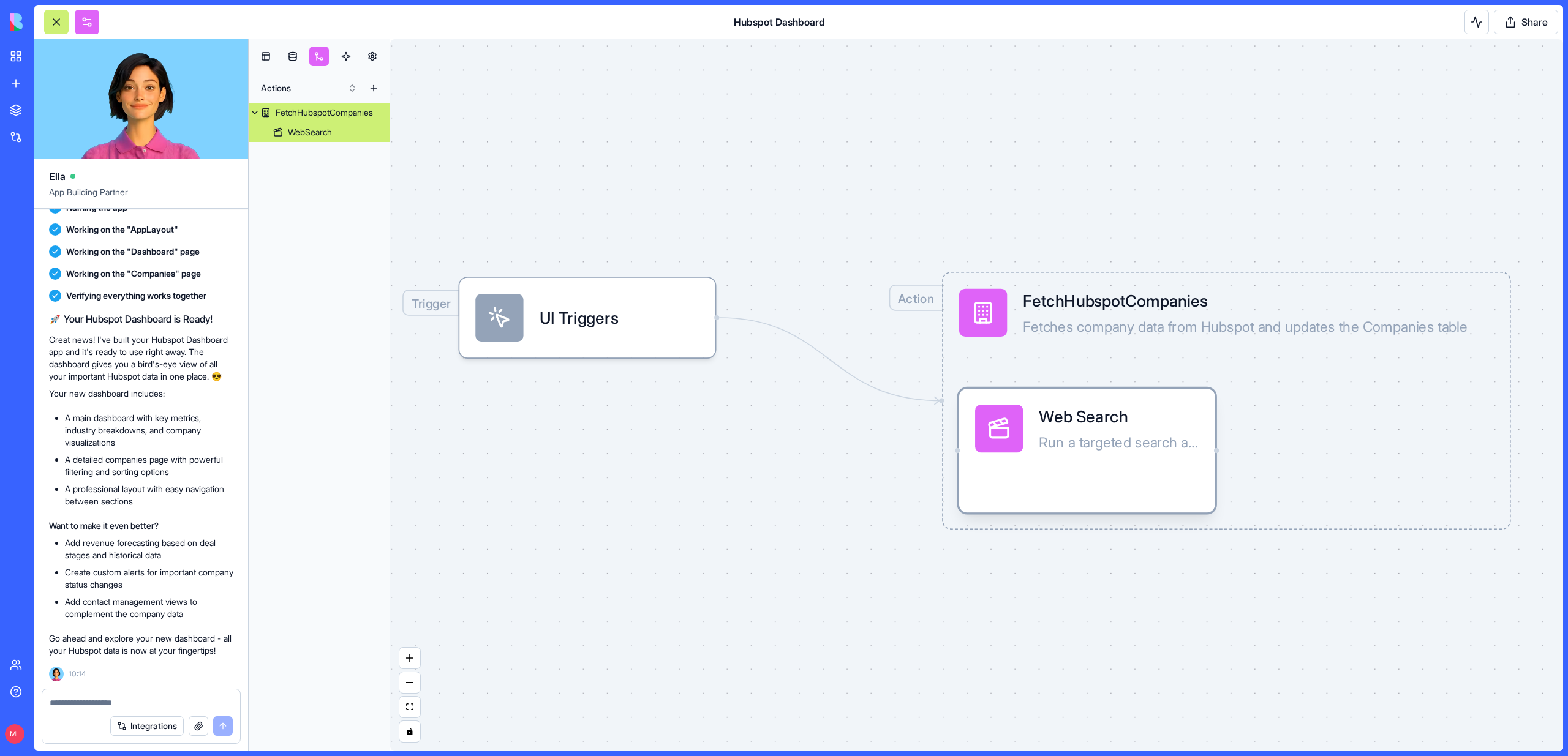 click on "Run a targeted search across the web to find relevant information, references, url's and resources. Ideal for research, fact-checking, or gathering the latest data on any topic" at bounding box center (1118, 465) 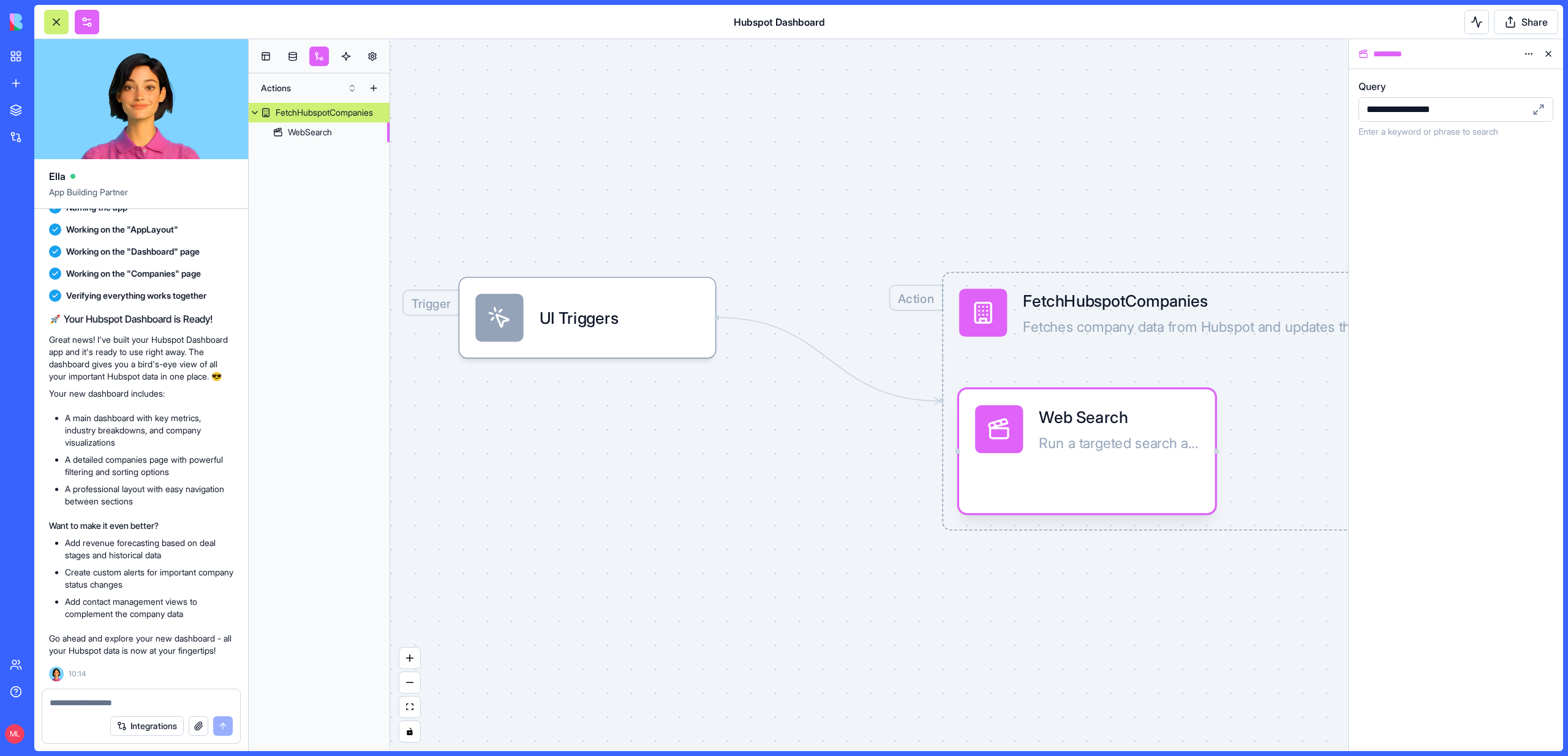 click on "Web Search Run a targeted search across the web to find relevant information, references, url's and resources. Ideal for research, fact-checking, or gathering the latest data on any topic" at bounding box center [1087, 451] 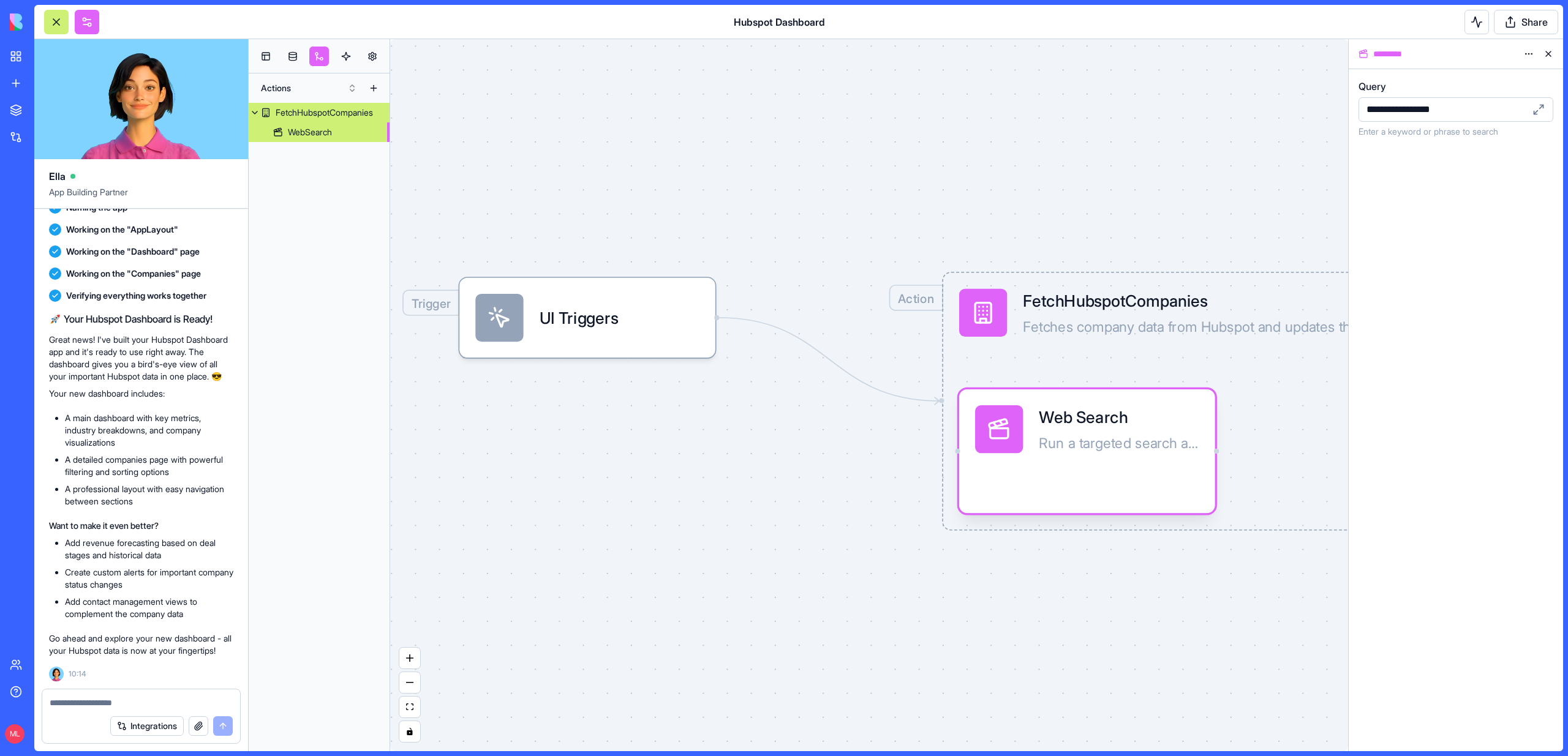 click on "Run a targeted search across the web to find relevant information, references, url's and resources. Ideal for research, fact-checking, or gathering the latest data on any topic" at bounding box center [1118, 465] 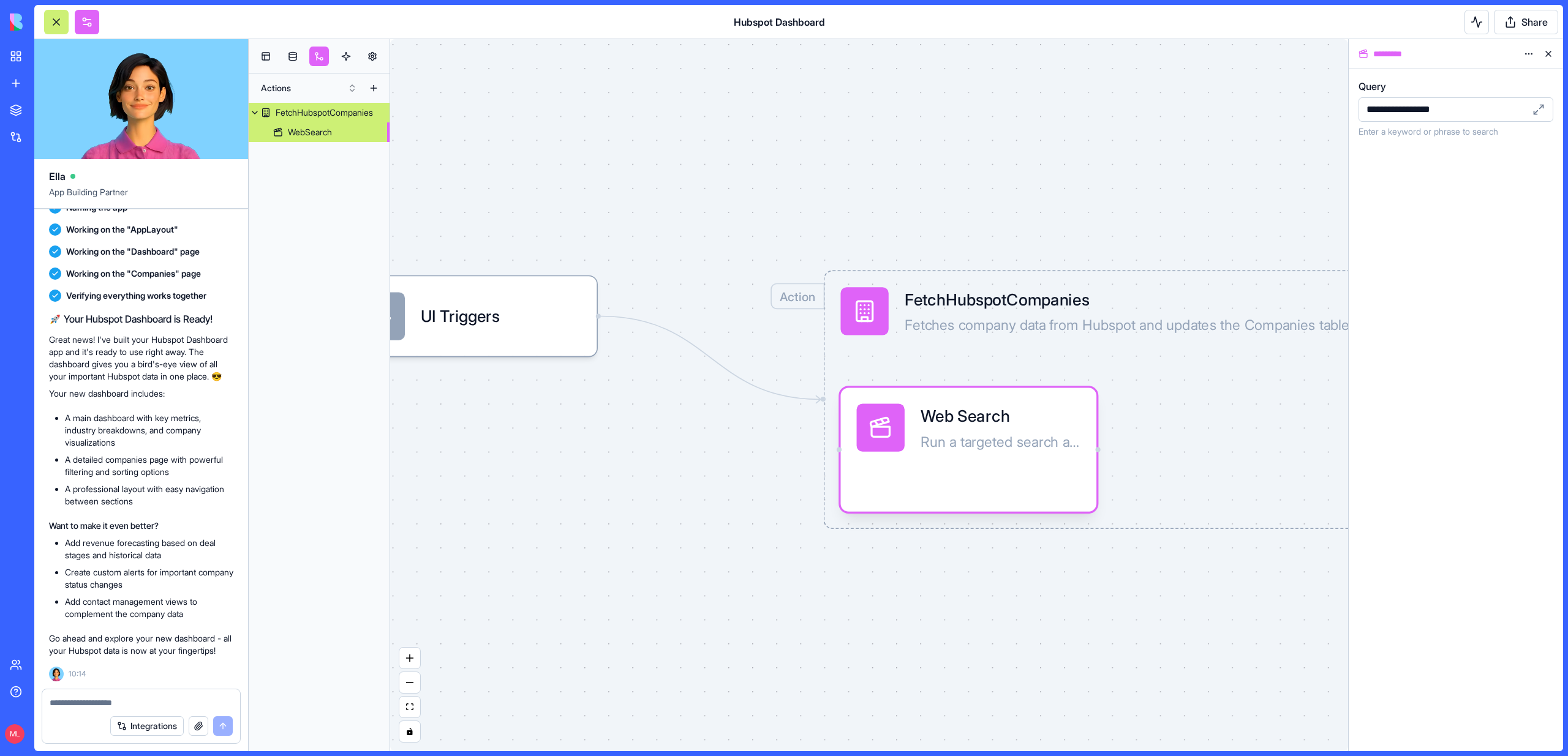 click on "Run a targeted search across the web to find relevant information, references, url's and resources. Ideal for research, fact-checking, or gathering the latest data on any topic" at bounding box center [1000, 463] 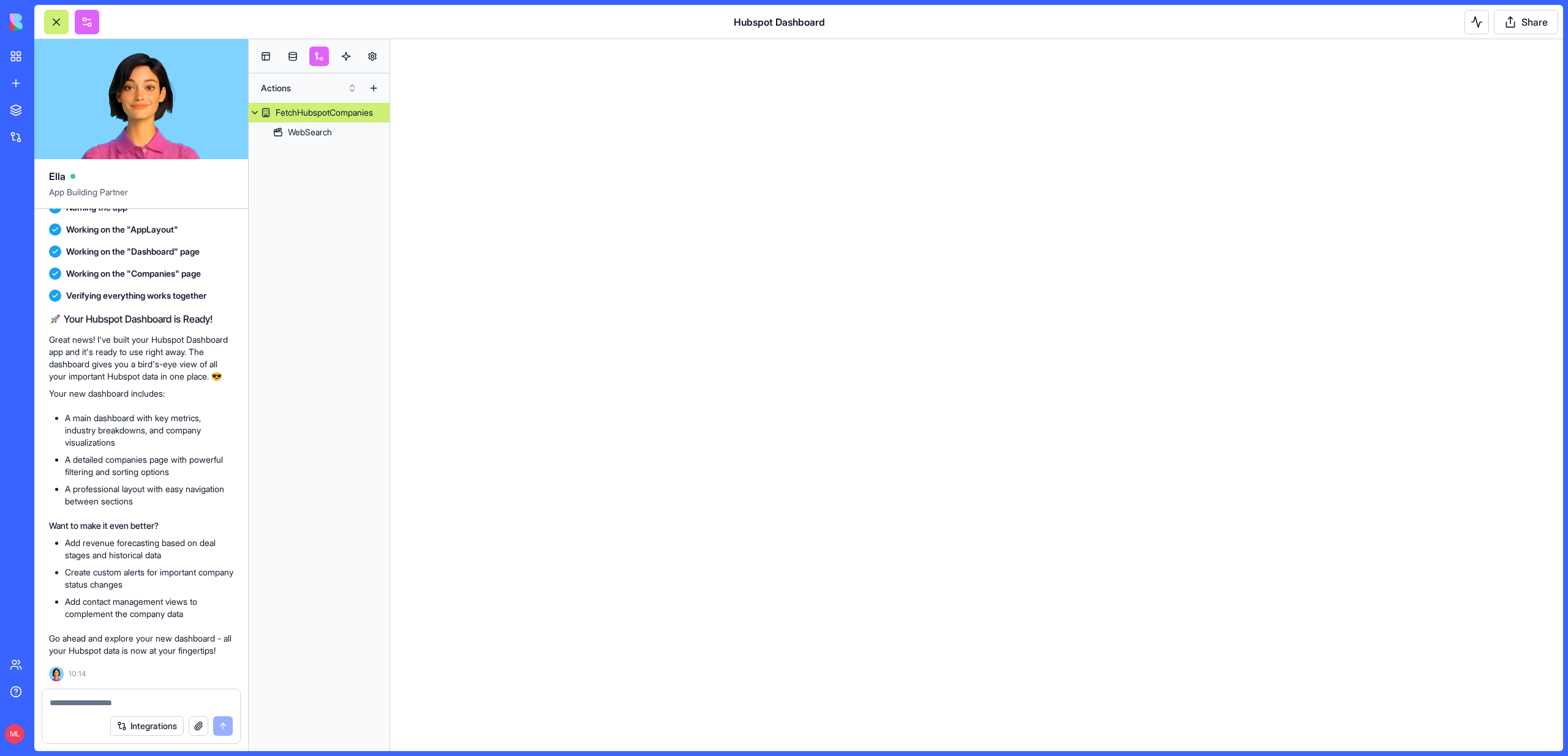 click on "FetchHubspotCompanies" at bounding box center (324, 113) 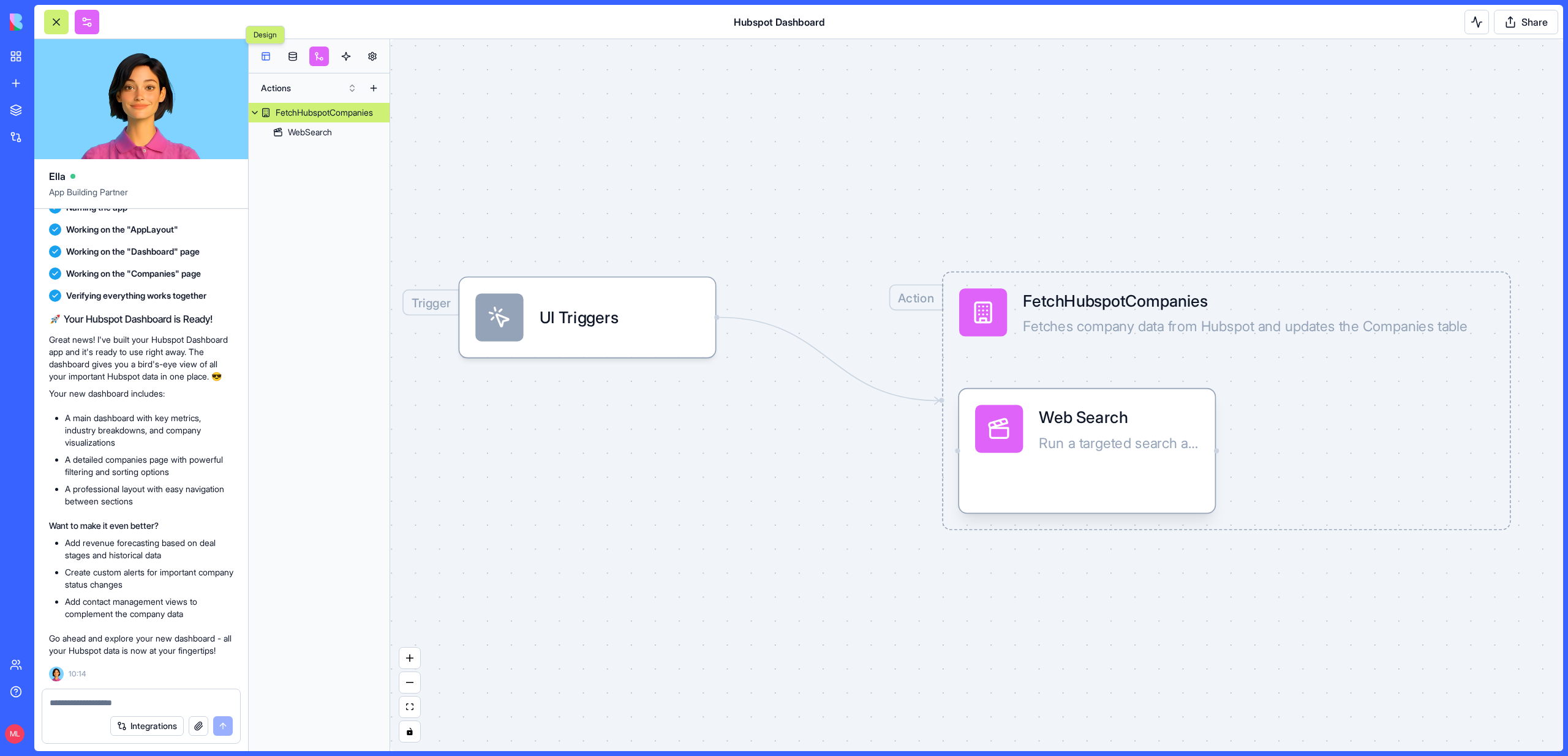 click at bounding box center (266, 56) 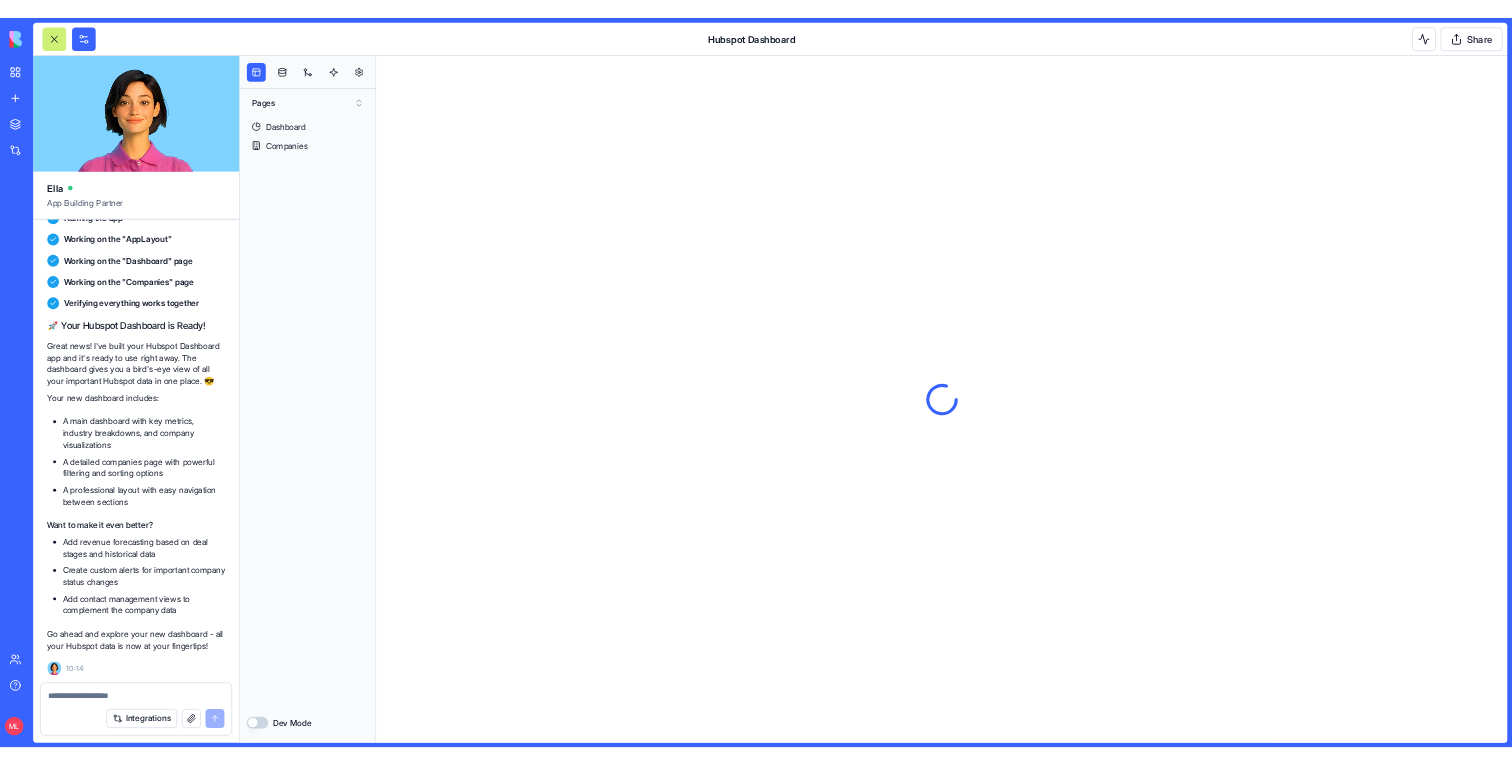 scroll, scrollTop: 0, scrollLeft: 0, axis: both 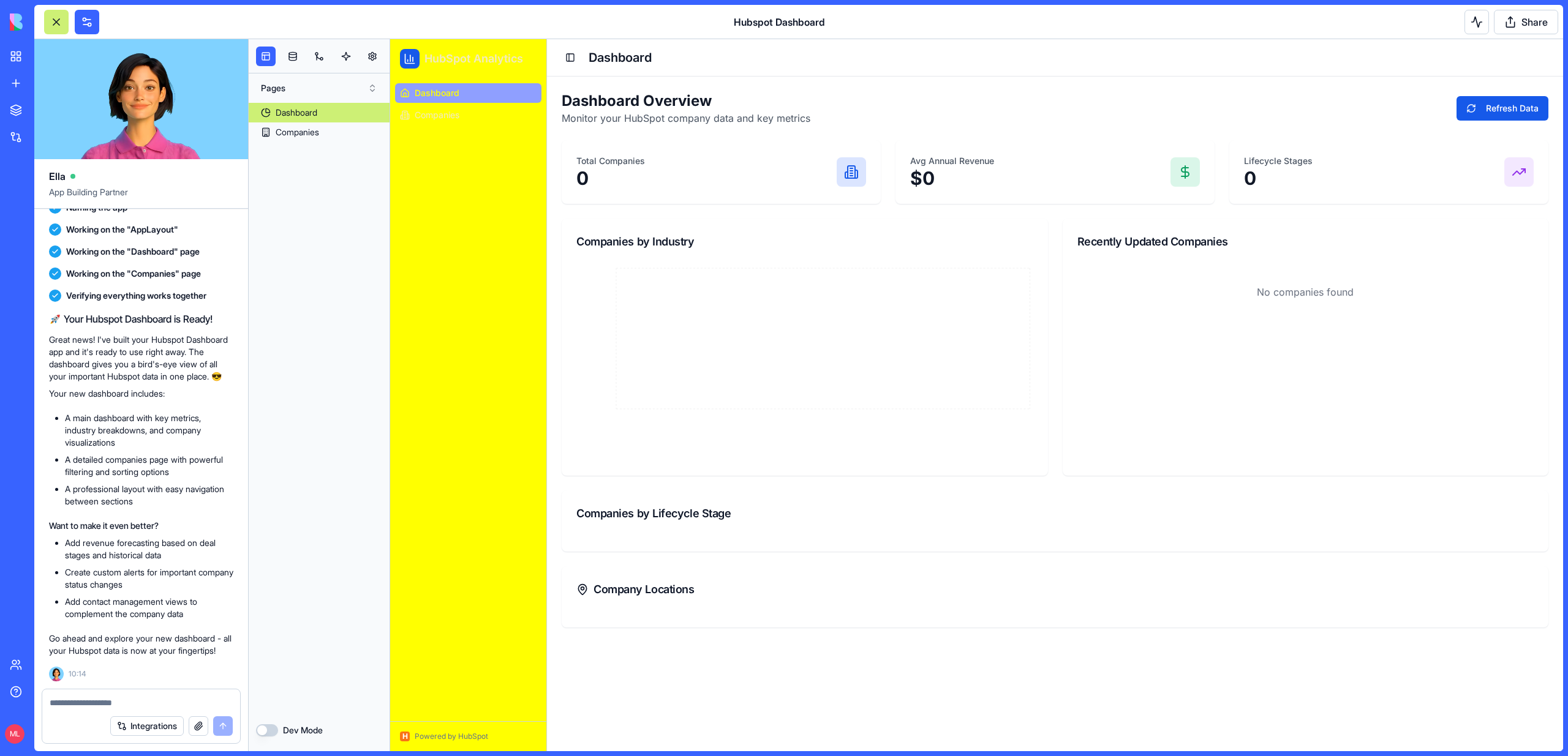 click on "Dashboard Companies" at bounding box center [468, 104] 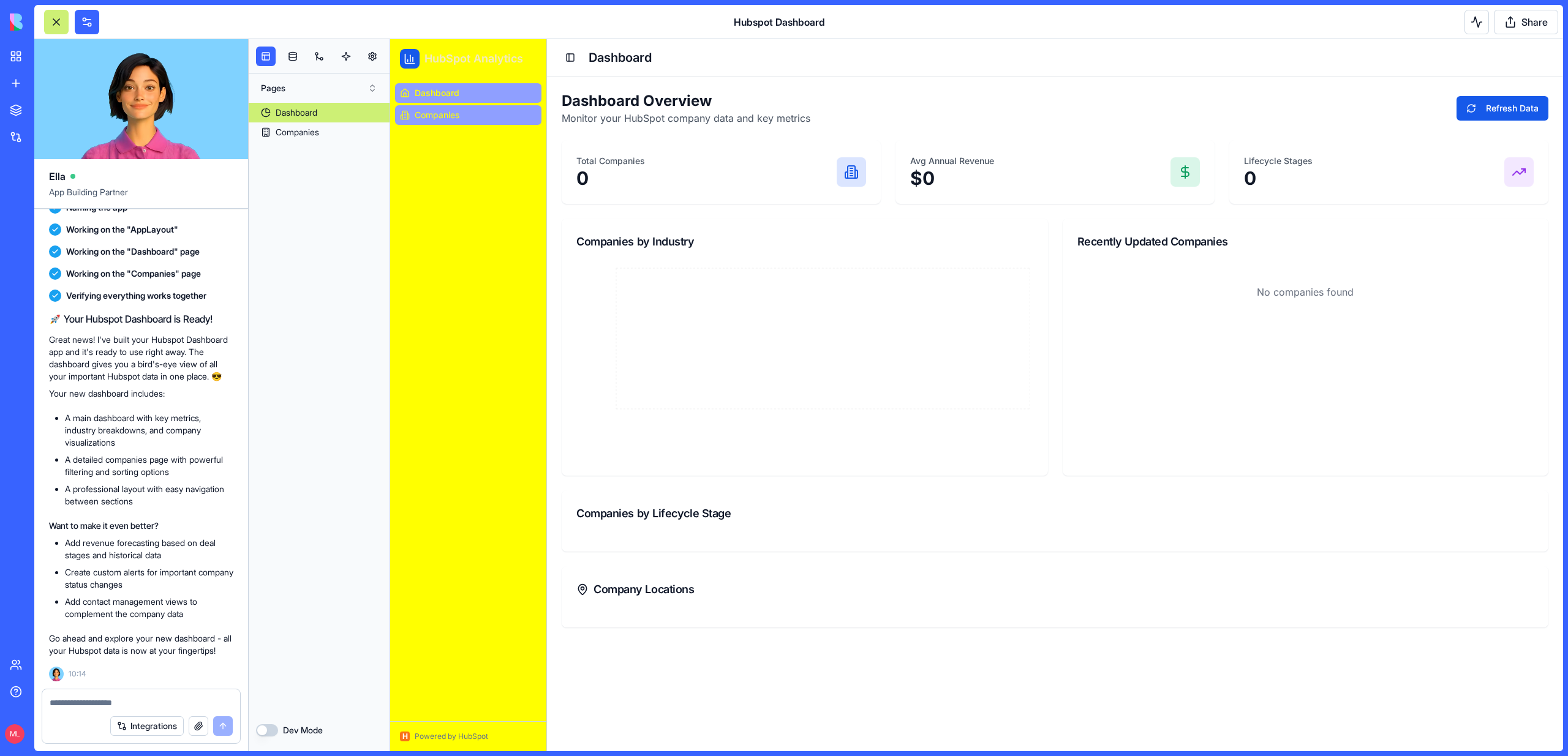 click on "Companies" at bounding box center [468, 115] 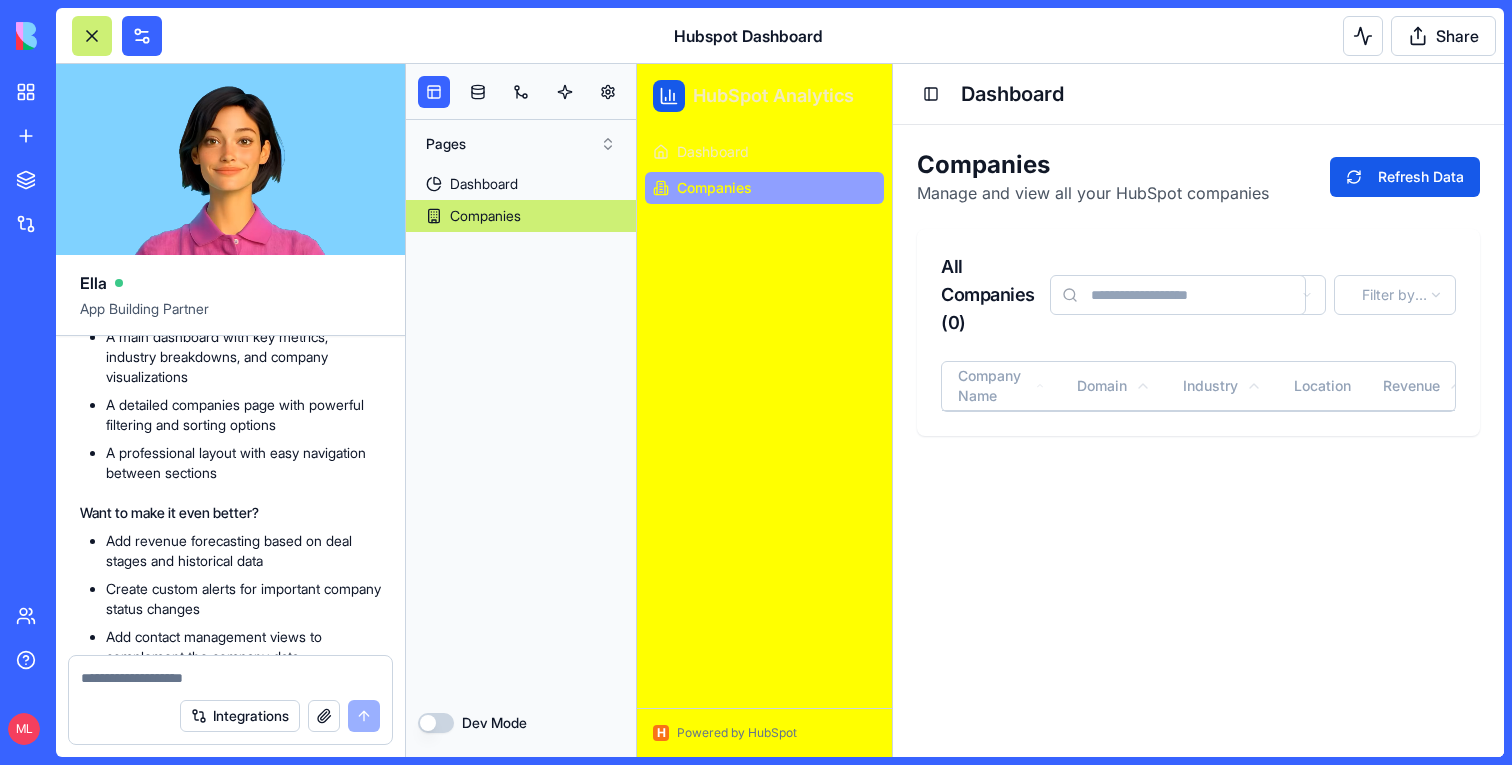 scroll, scrollTop: 1129, scrollLeft: 0, axis: vertical 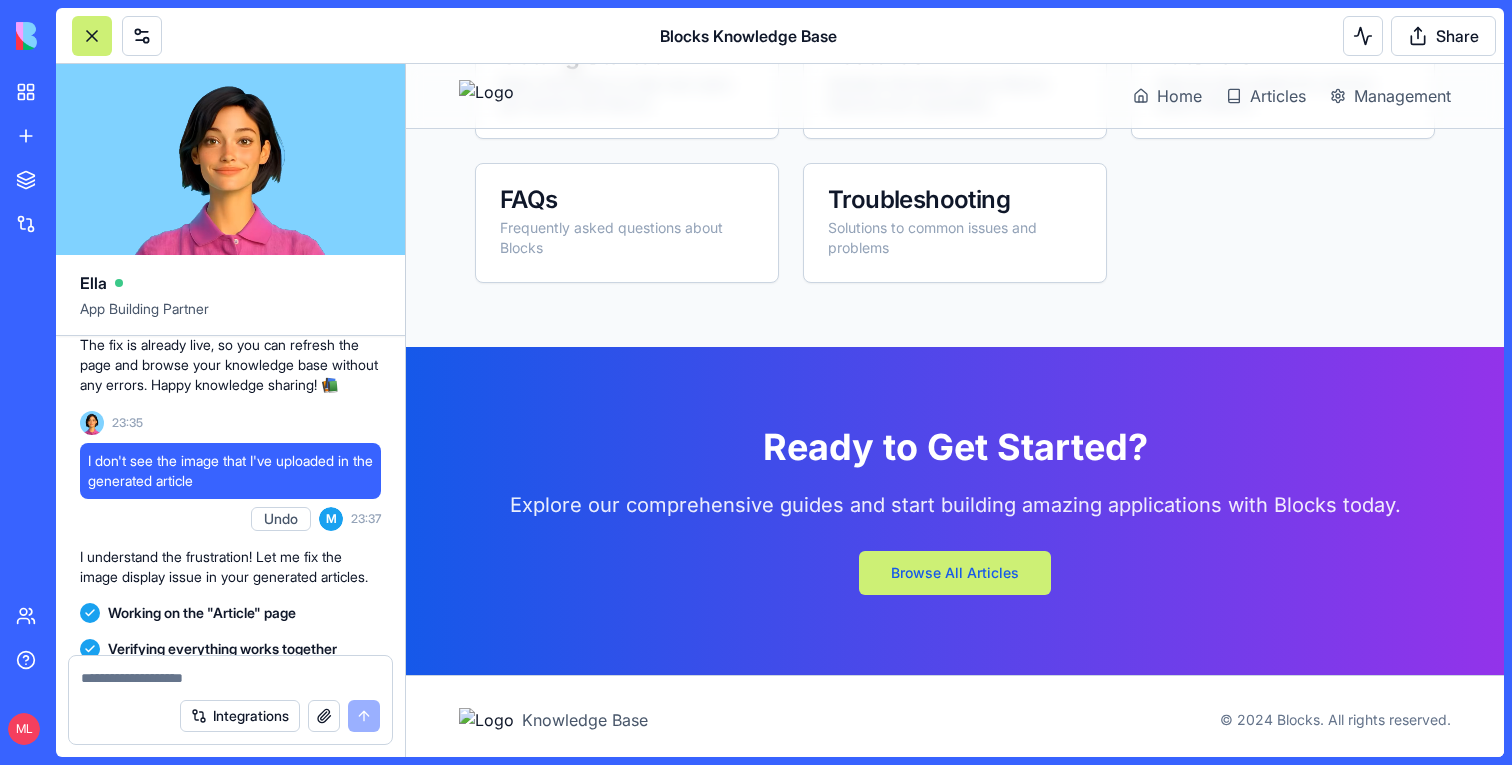 click on "Home Articles Management" at bounding box center (955, 96) 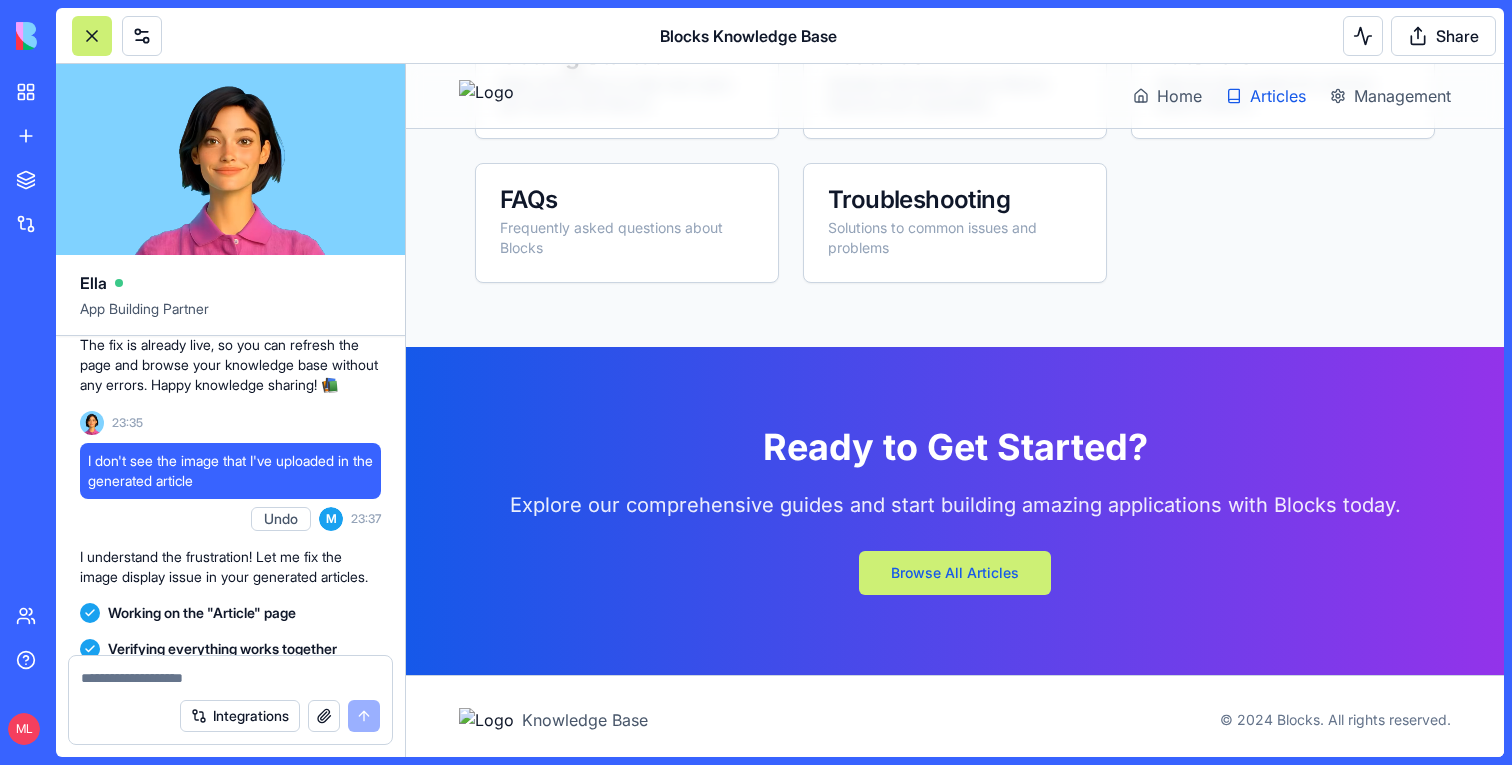 click on "Articles" at bounding box center (1278, 96) 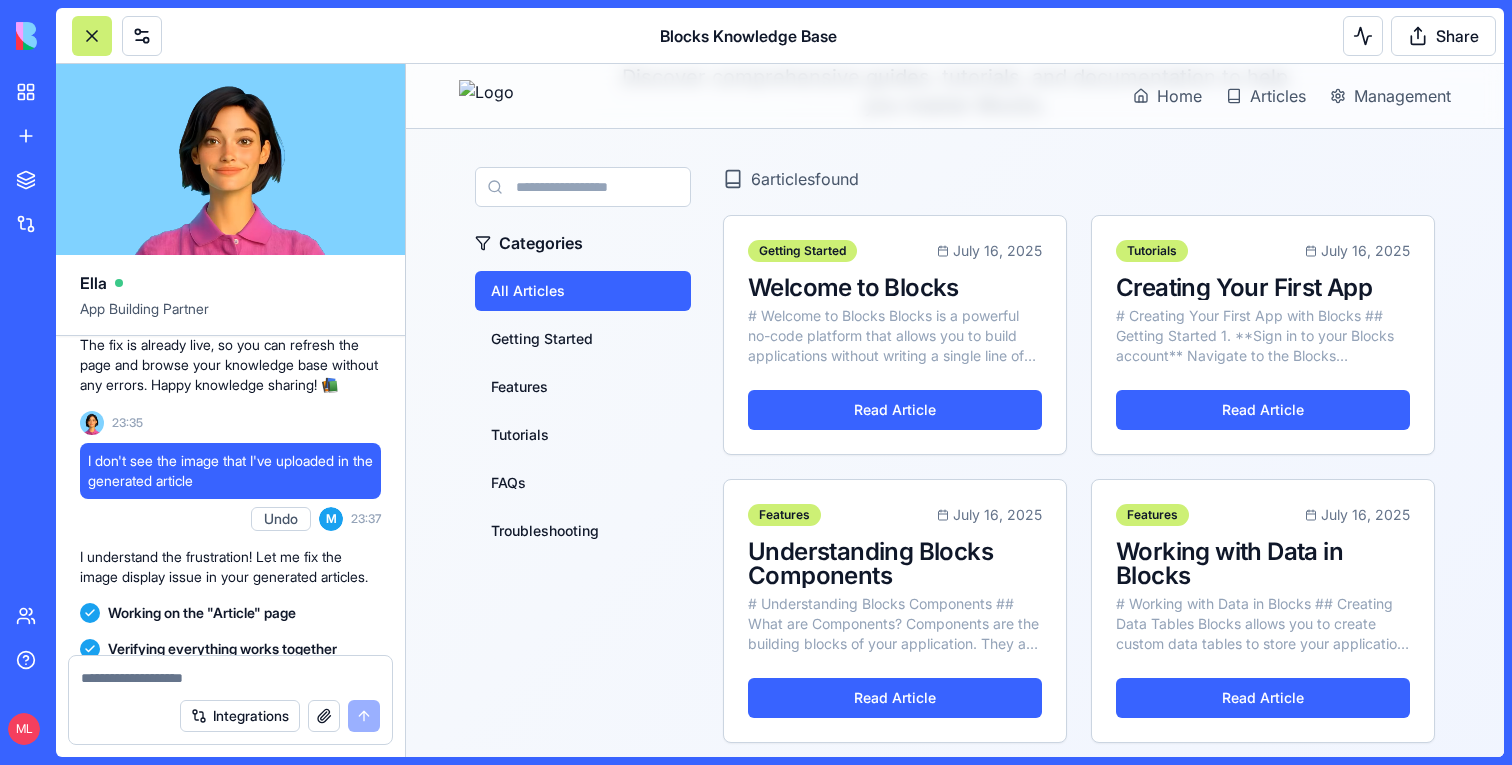 scroll, scrollTop: 549, scrollLeft: 0, axis: vertical 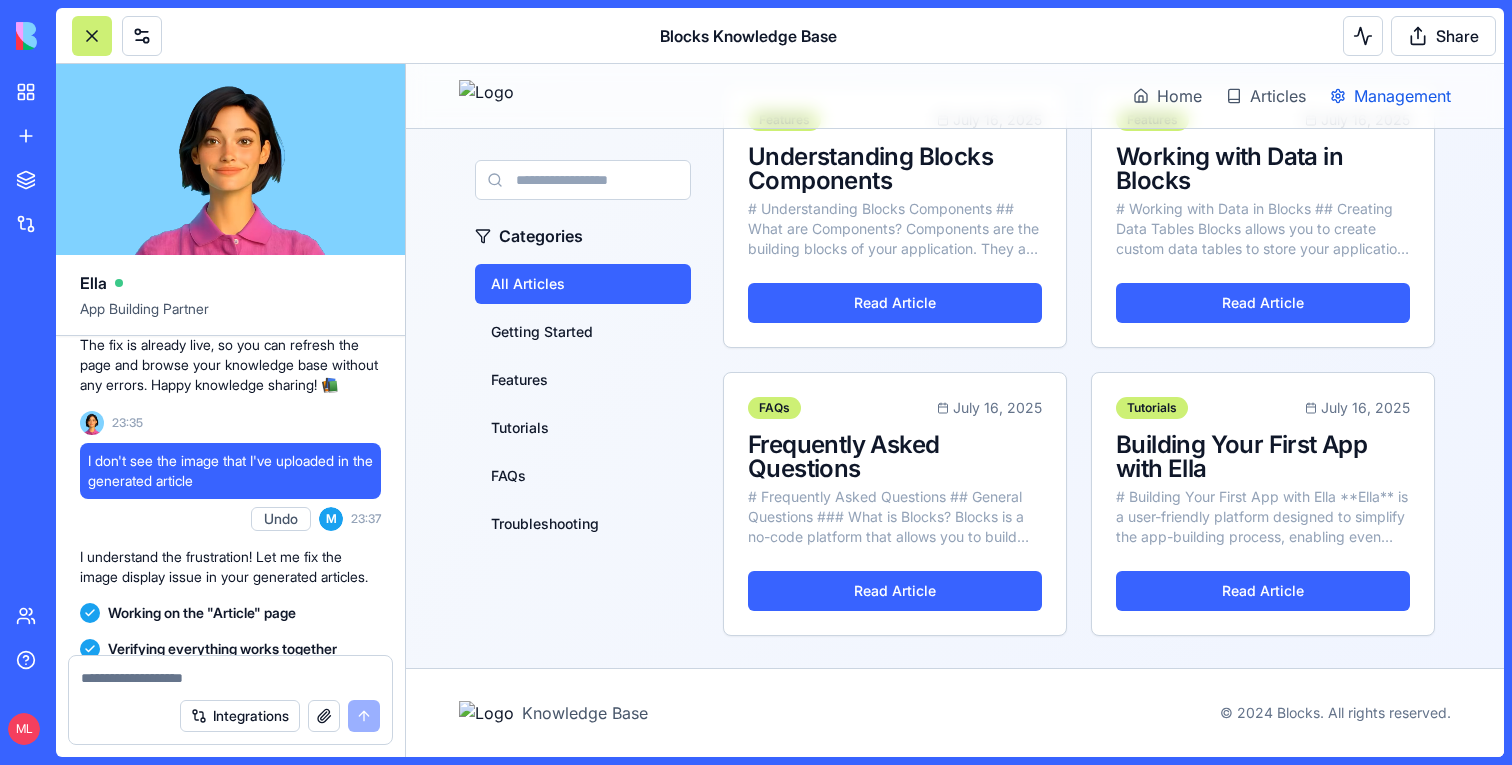 click on "Management" at bounding box center [1390, 96] 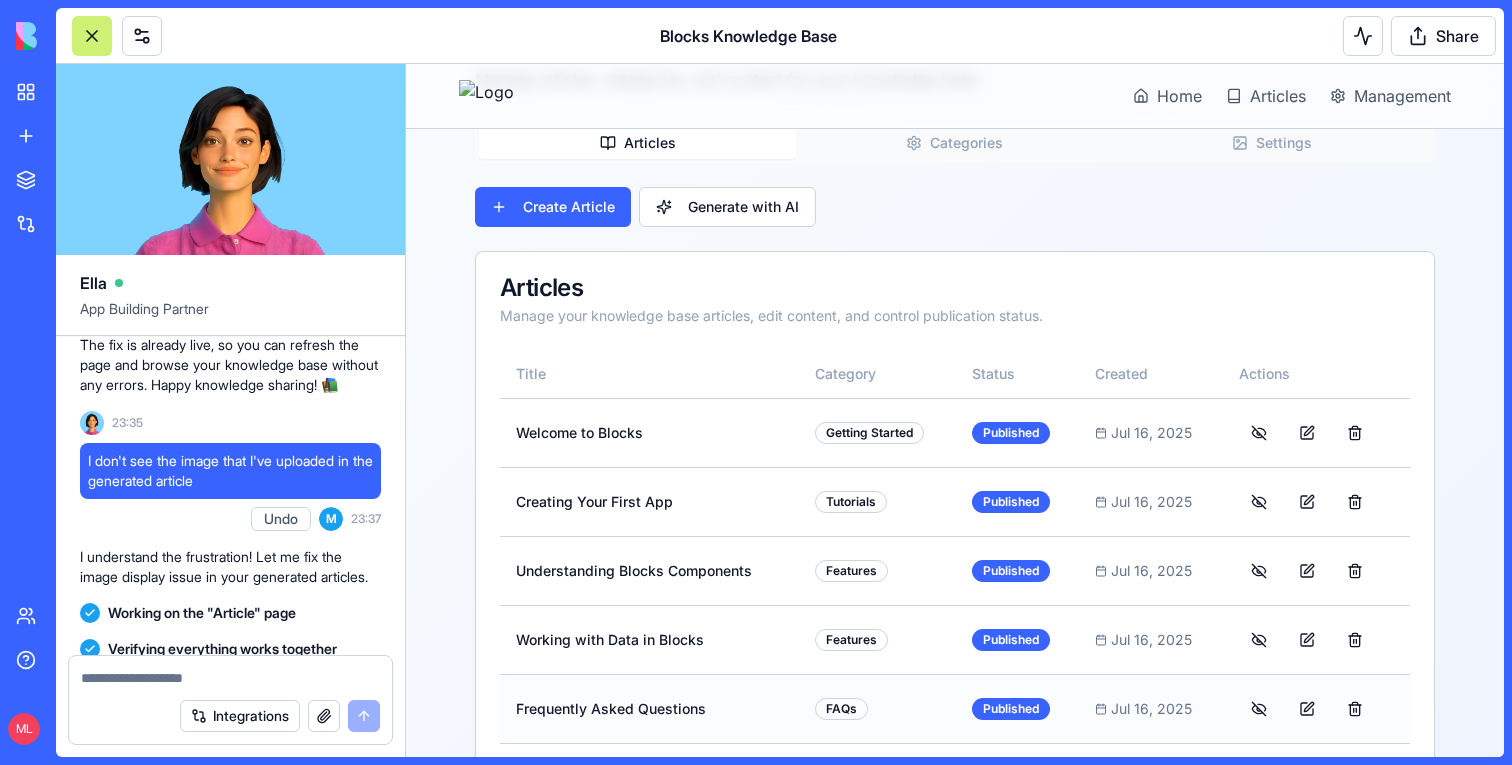 scroll, scrollTop: 0, scrollLeft: 0, axis: both 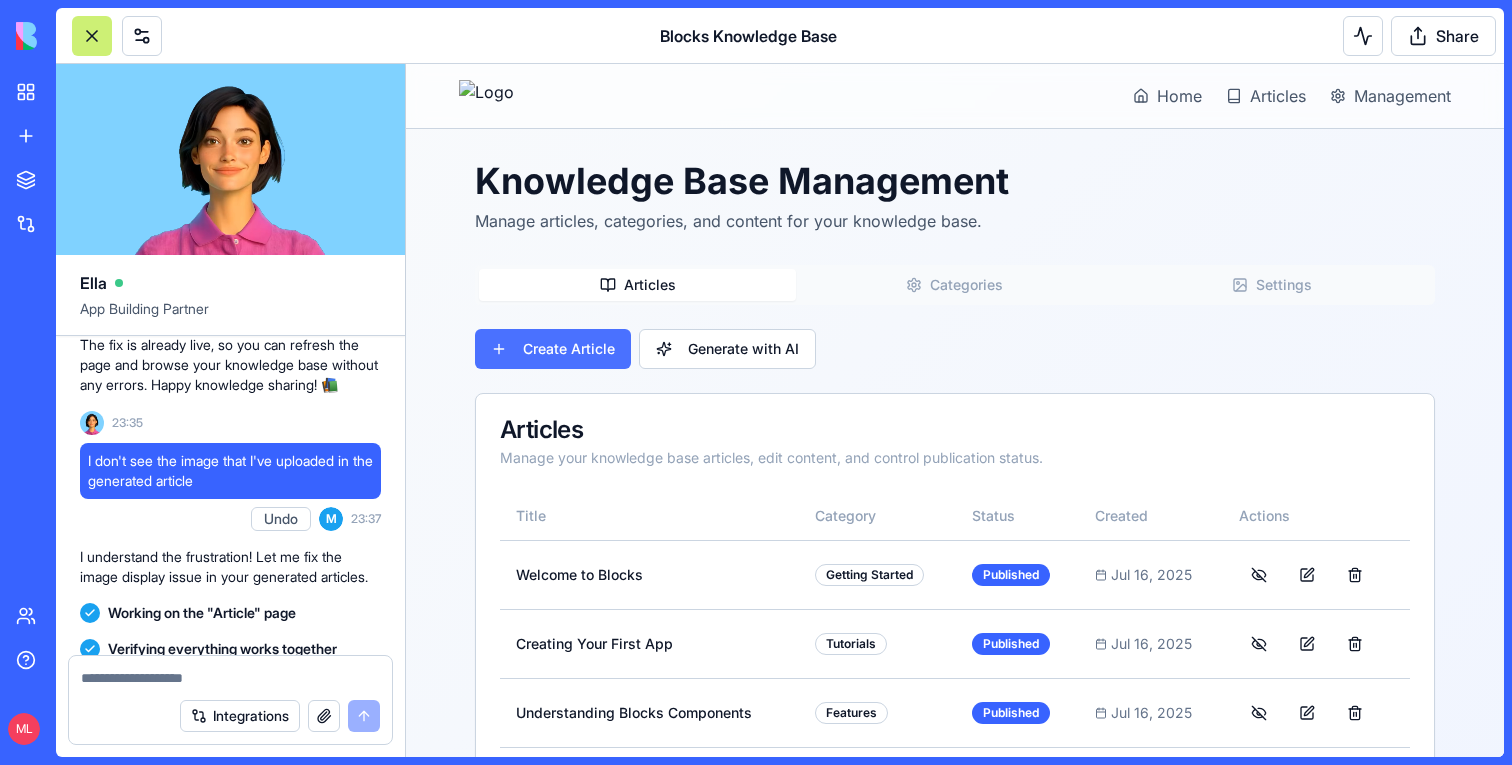 click on "Create Article" at bounding box center (553, 349) 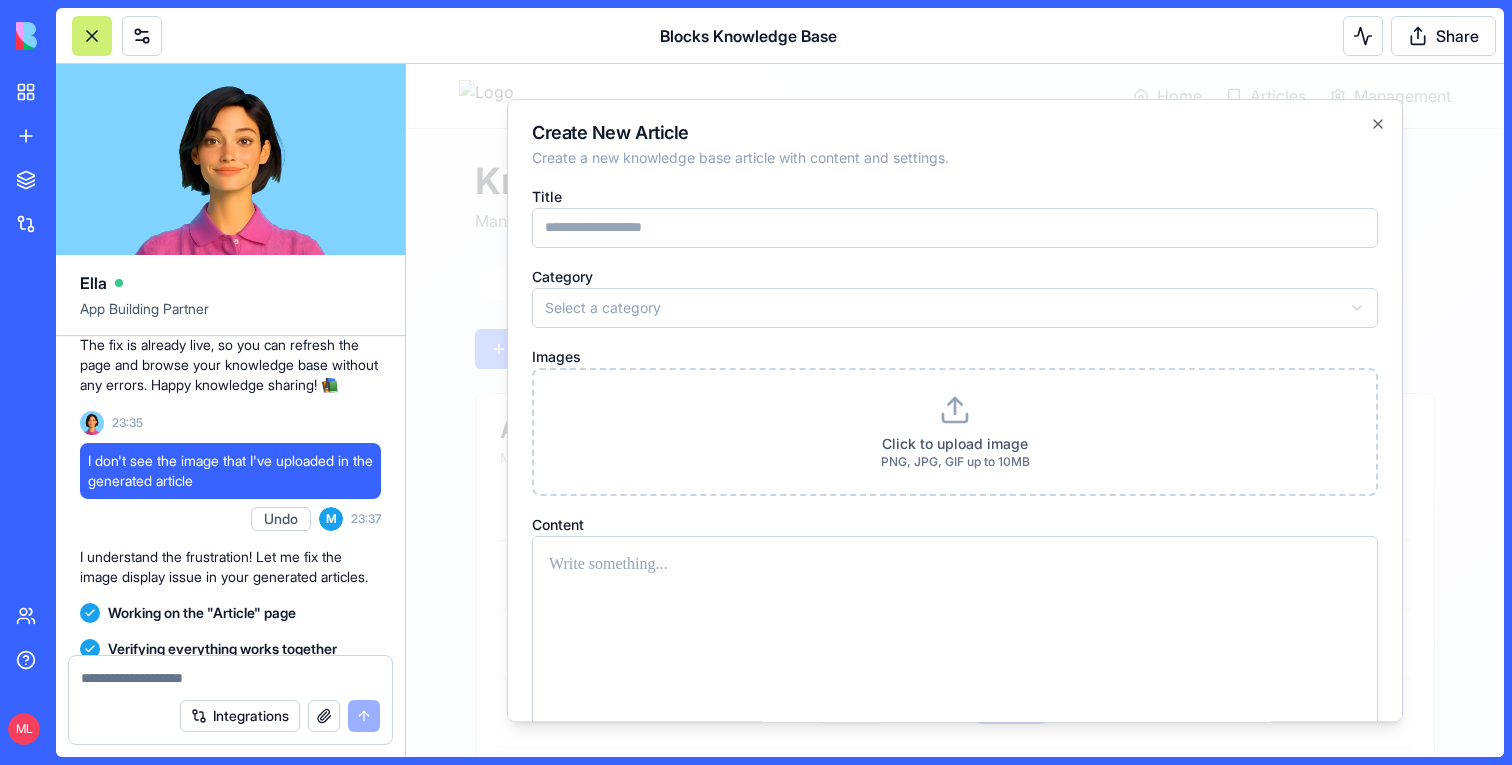 click on "Title" at bounding box center [955, 228] 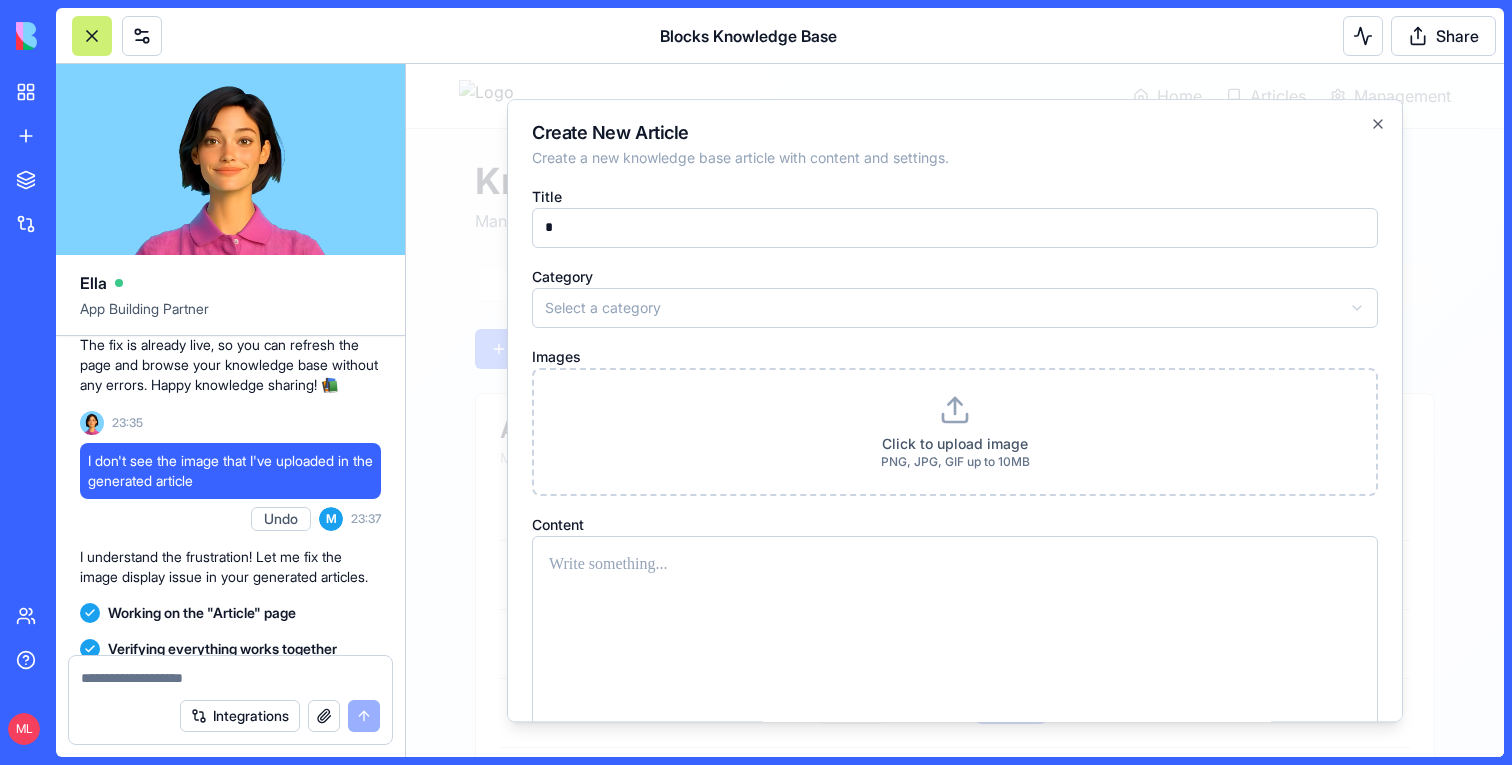 click on "*" at bounding box center [955, 228] 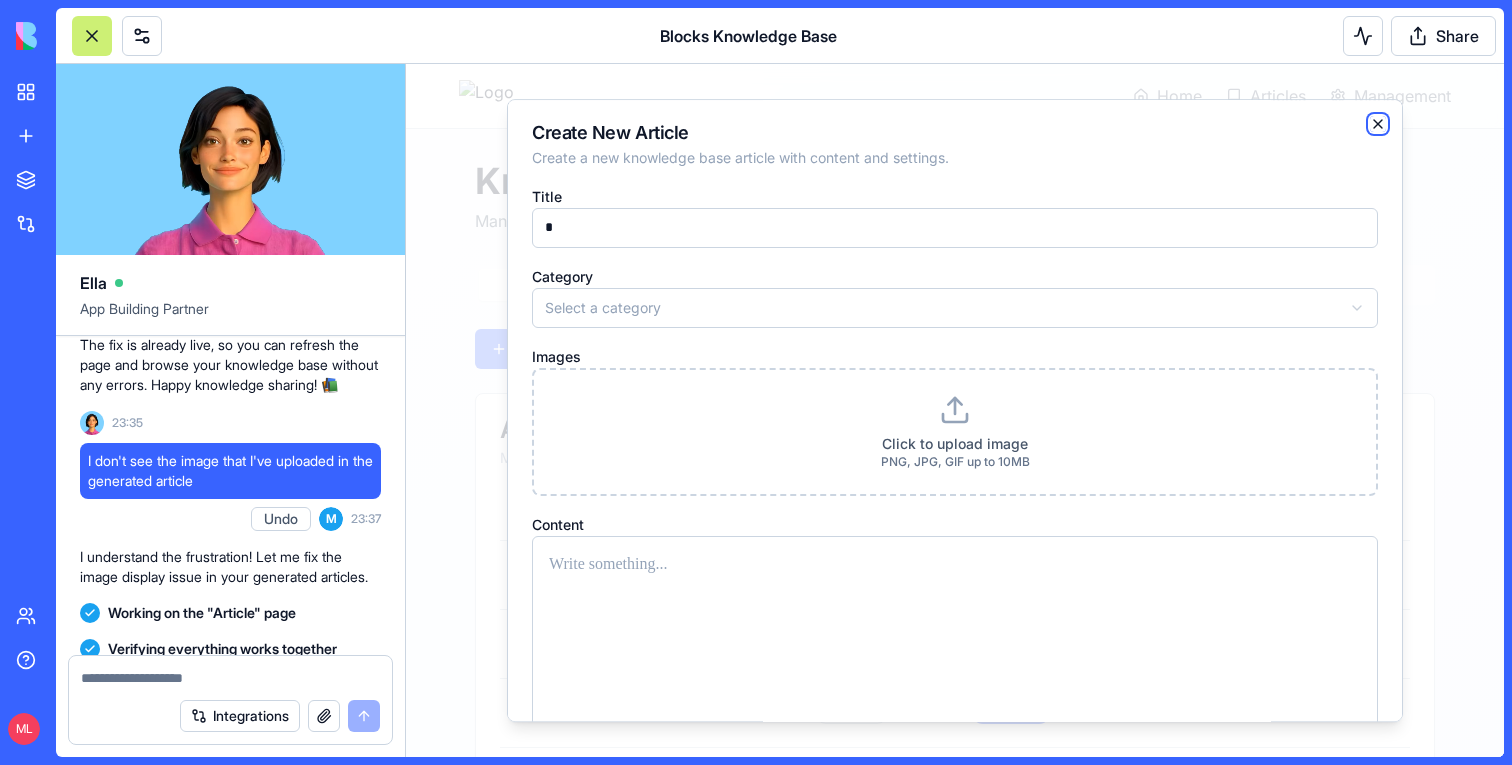click 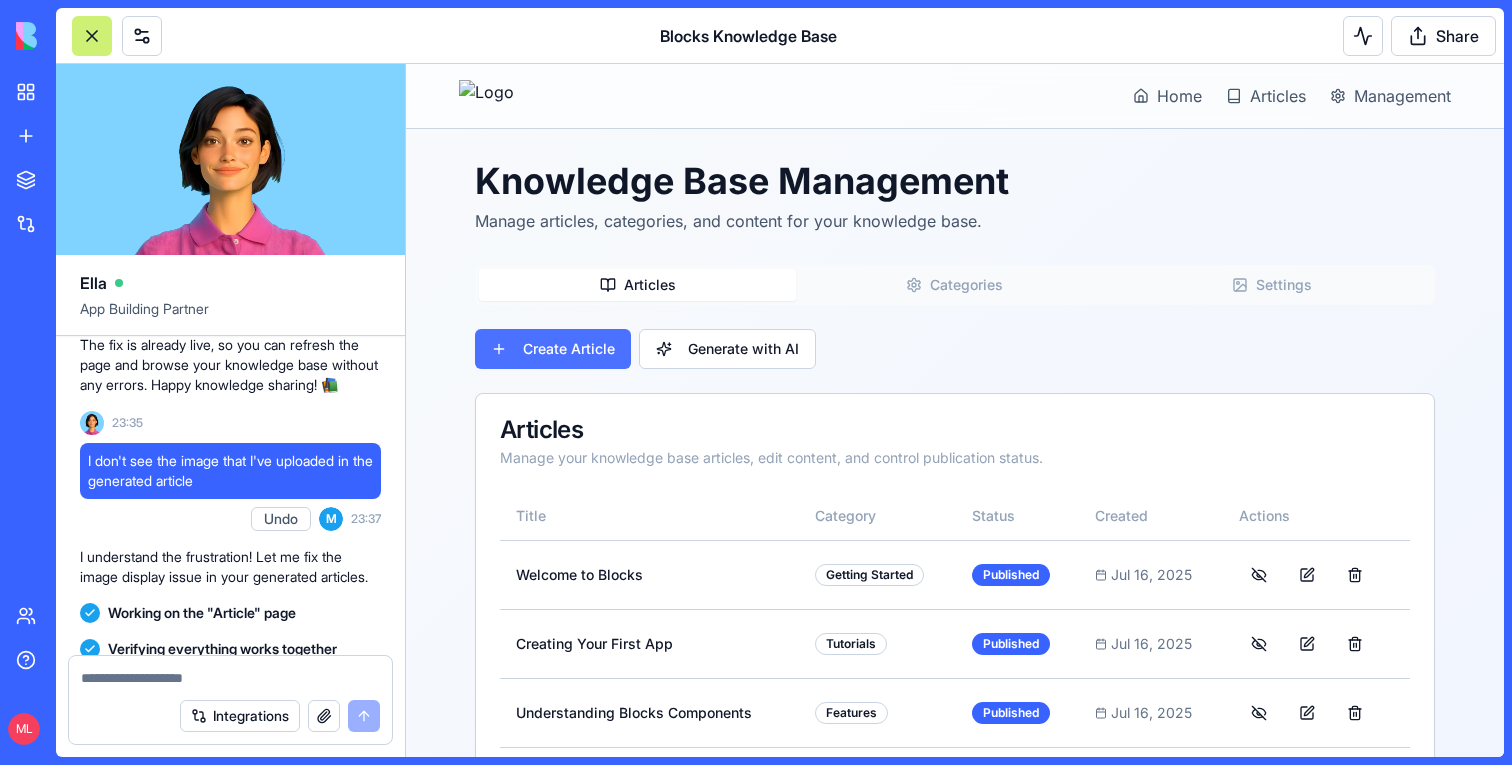 click on "Create Article" at bounding box center (553, 349) 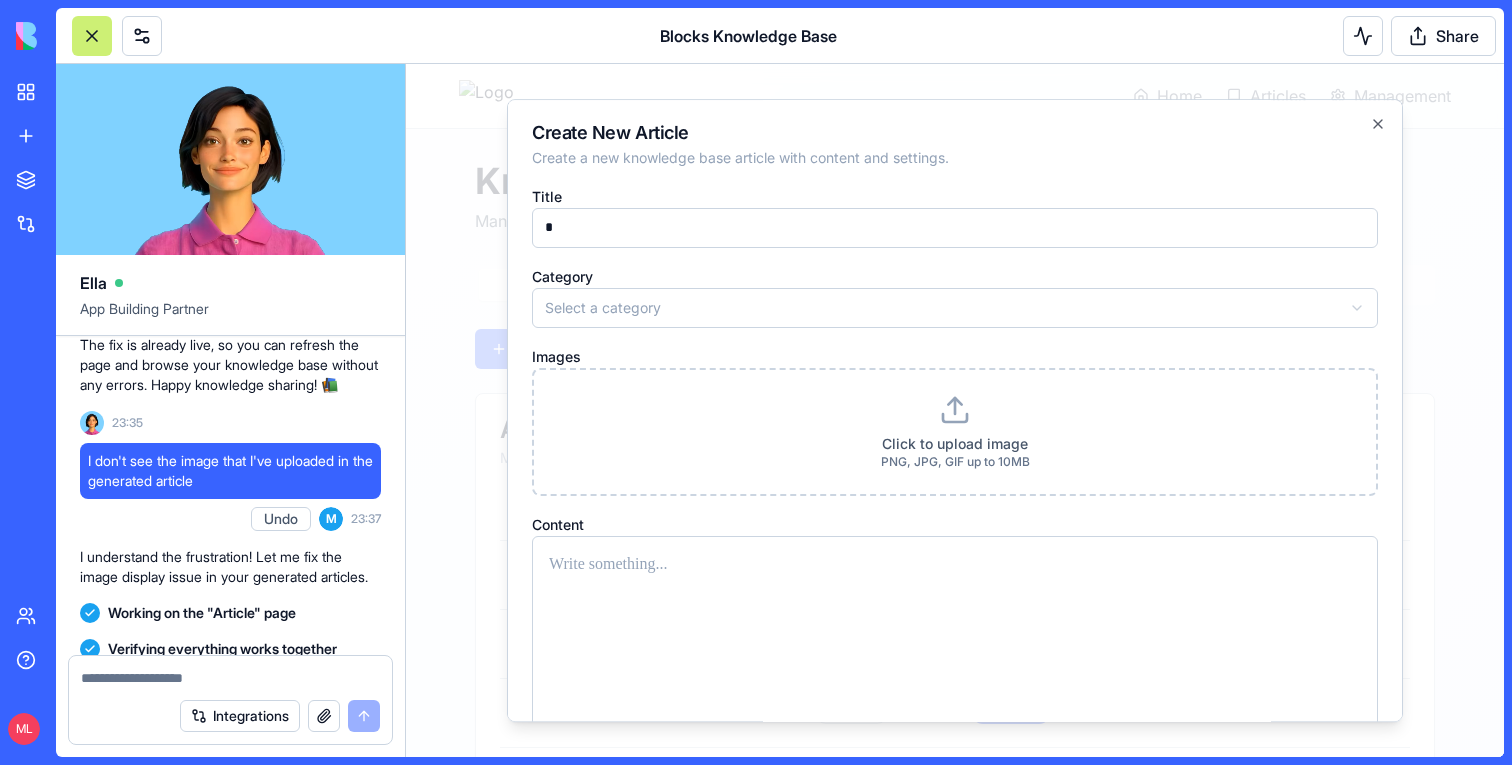 click on "*" at bounding box center (955, 228) 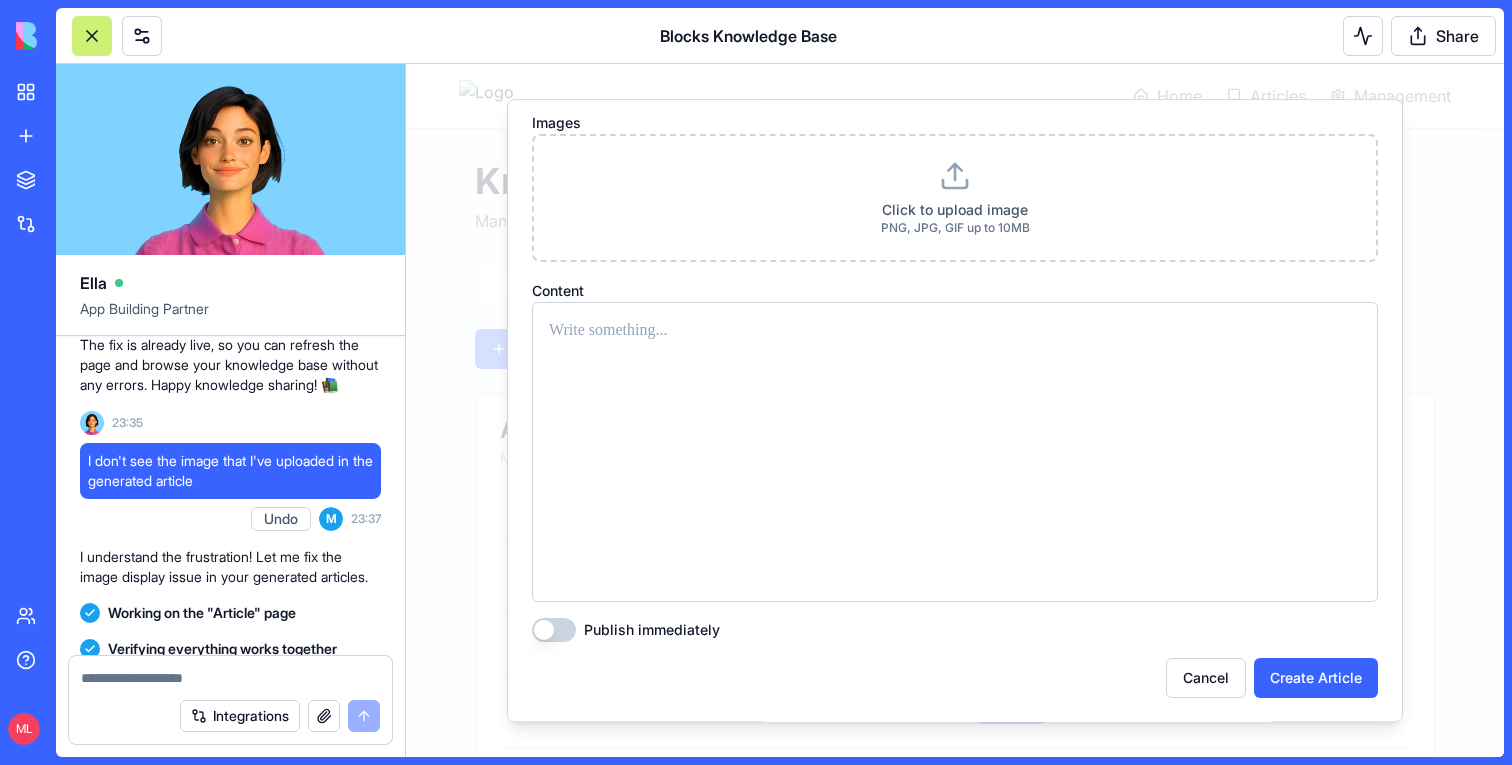 scroll, scrollTop: 0, scrollLeft: 0, axis: both 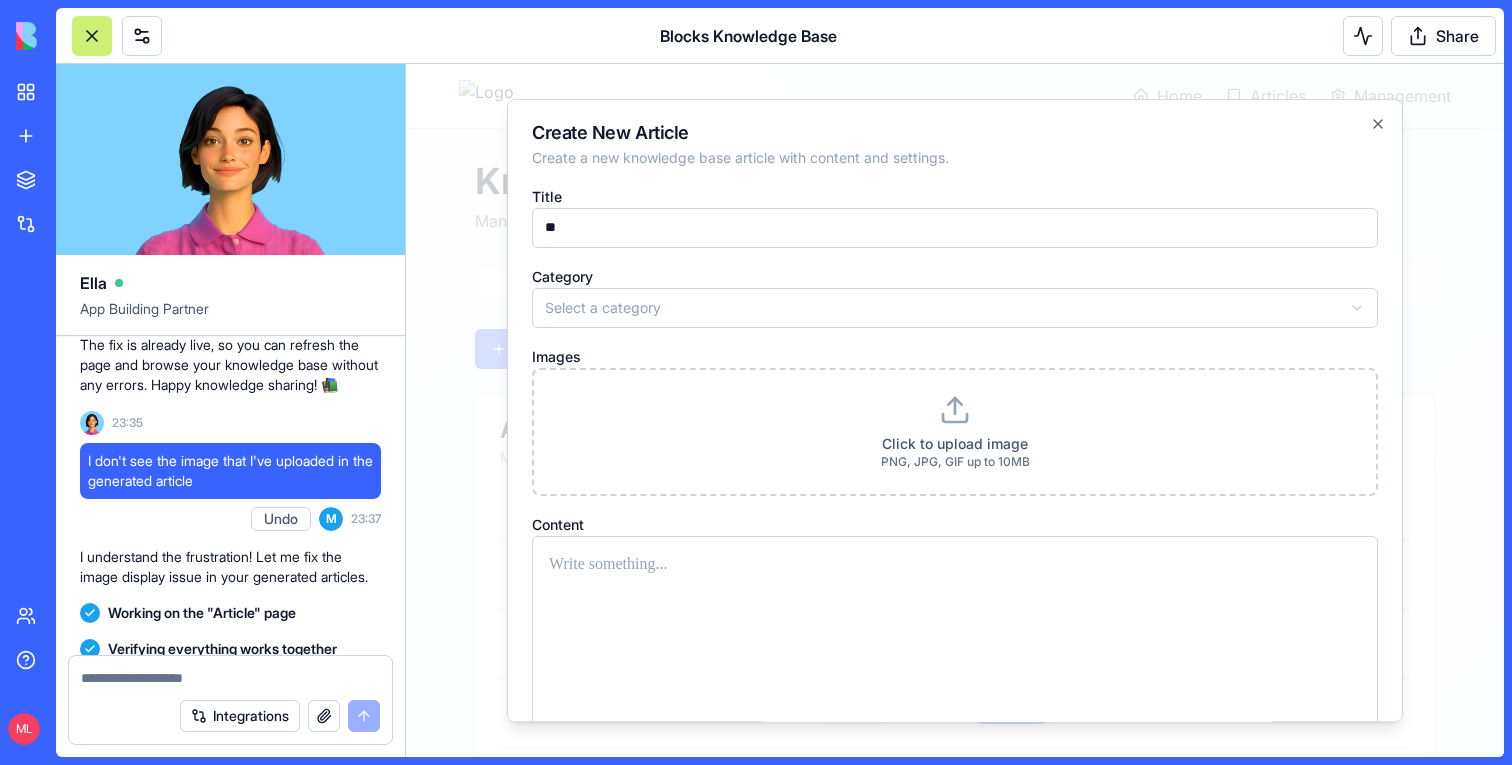 click on "Title **" at bounding box center [955, 216] 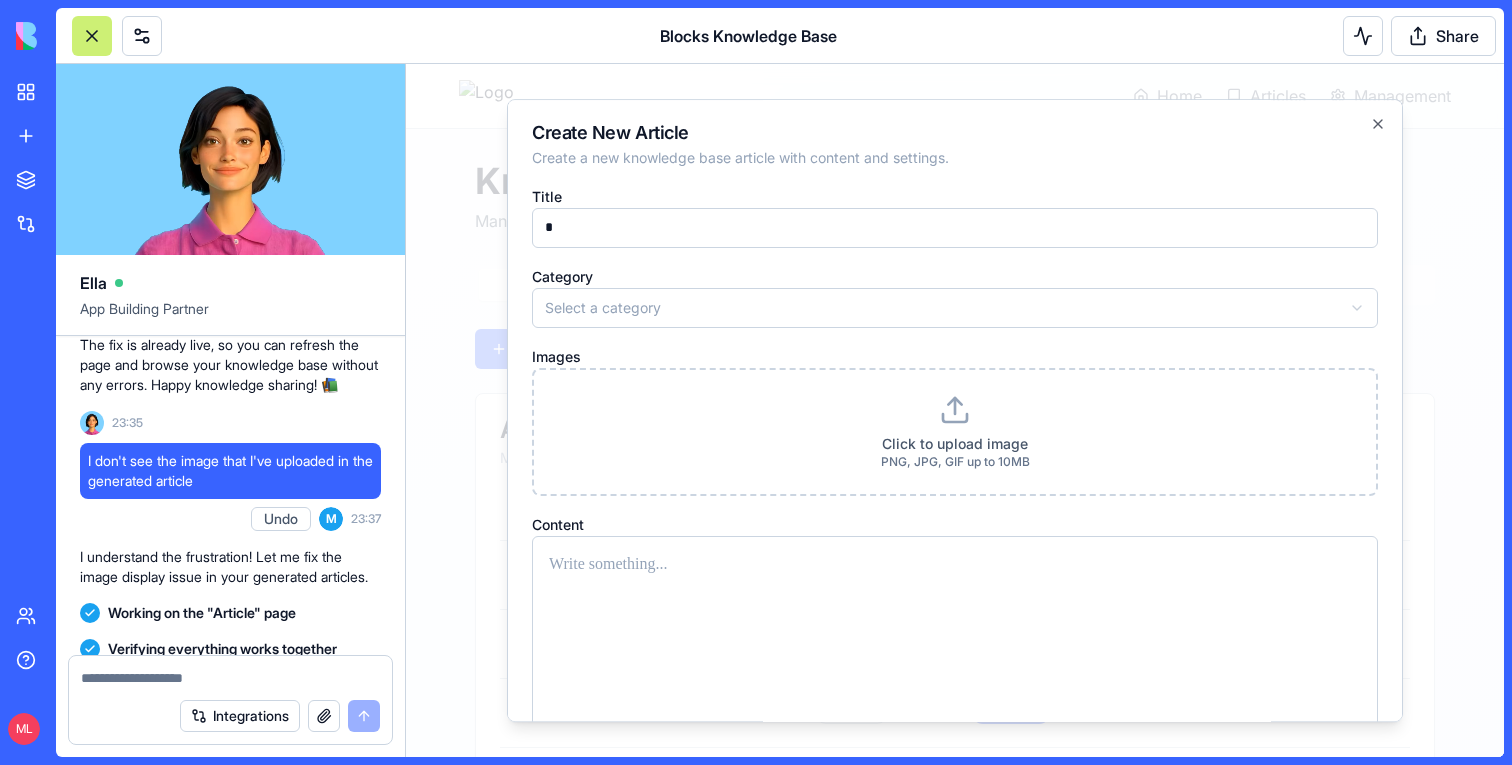 click on "*" at bounding box center [955, 228] 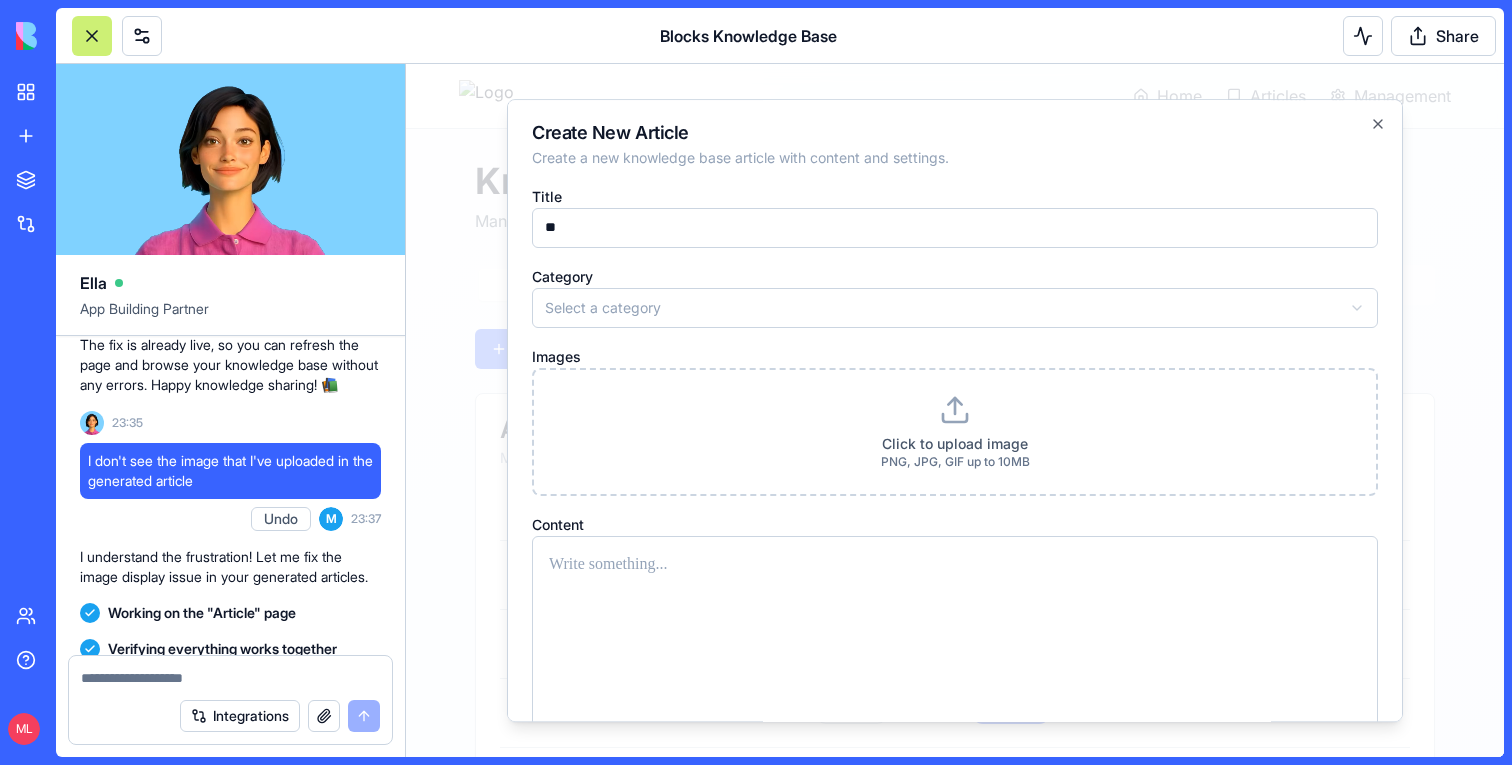 click on "**" at bounding box center [955, 228] 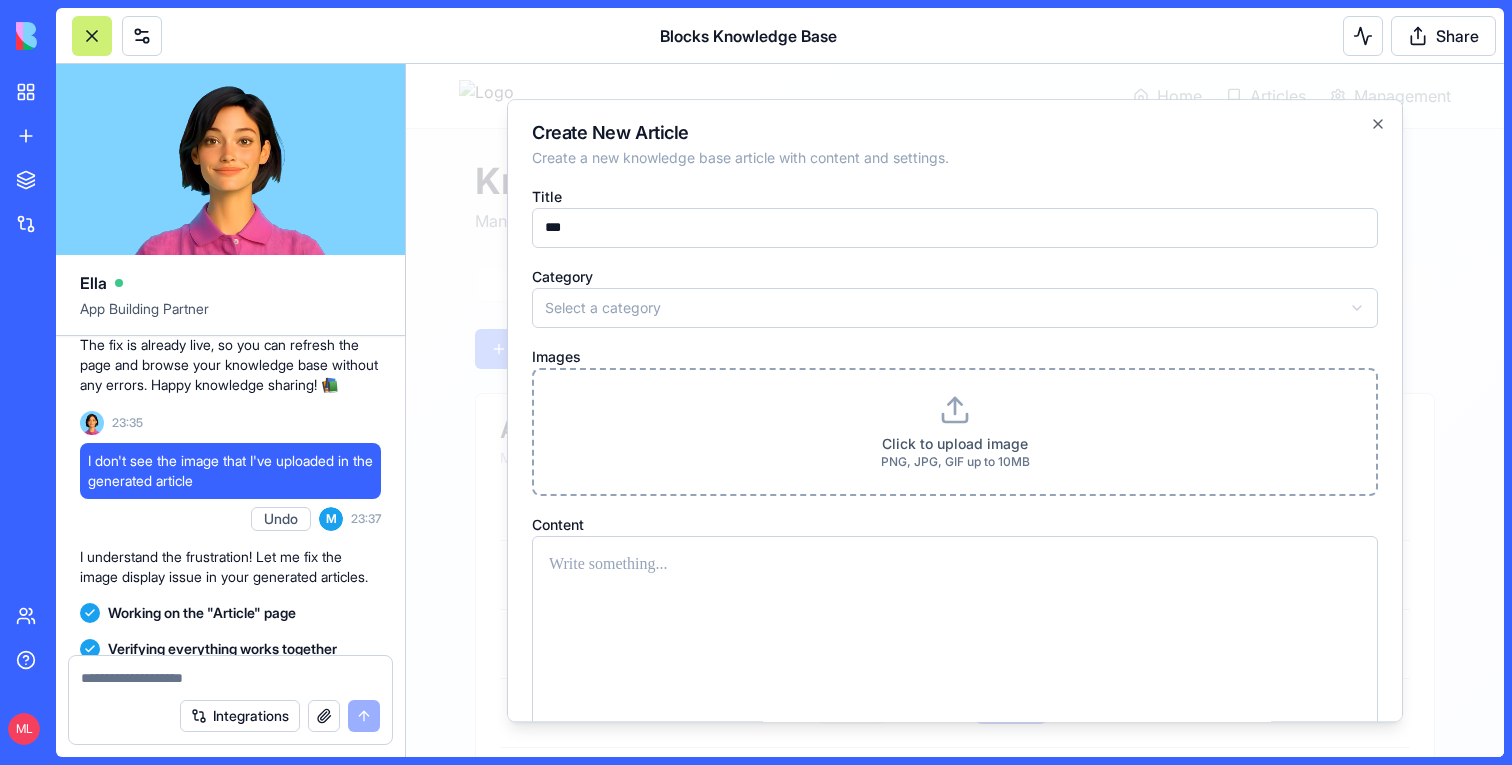 click on "Click to upload image PNG, JPG, GIF up to 10MB" at bounding box center (955, 432) 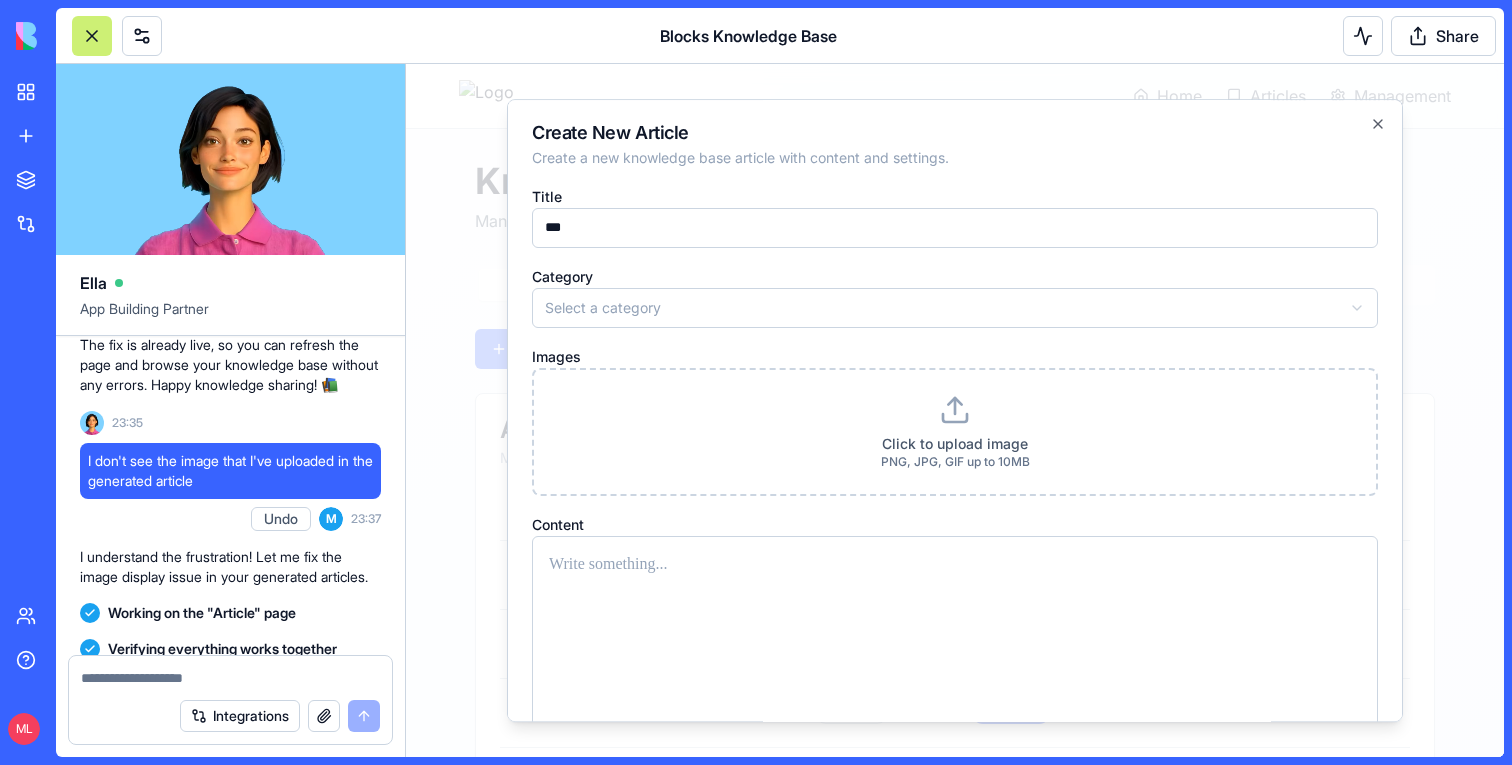 click on "Title ***" at bounding box center [955, 216] 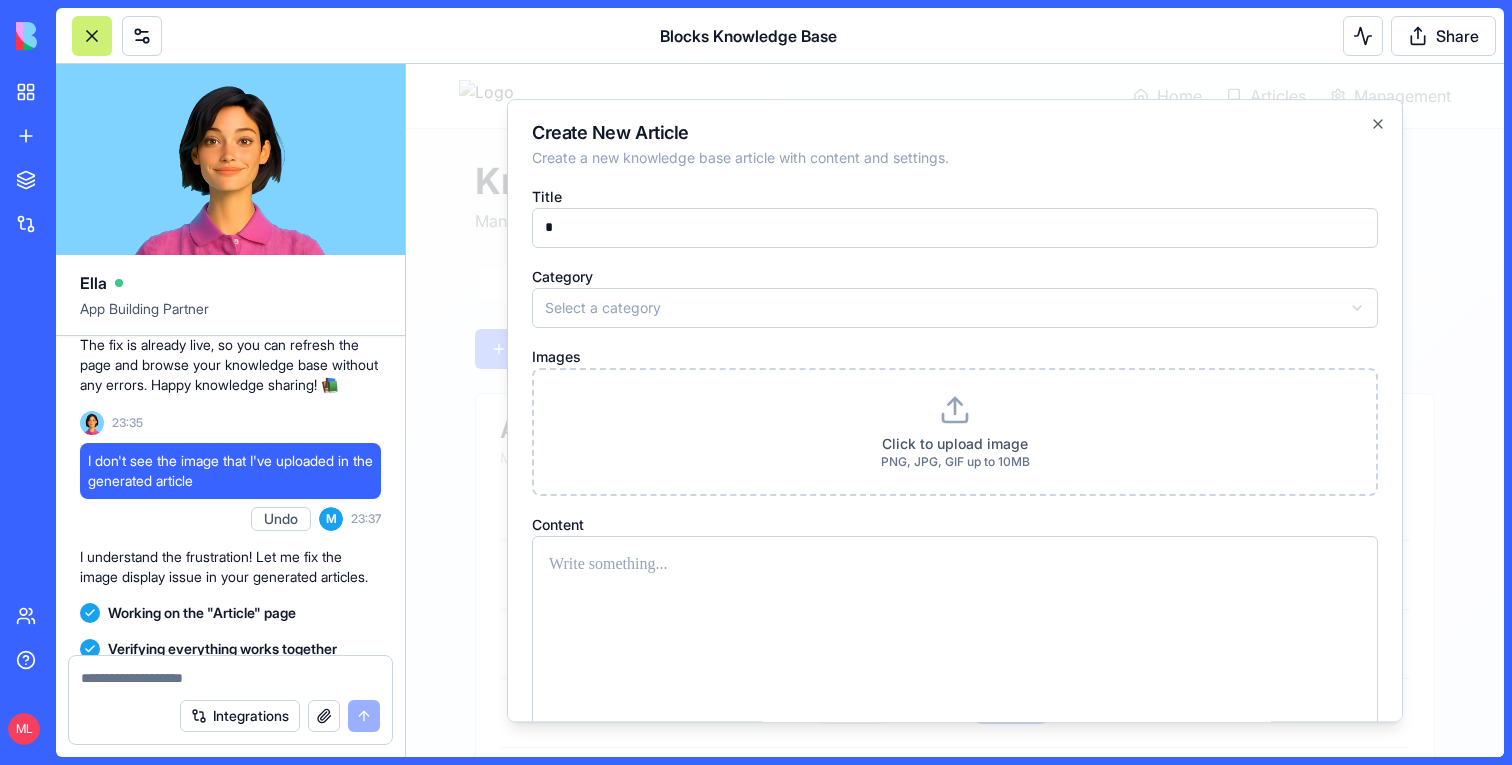 click on "*" at bounding box center [955, 228] 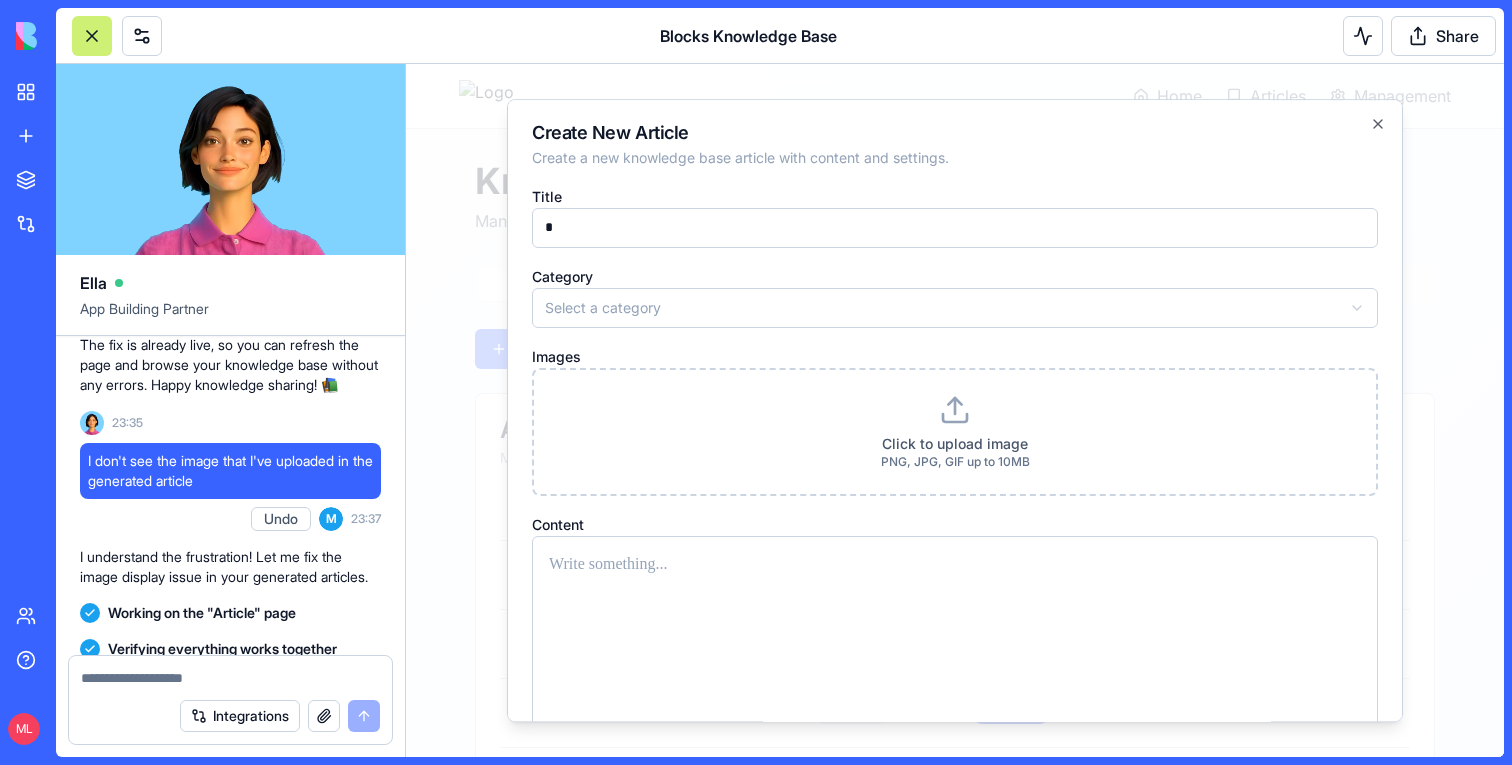 click at bounding box center (955, 410) 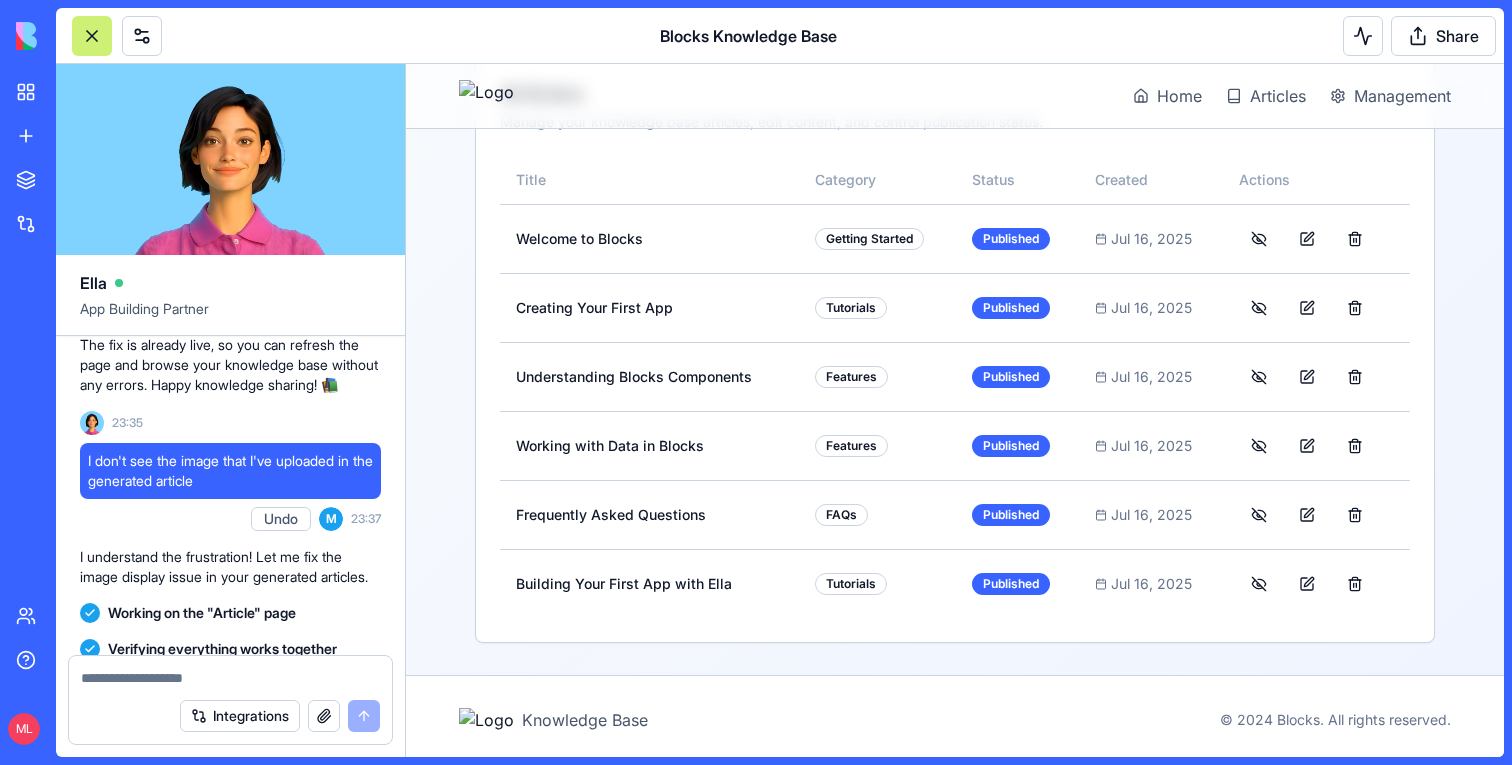 scroll, scrollTop: 0, scrollLeft: 0, axis: both 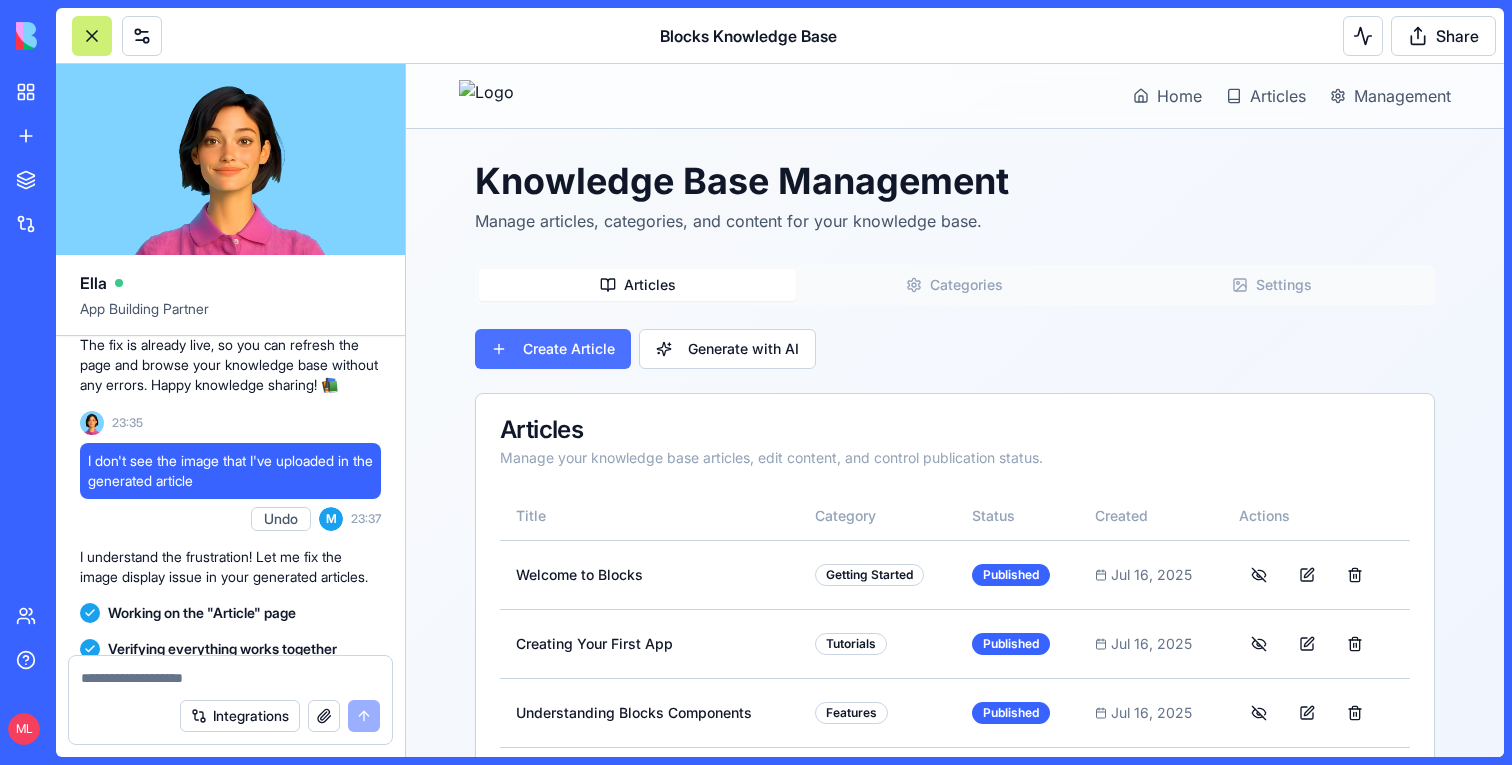 click on "Create Article" at bounding box center [553, 349] 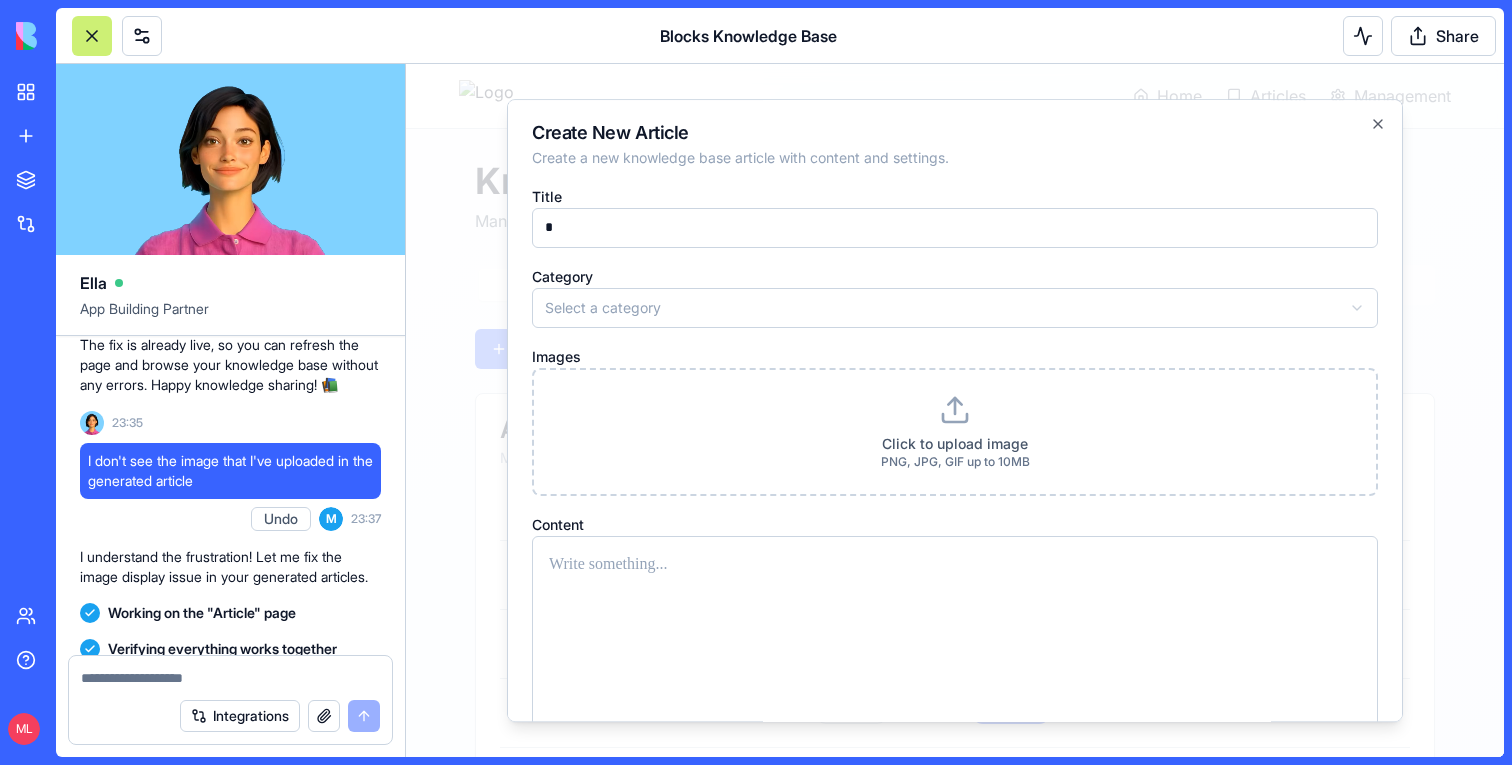 click at bounding box center [230, 678] 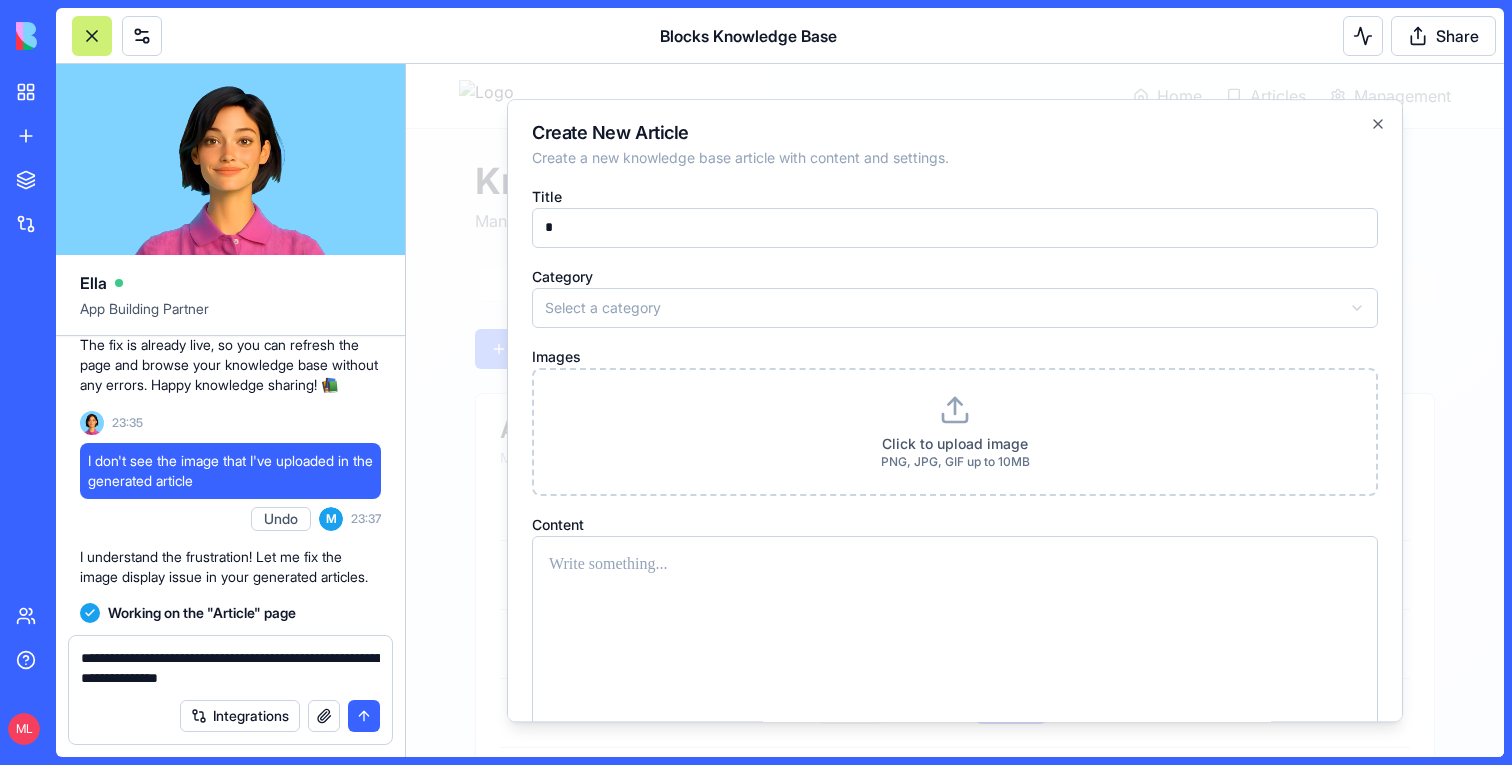 type on "**********" 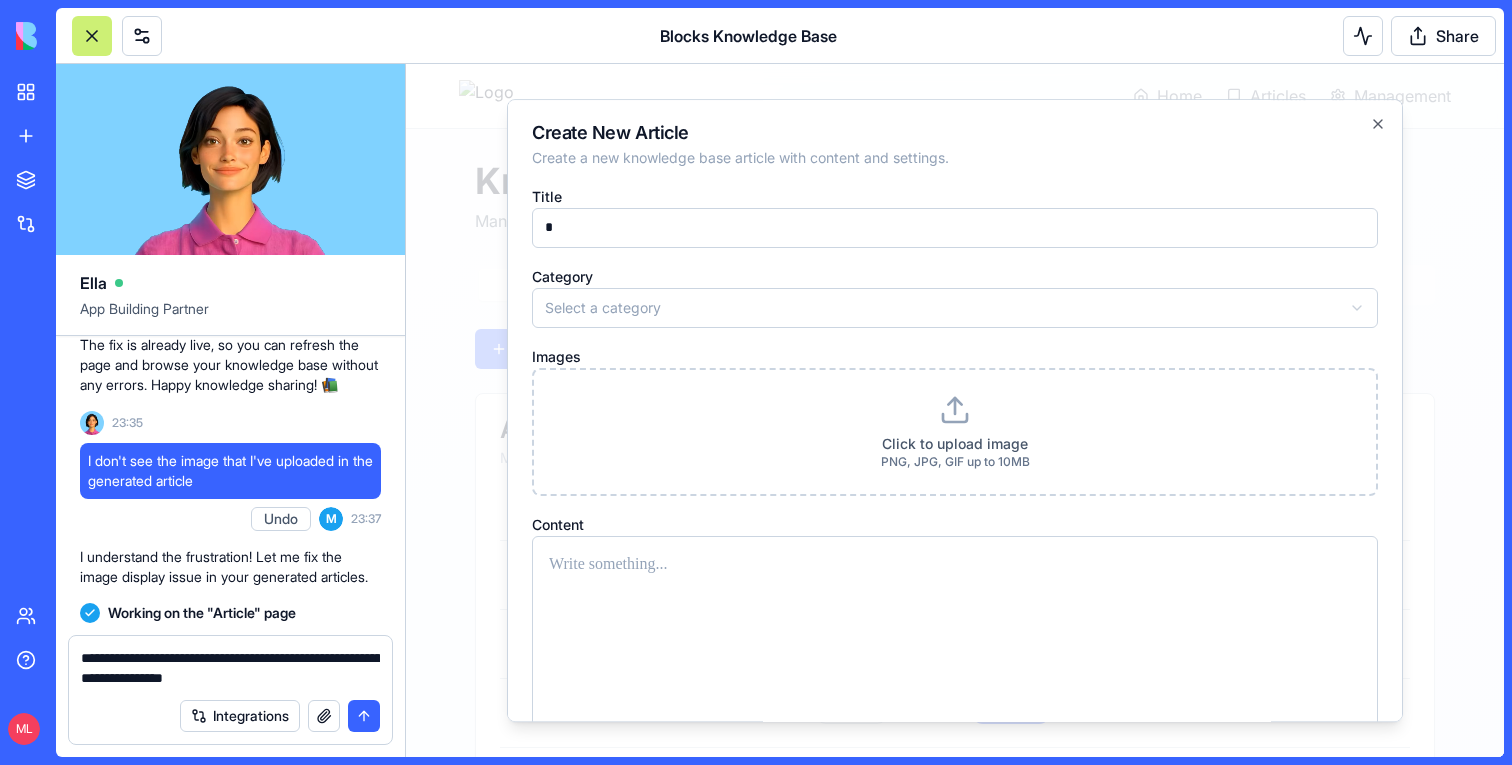 type 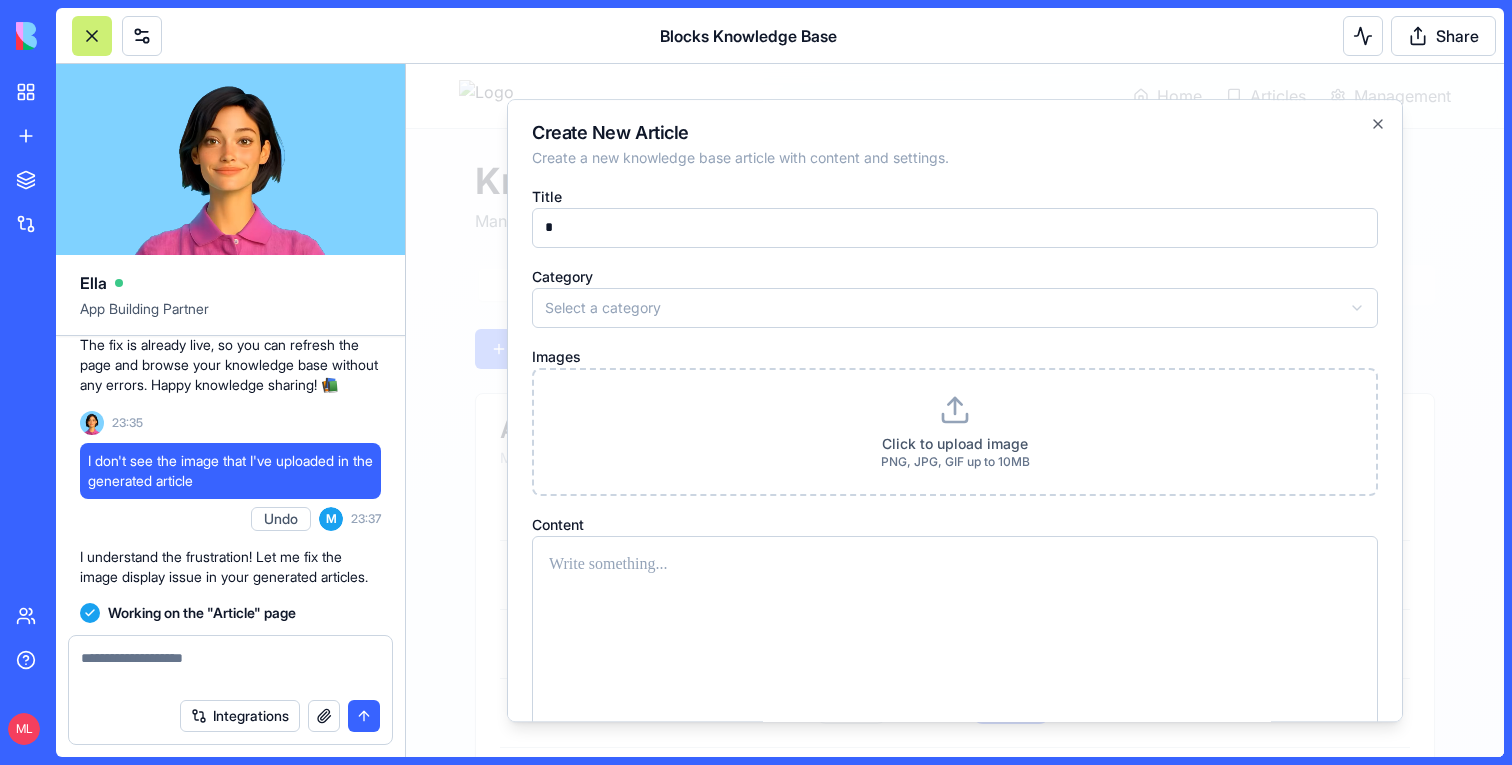 scroll, scrollTop: 10389, scrollLeft: 0, axis: vertical 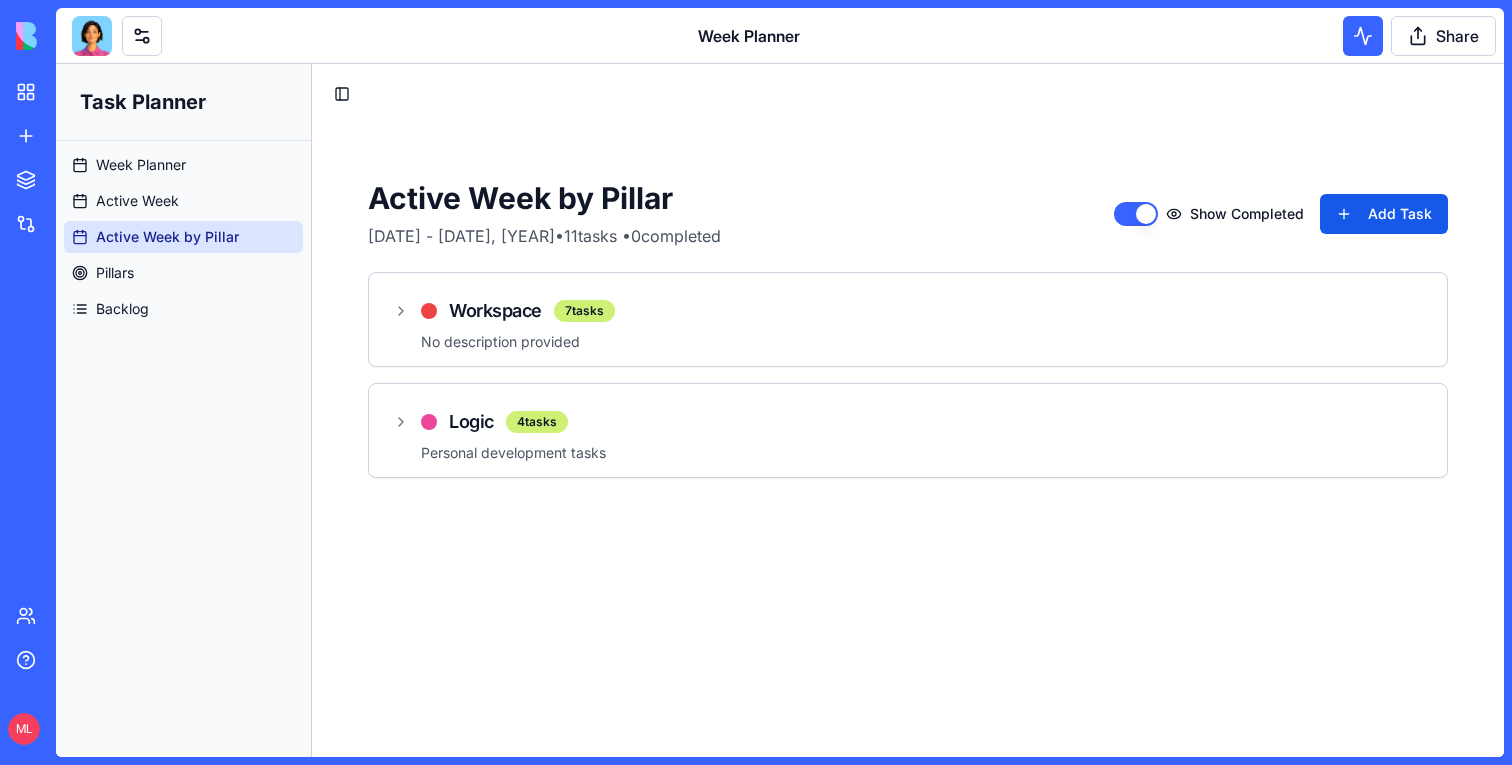type 